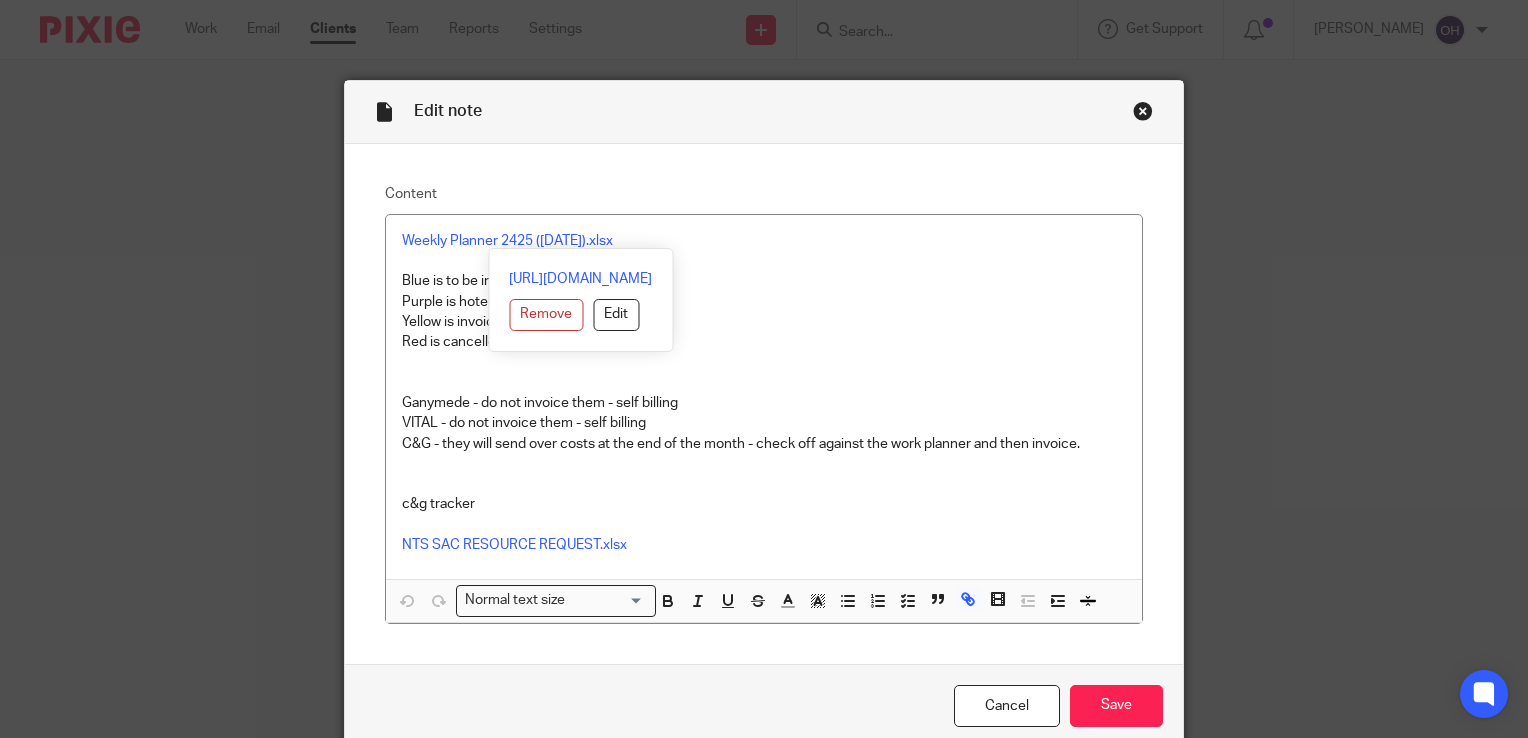 scroll, scrollTop: 0, scrollLeft: 0, axis: both 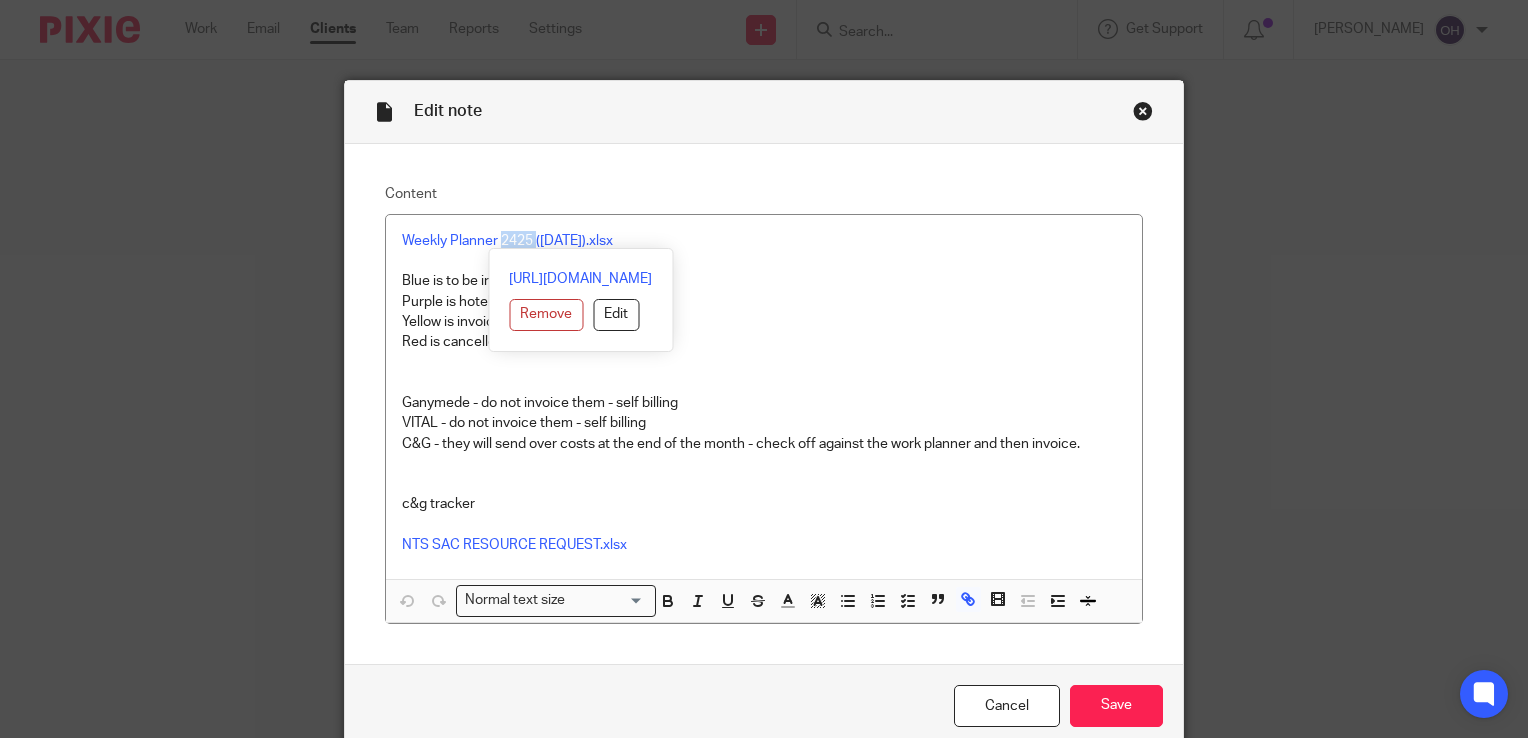 click at bounding box center (1143, 111) 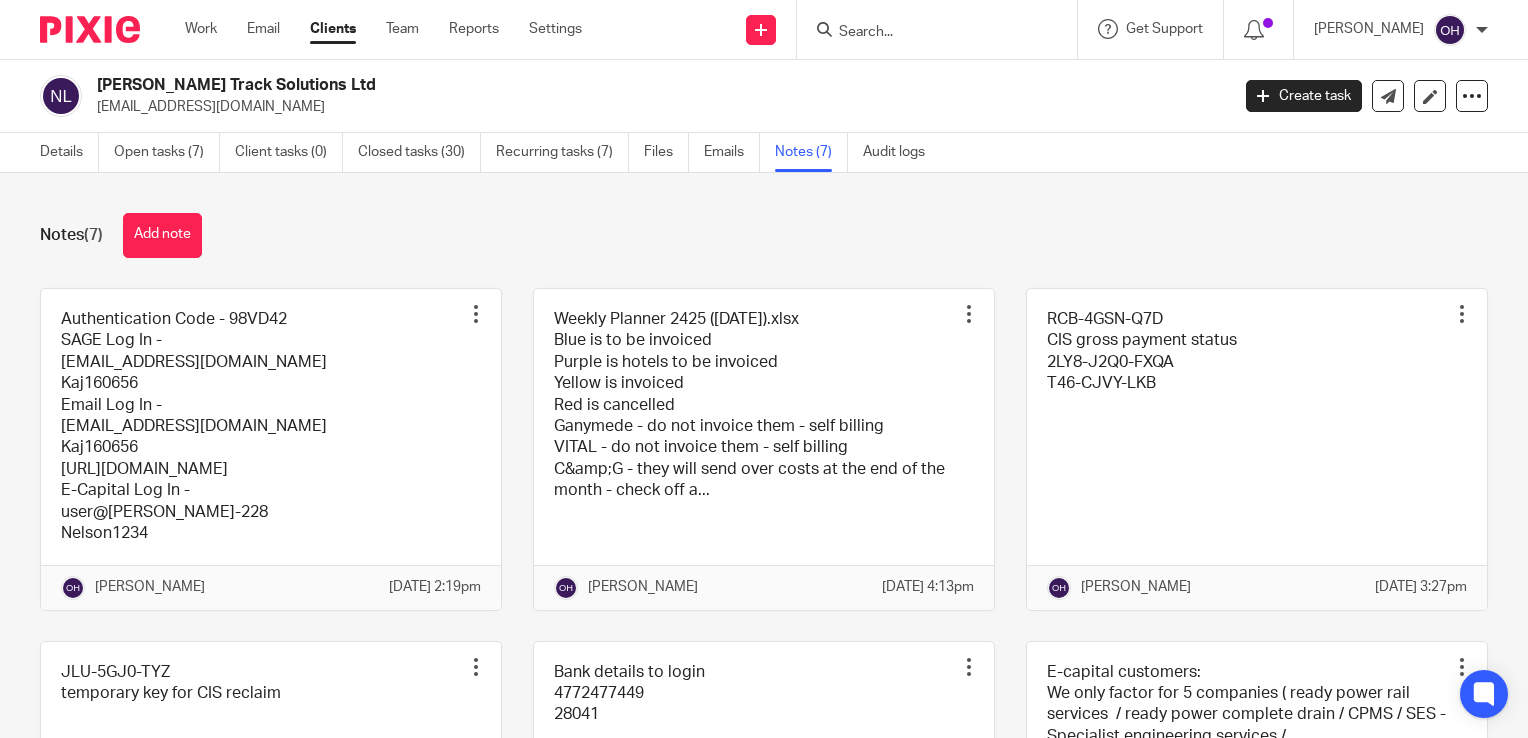 scroll, scrollTop: 0, scrollLeft: 0, axis: both 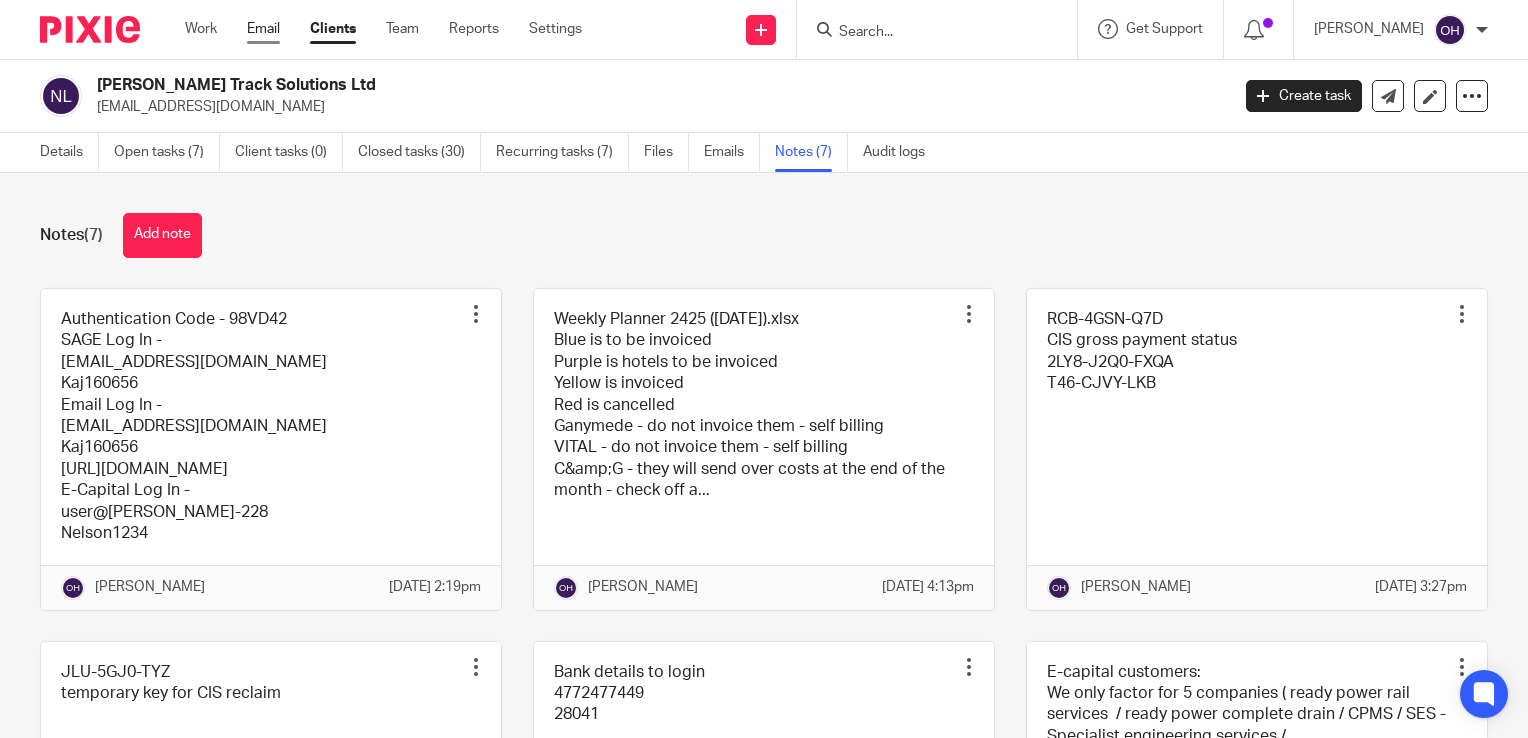 click on "Email" at bounding box center [263, 29] 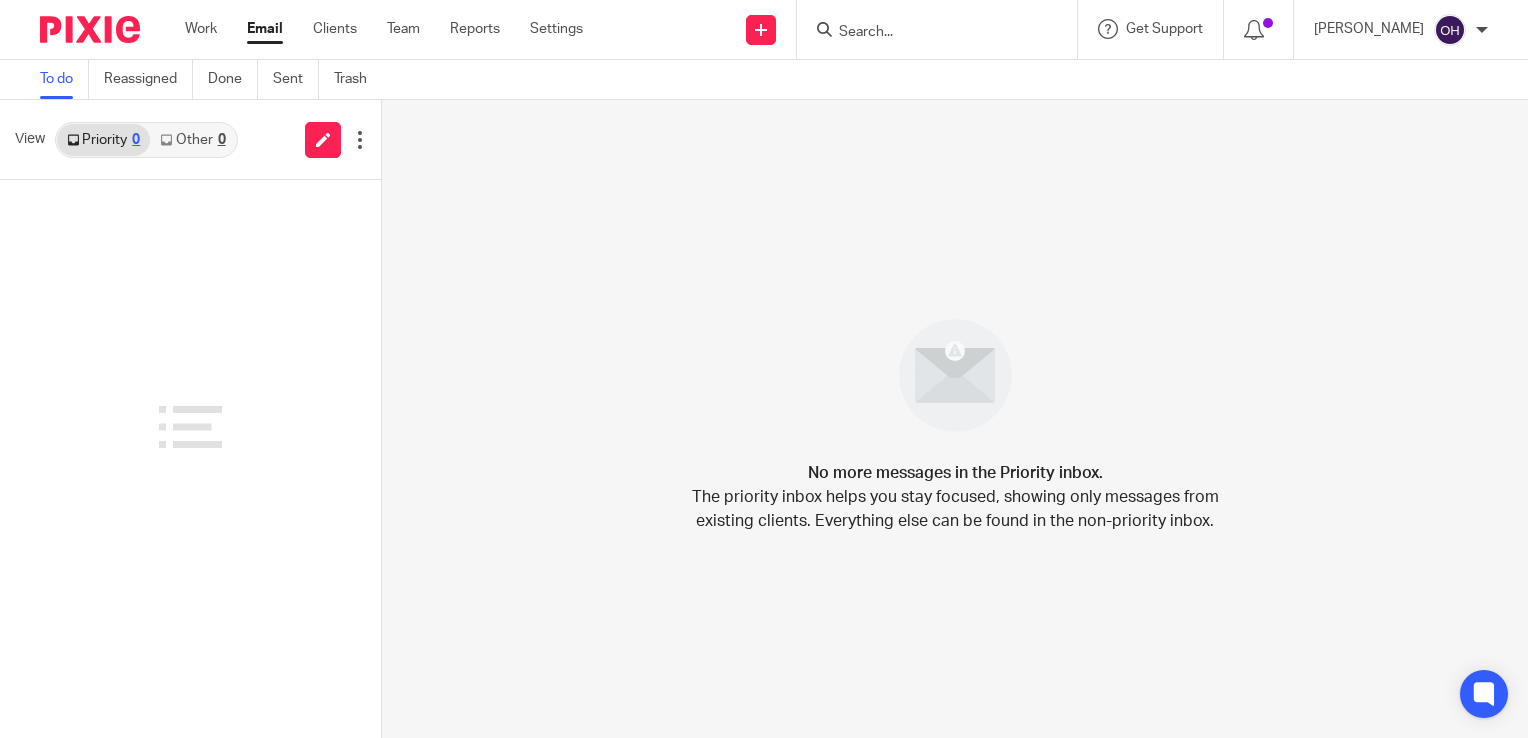 scroll, scrollTop: 0, scrollLeft: 0, axis: both 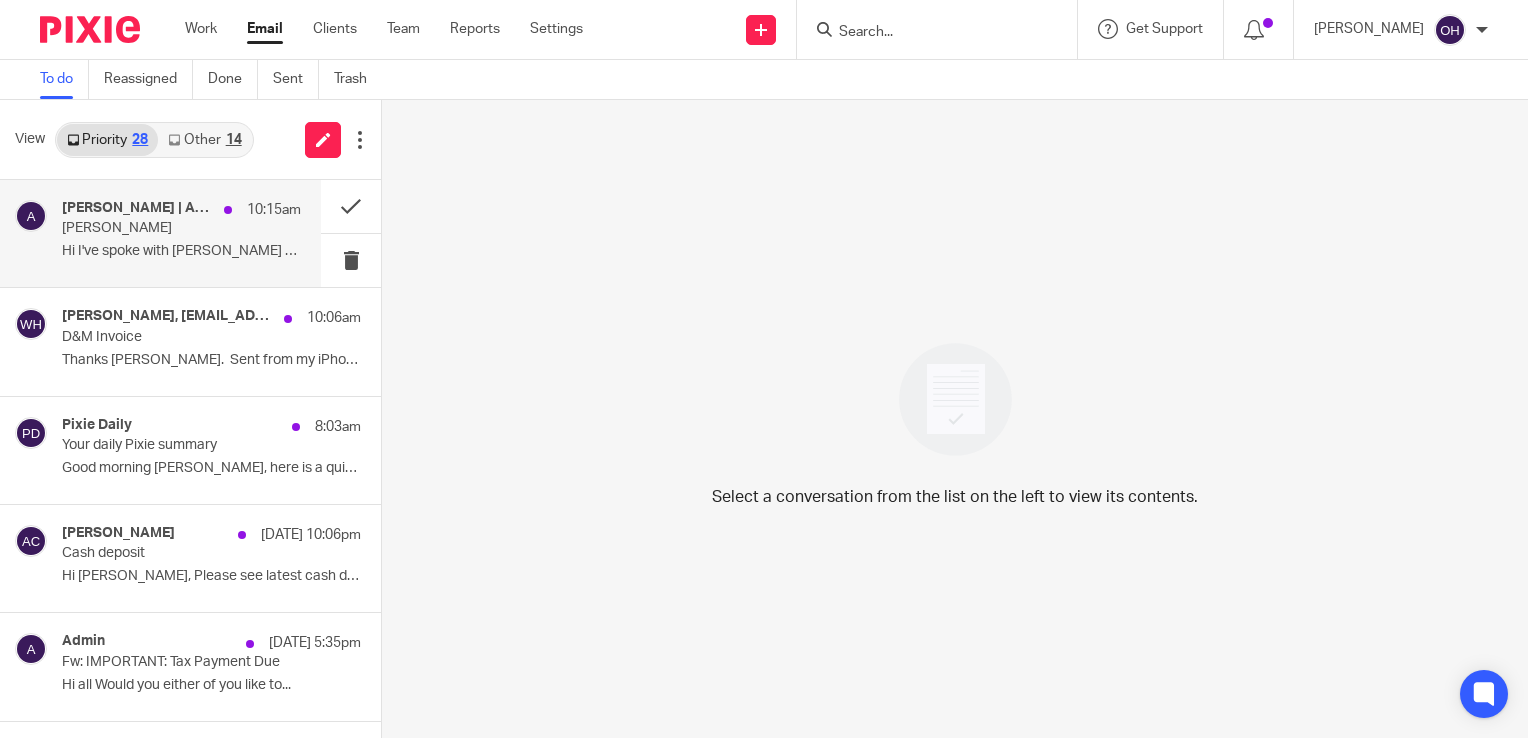click on "Robert Hamilton" at bounding box center (157, 228) 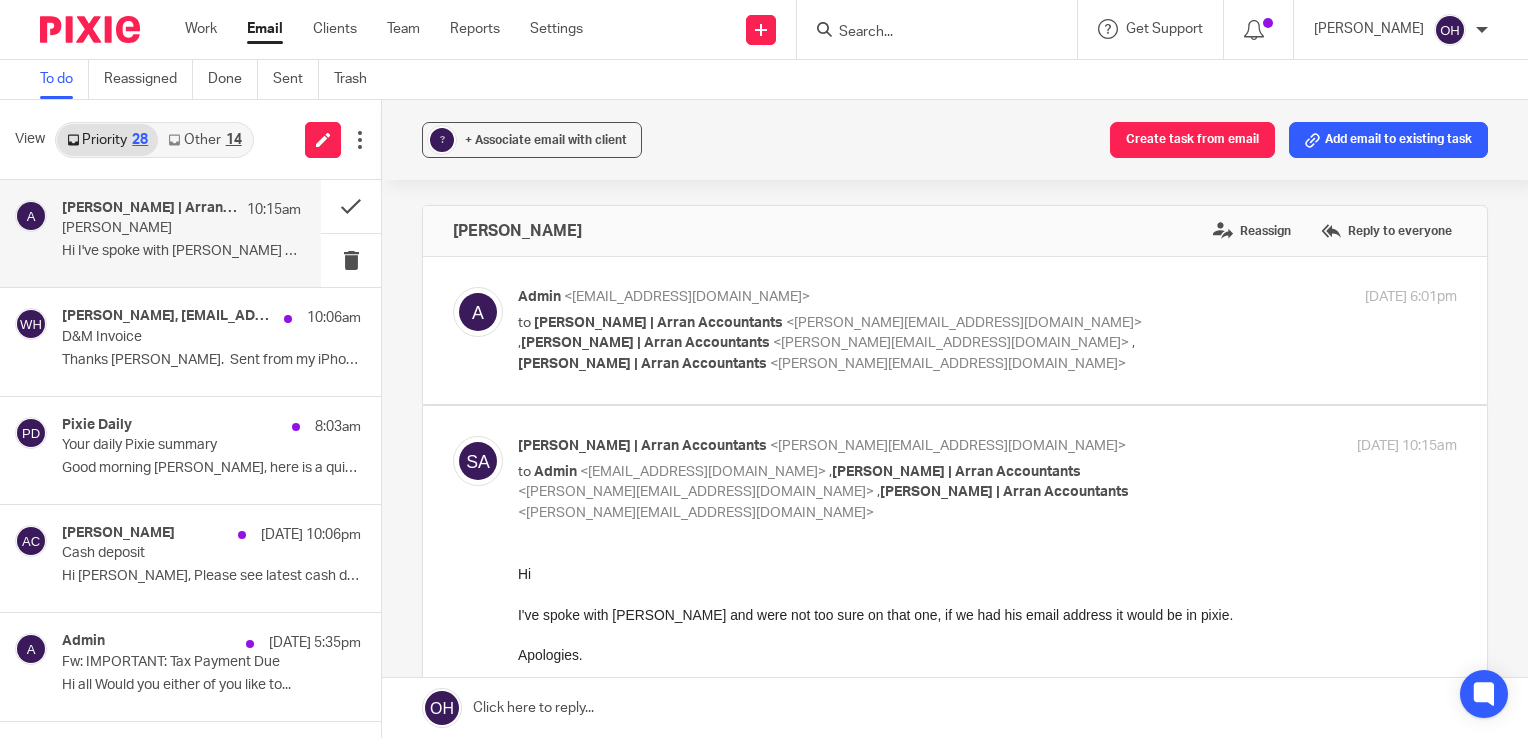 scroll, scrollTop: 0, scrollLeft: 0, axis: both 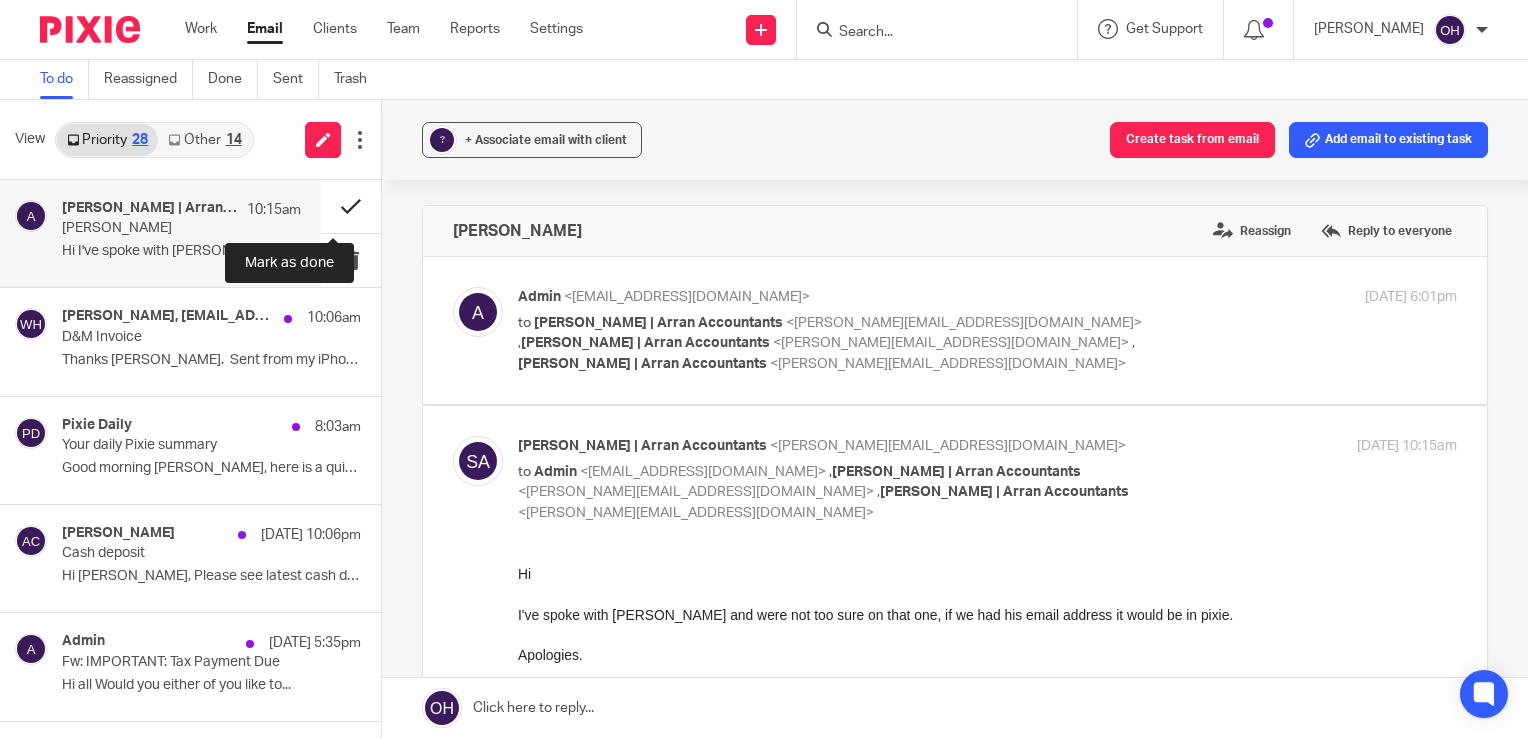 click at bounding box center [351, 206] 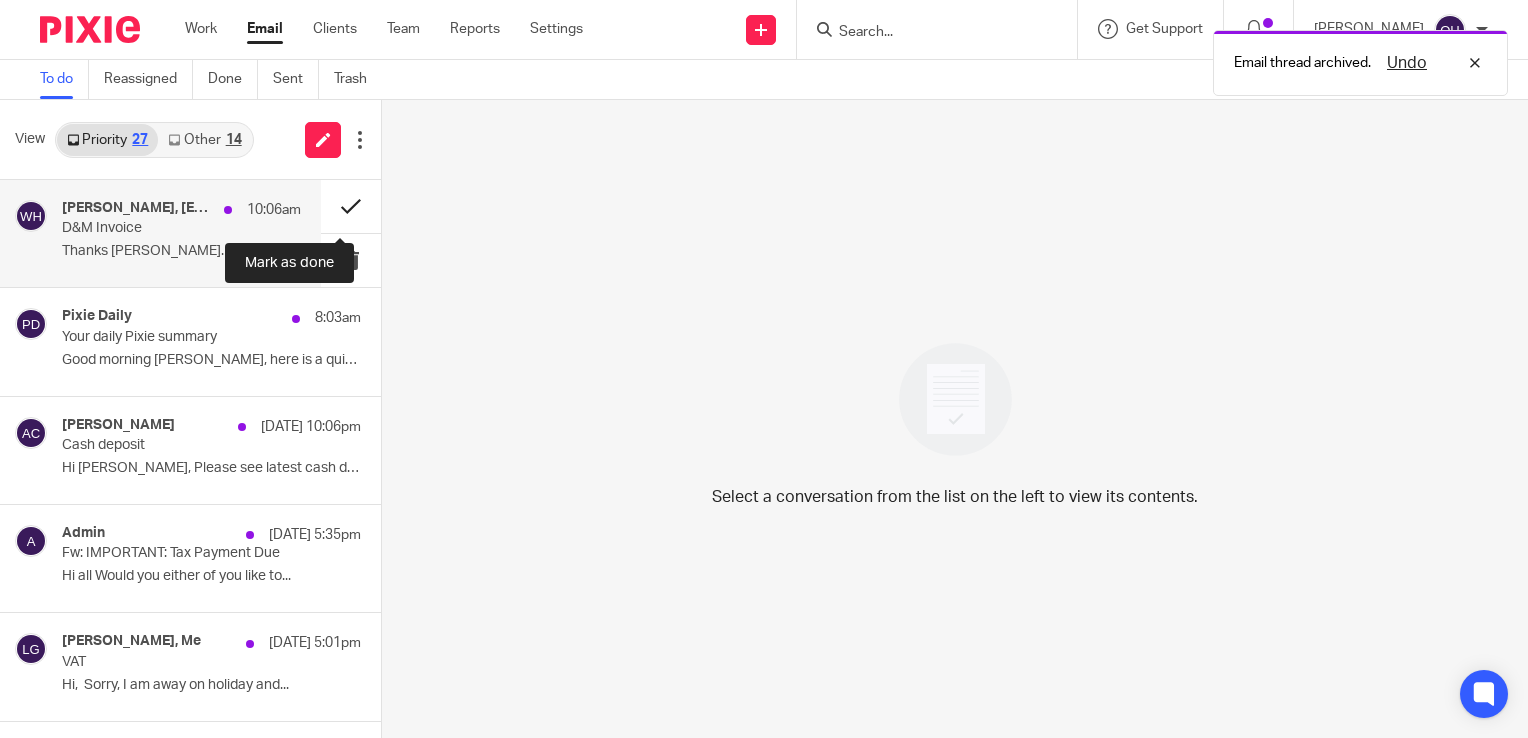 click at bounding box center [351, 206] 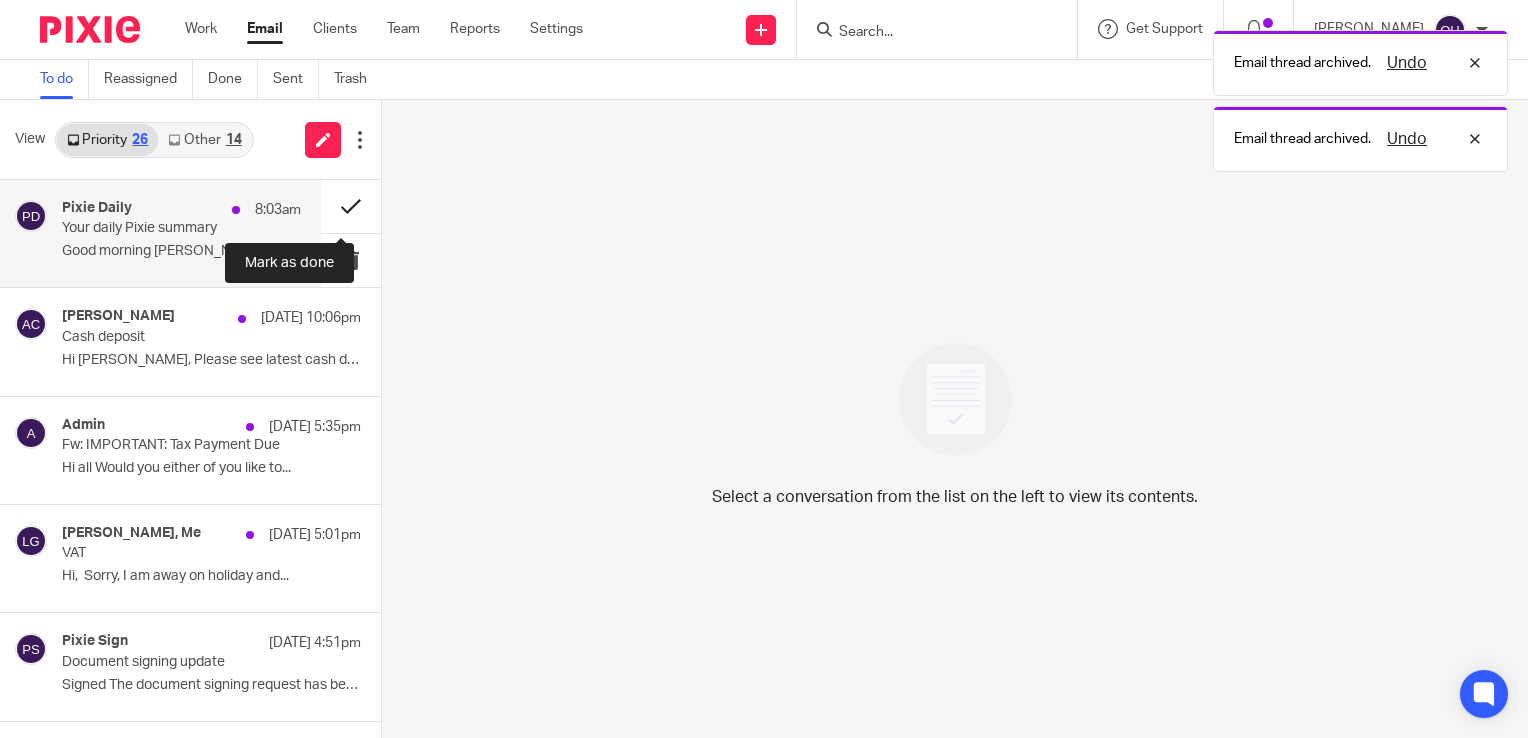 click at bounding box center [351, 206] 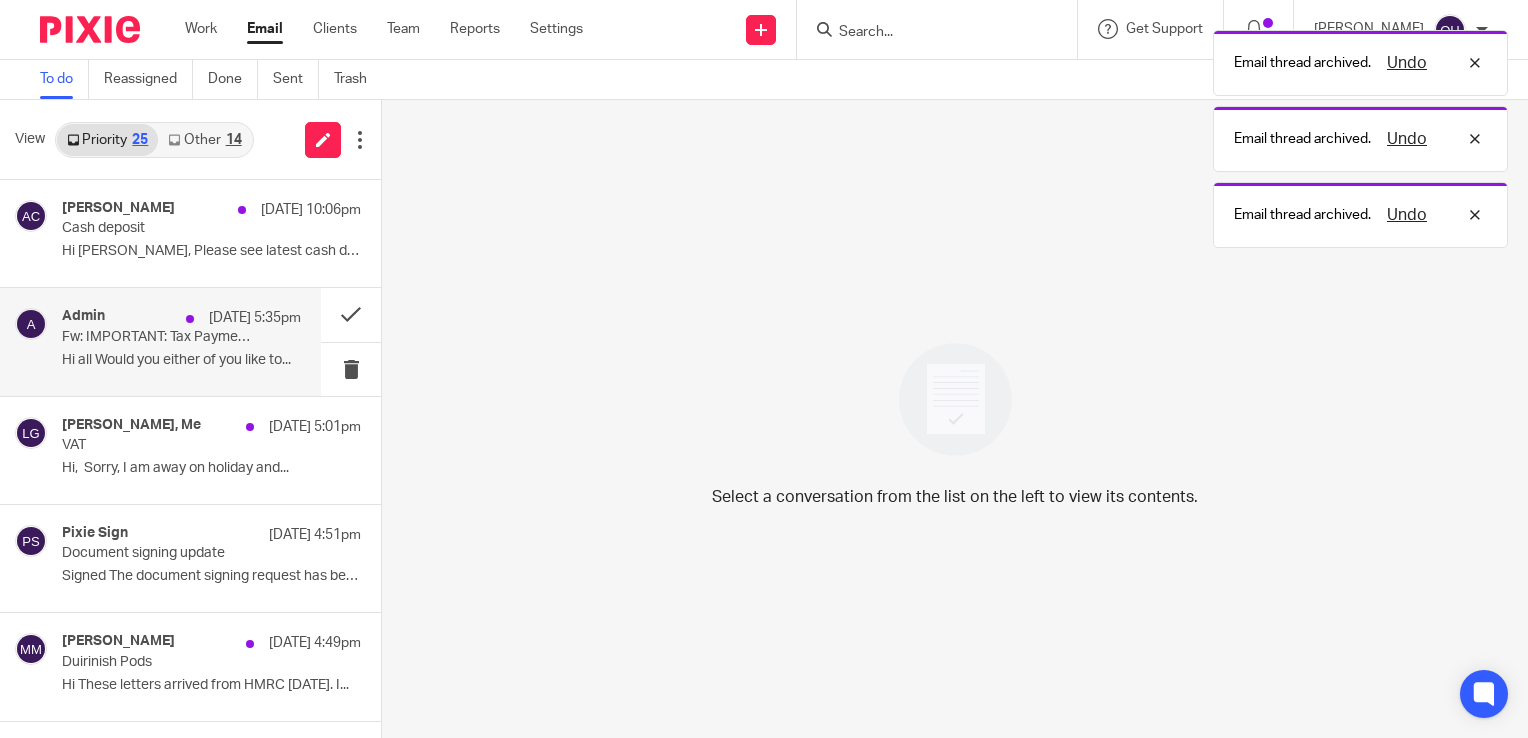 click on "Hi all     Would you either of you like to..." at bounding box center [181, 360] 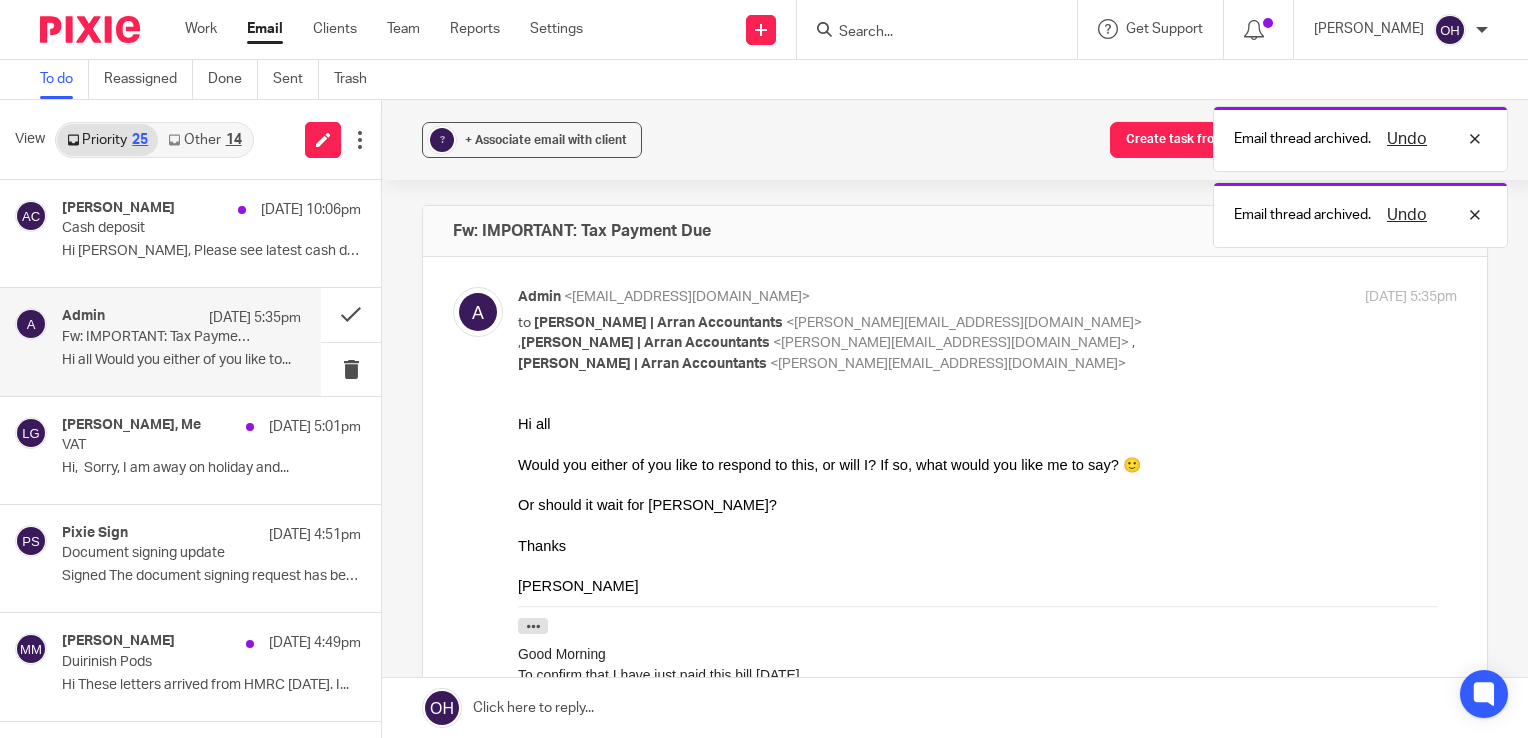 scroll, scrollTop: 0, scrollLeft: 0, axis: both 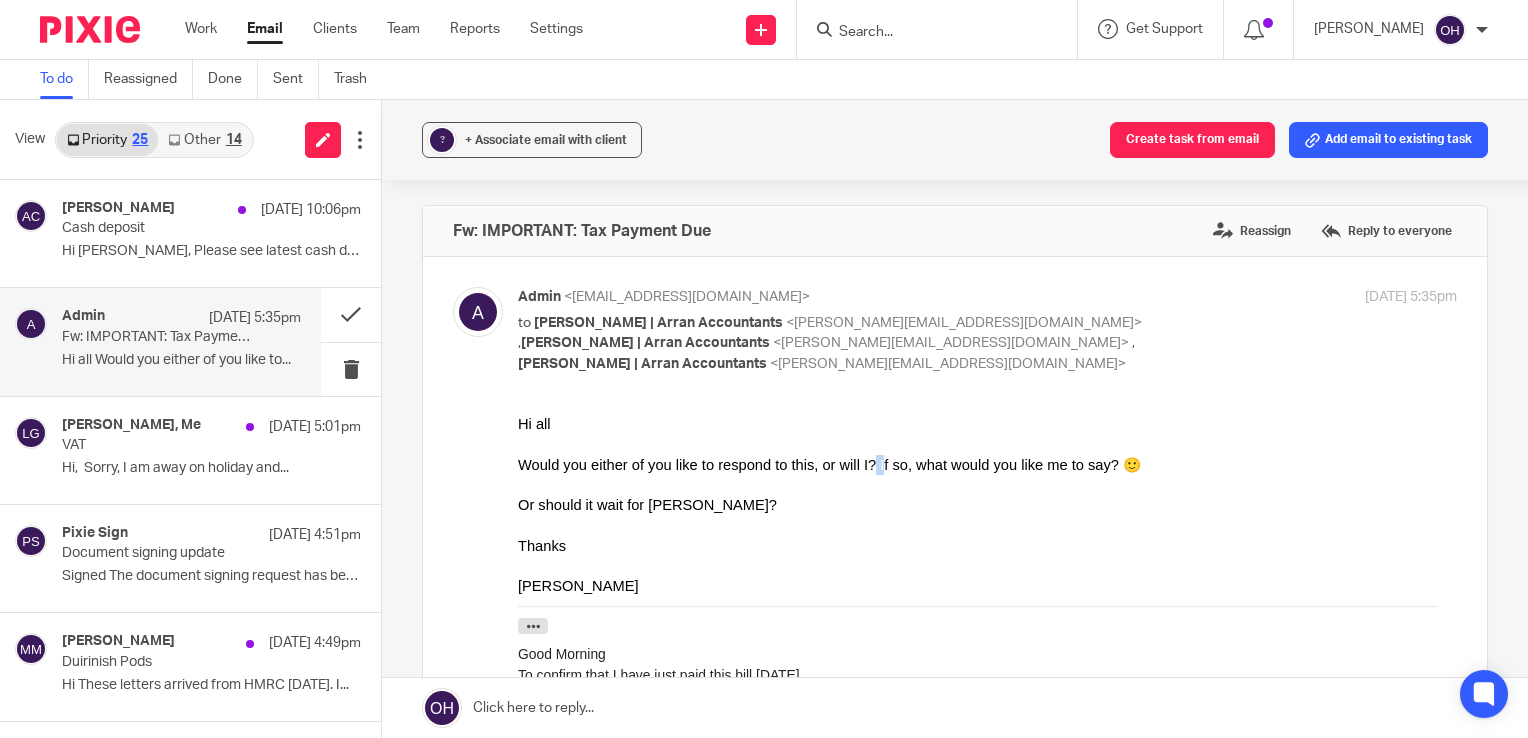 click on "Would you either of you like to respond to this, or will I? If so, what would you like me to say? 🙂" at bounding box center (987, 465) 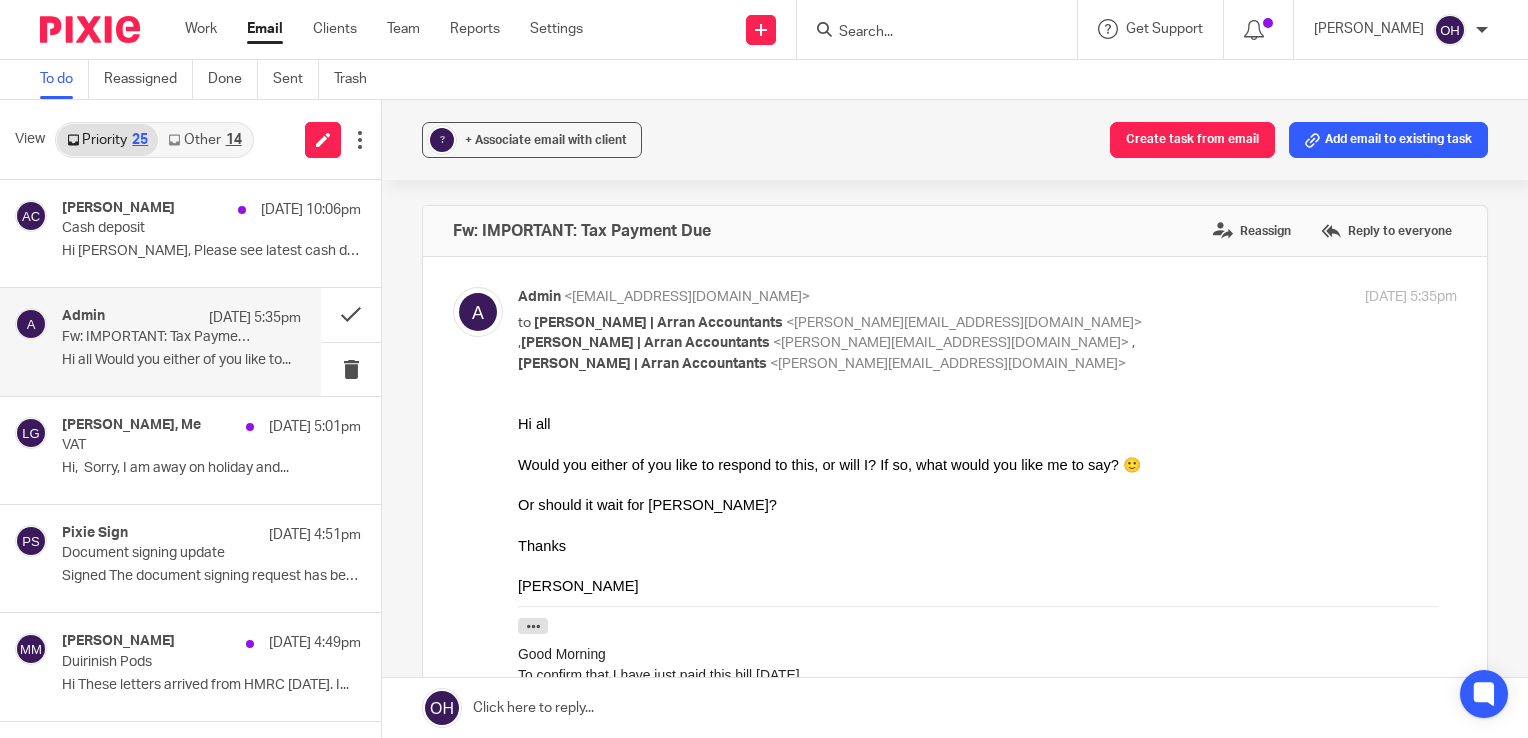 drag, startPoint x: 857, startPoint y: 464, endPoint x: 776, endPoint y: 530, distance: 104.48445 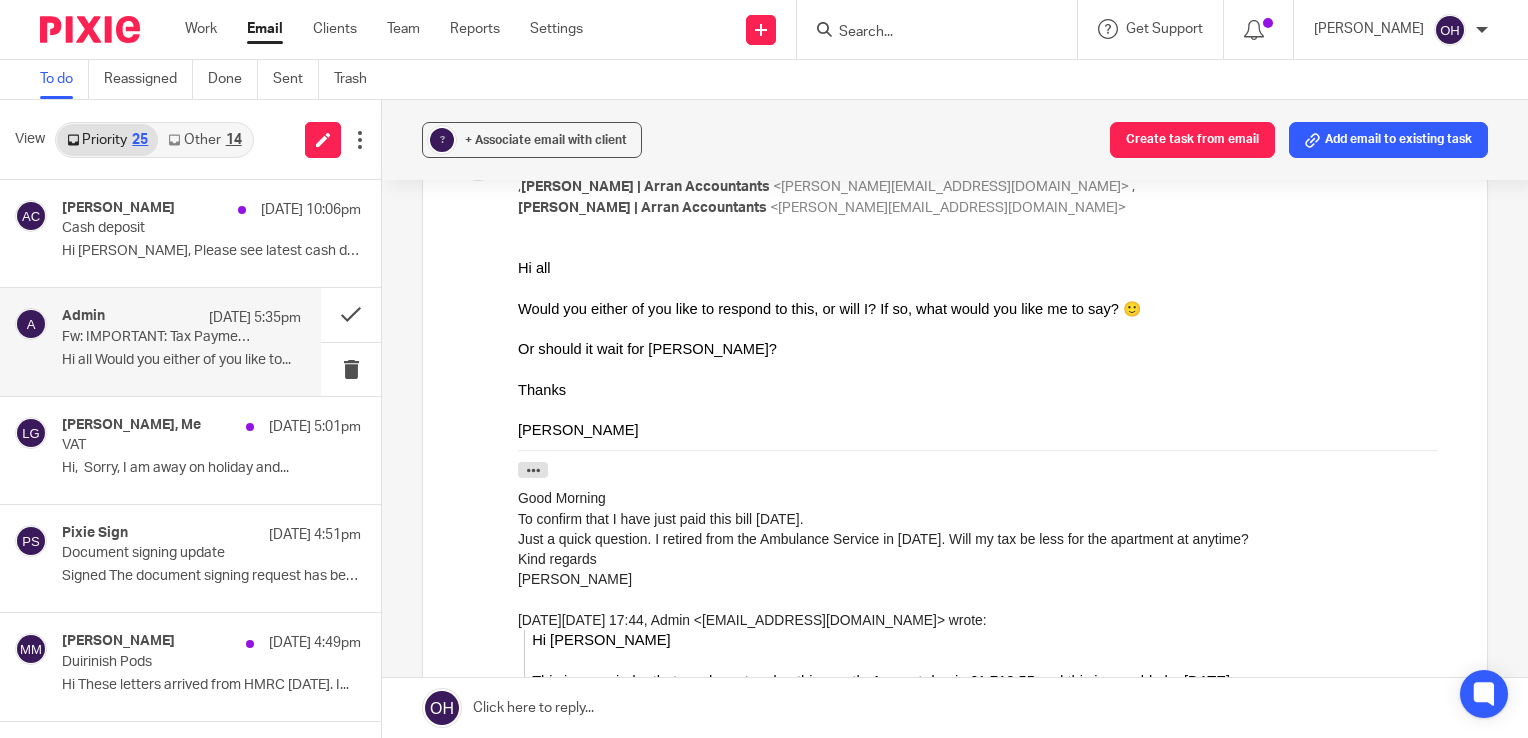 scroll, scrollTop: 159, scrollLeft: 0, axis: vertical 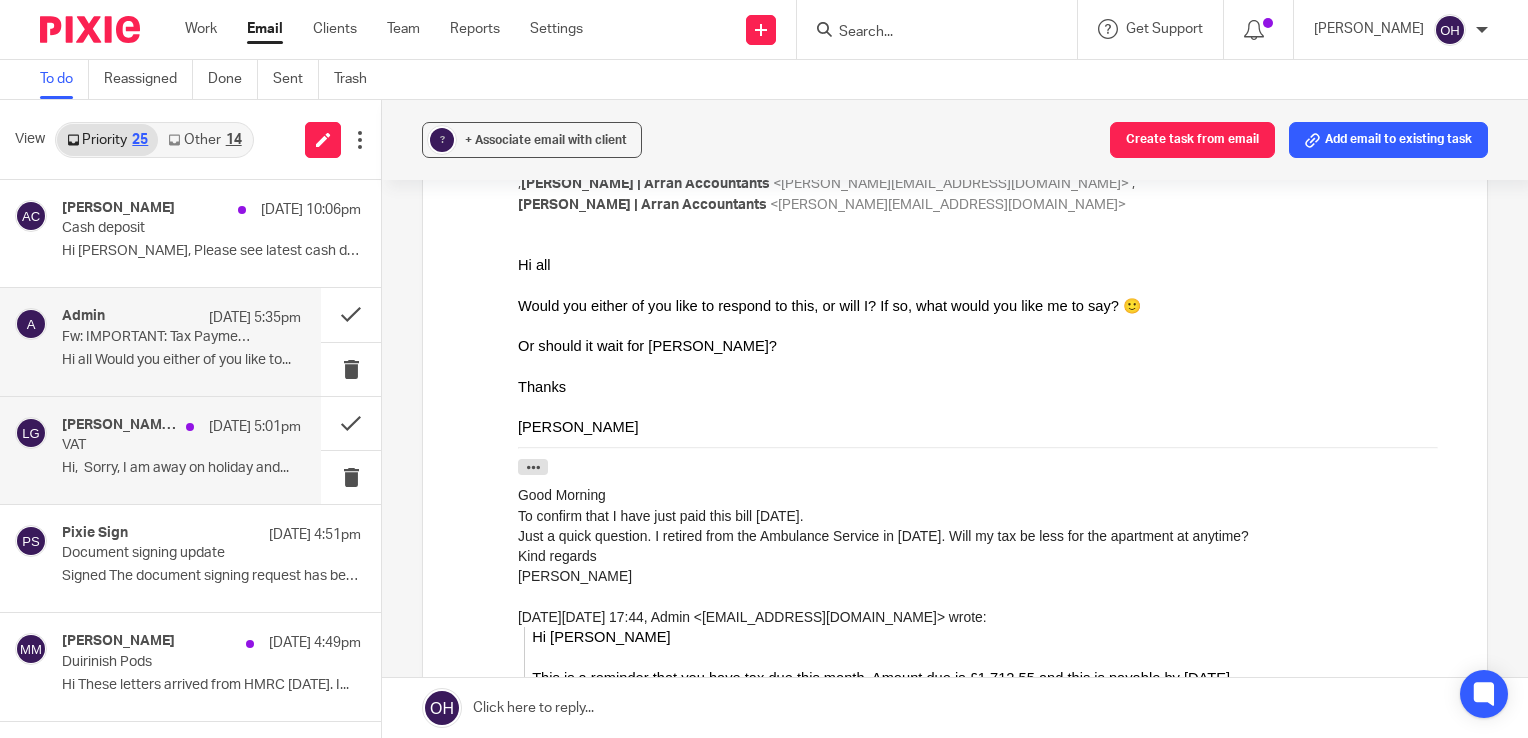 click on "Lee Girbow, Me
15 Jul 5:01pm   VAT   Hi,      Sorry, I am away on holiday and..." at bounding box center (181, 450) 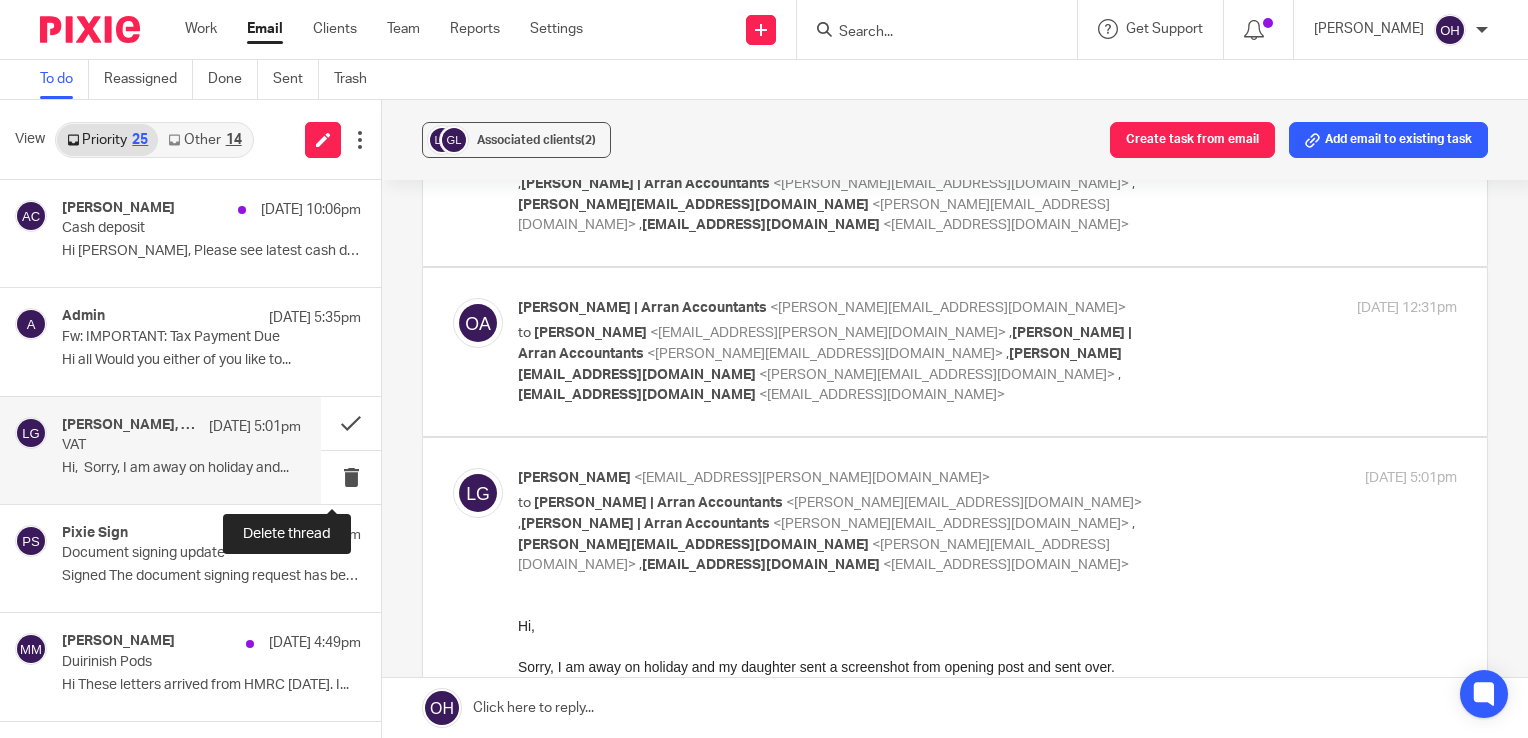 scroll, scrollTop: 0, scrollLeft: 0, axis: both 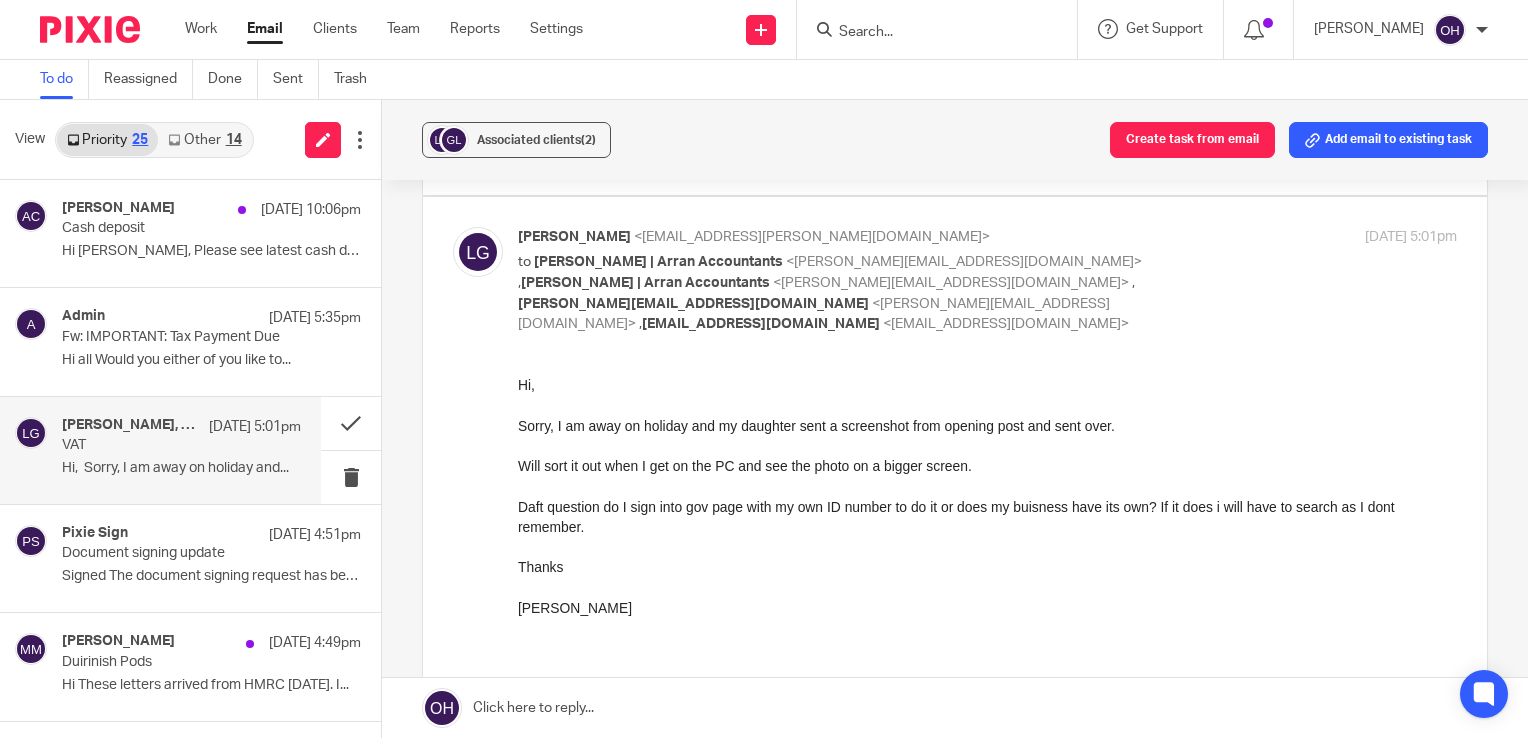 drag, startPoint x: 808, startPoint y: 521, endPoint x: 762, endPoint y: 499, distance: 50.990196 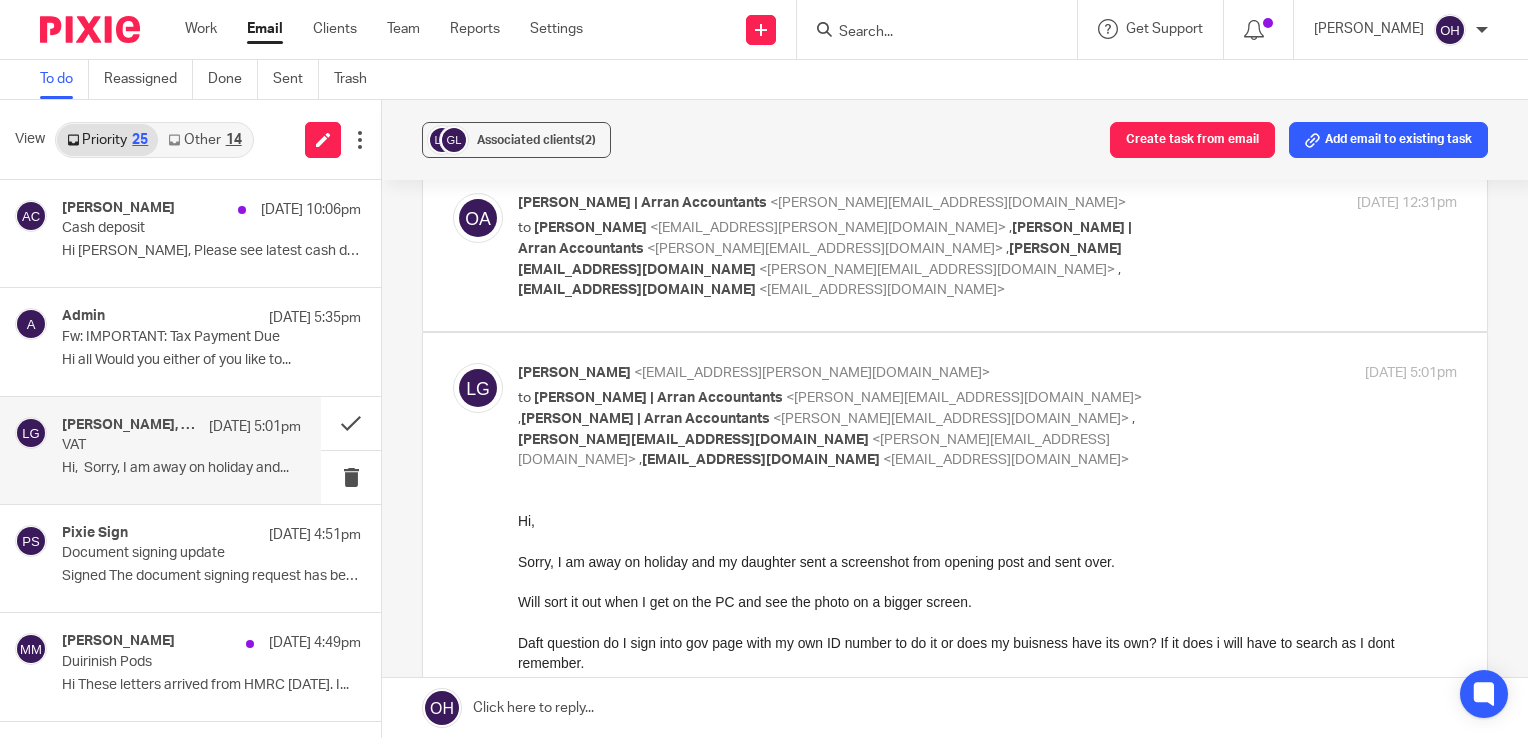 scroll, scrollTop: 0, scrollLeft: 0, axis: both 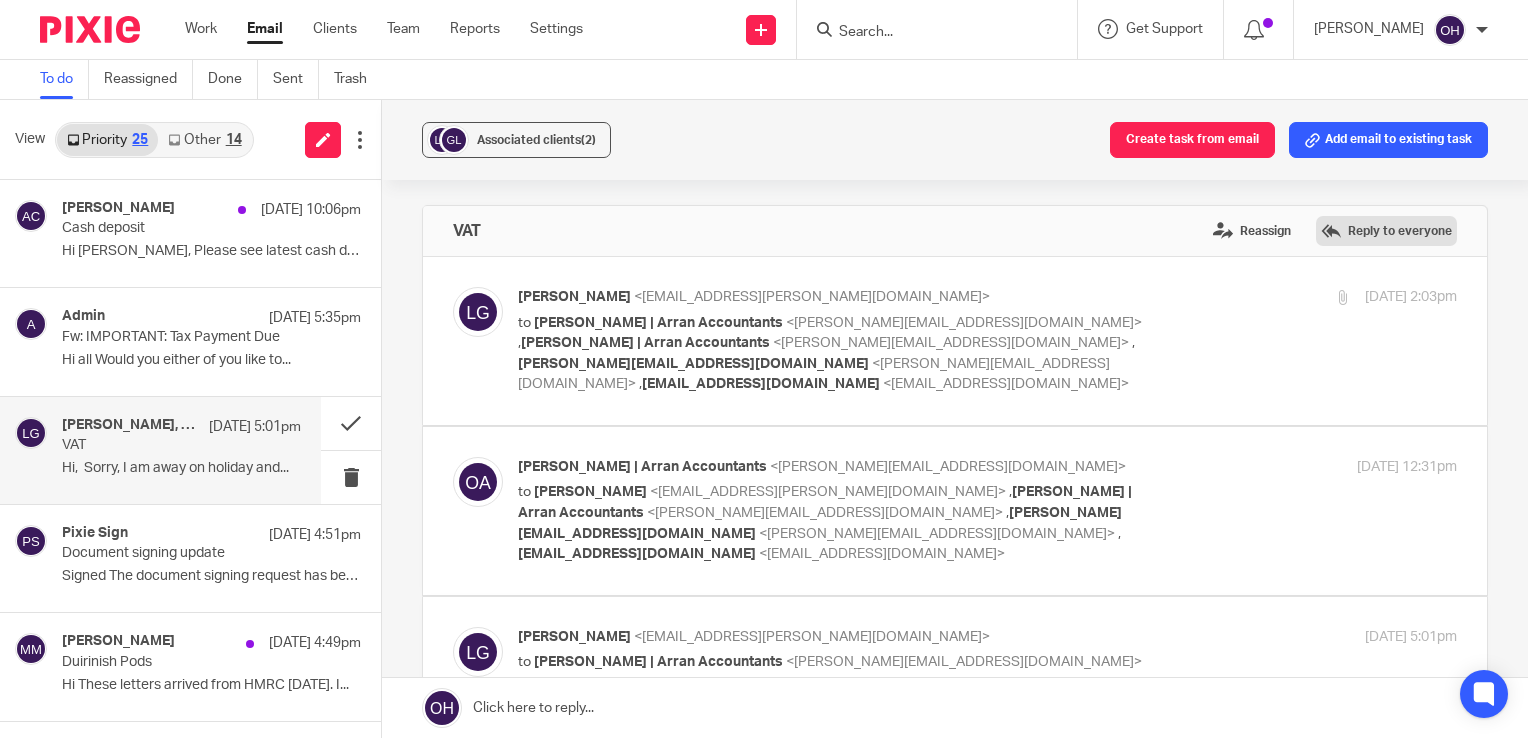 click on "Reply to everyone" at bounding box center [1386, 231] 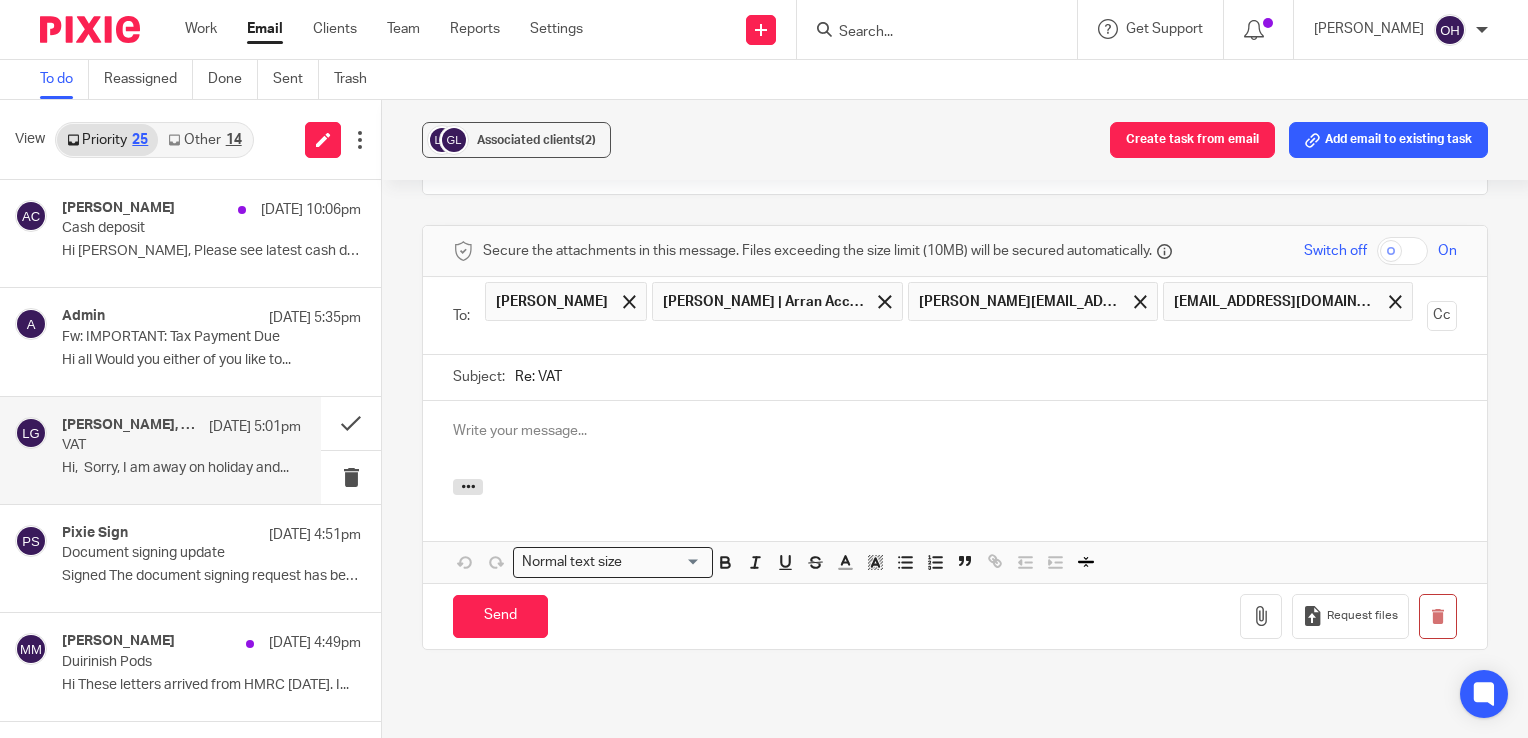 scroll, scrollTop: 0, scrollLeft: 0, axis: both 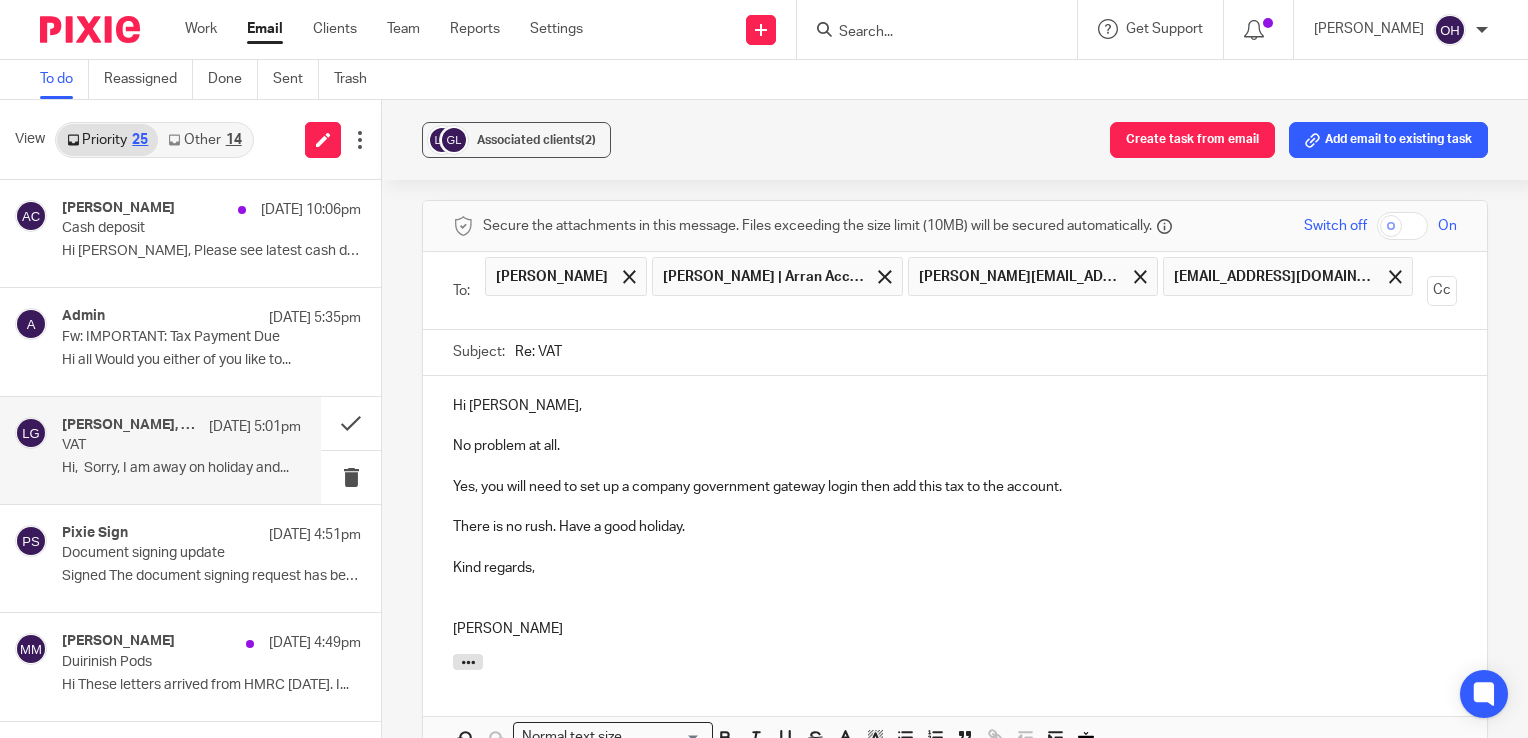 click on "Send" at bounding box center [500, 791] 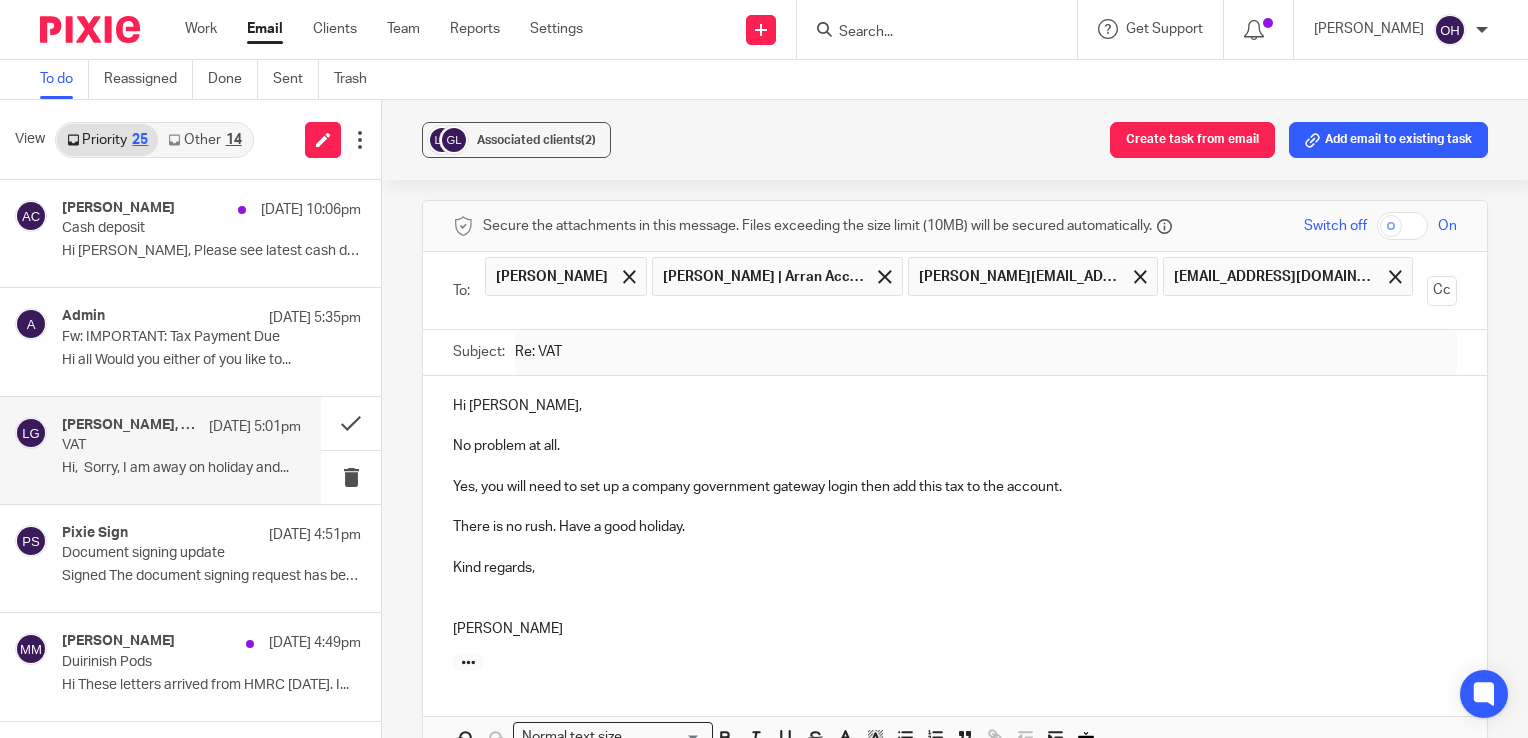 scroll, scrollTop: 1380, scrollLeft: 0, axis: vertical 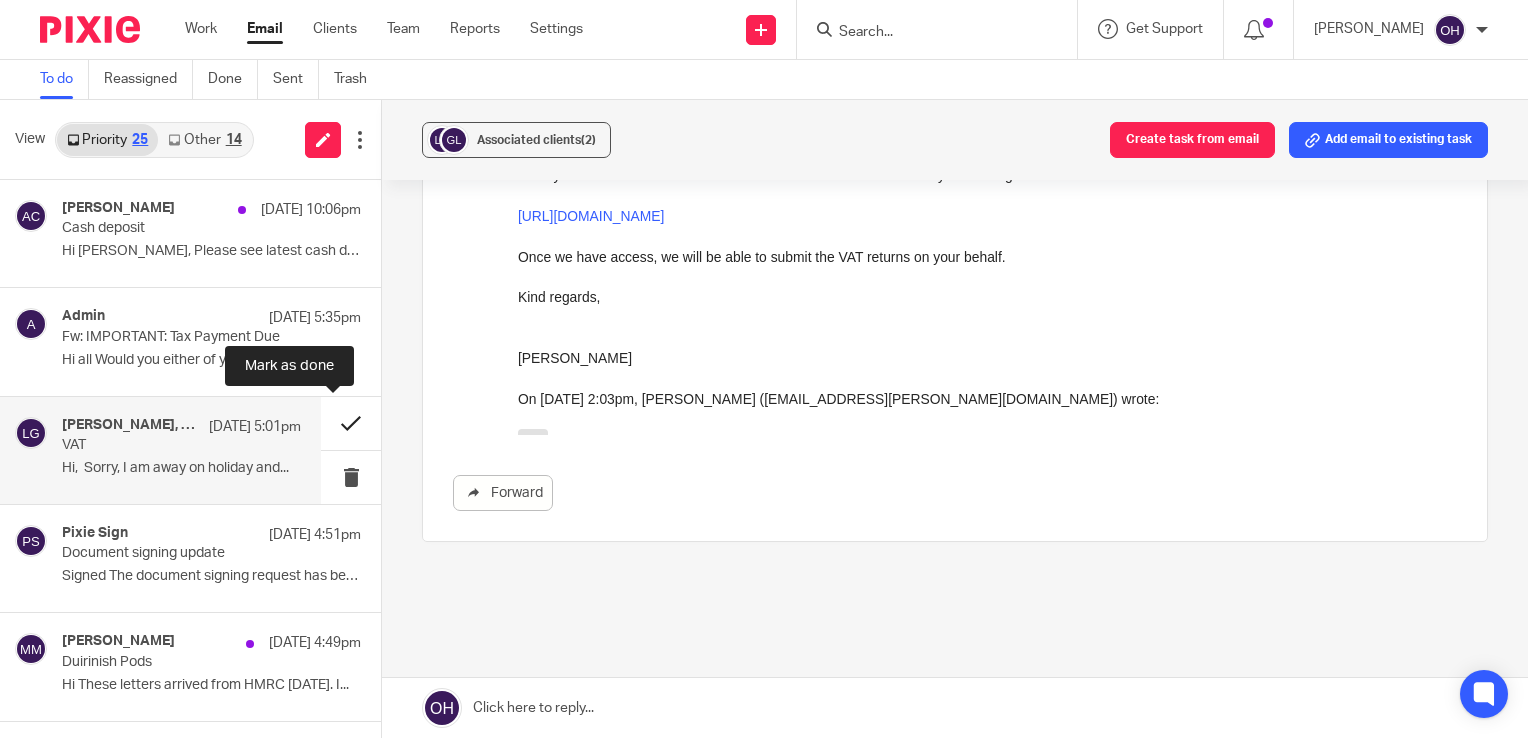 click at bounding box center (351, 423) 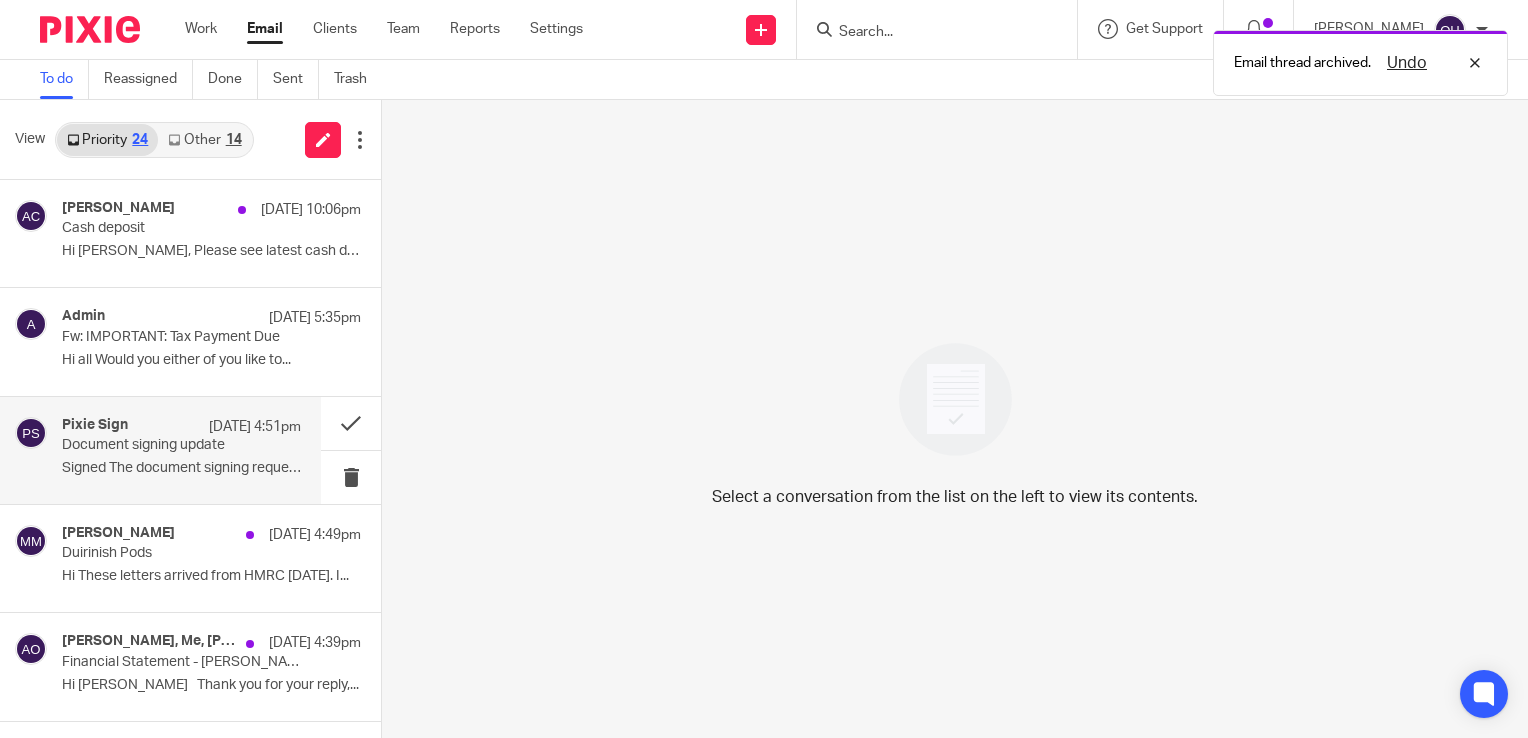 click on "Pixie Sign
15 Jul 4:51pm   Document signing update   Signed   The document signing request has been..." at bounding box center (160, 450) 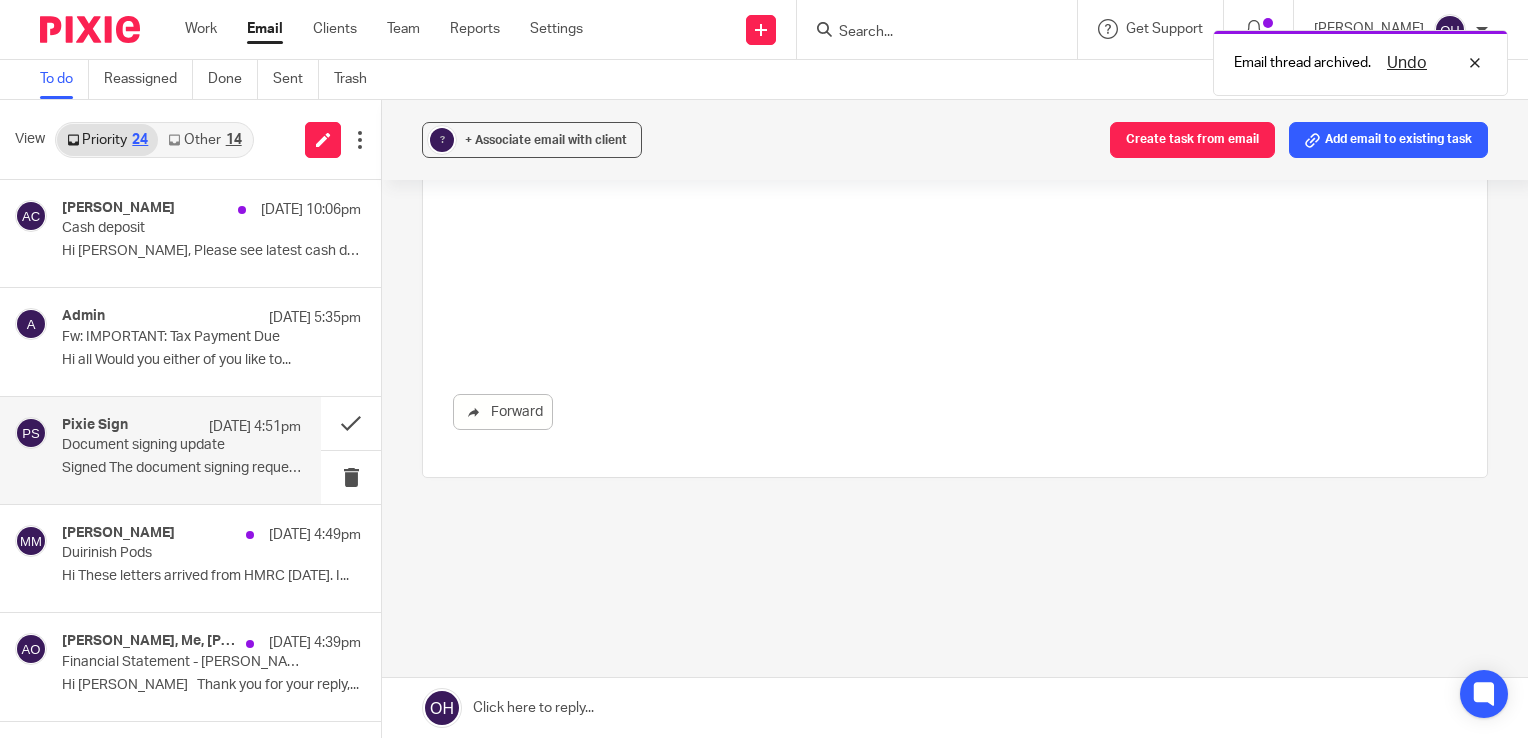 scroll, scrollTop: 0, scrollLeft: 0, axis: both 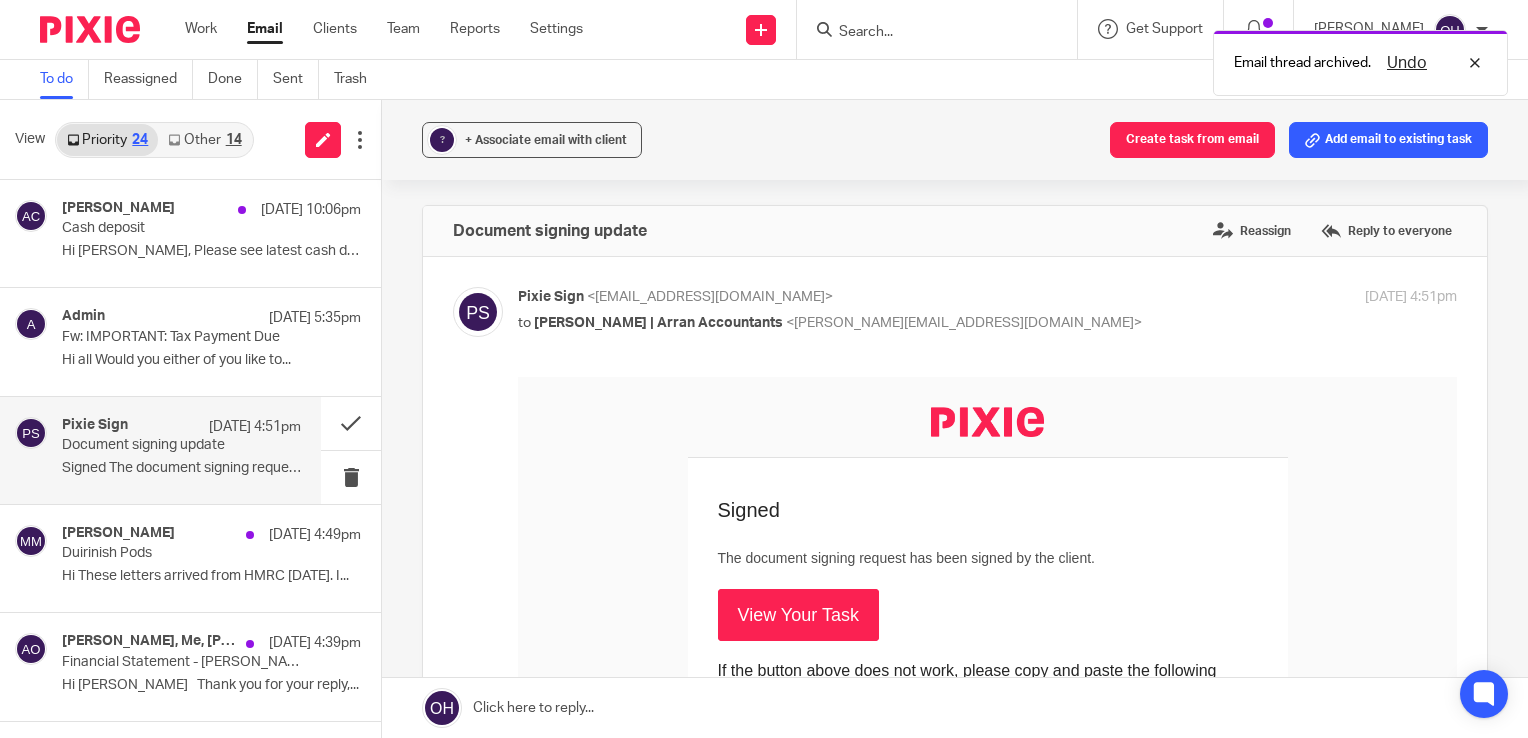 click on "View Your Task" at bounding box center (798, 615) 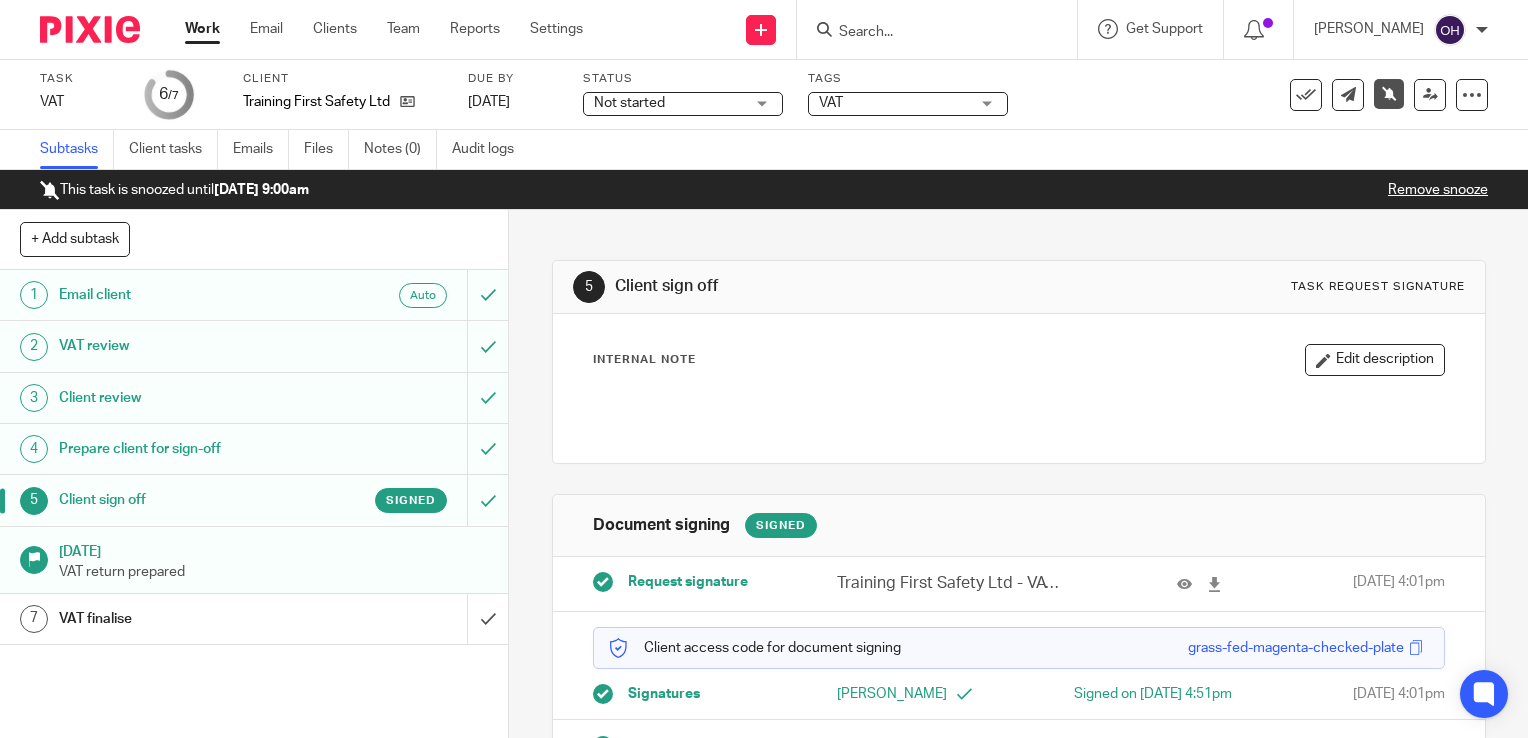 scroll, scrollTop: 0, scrollLeft: 0, axis: both 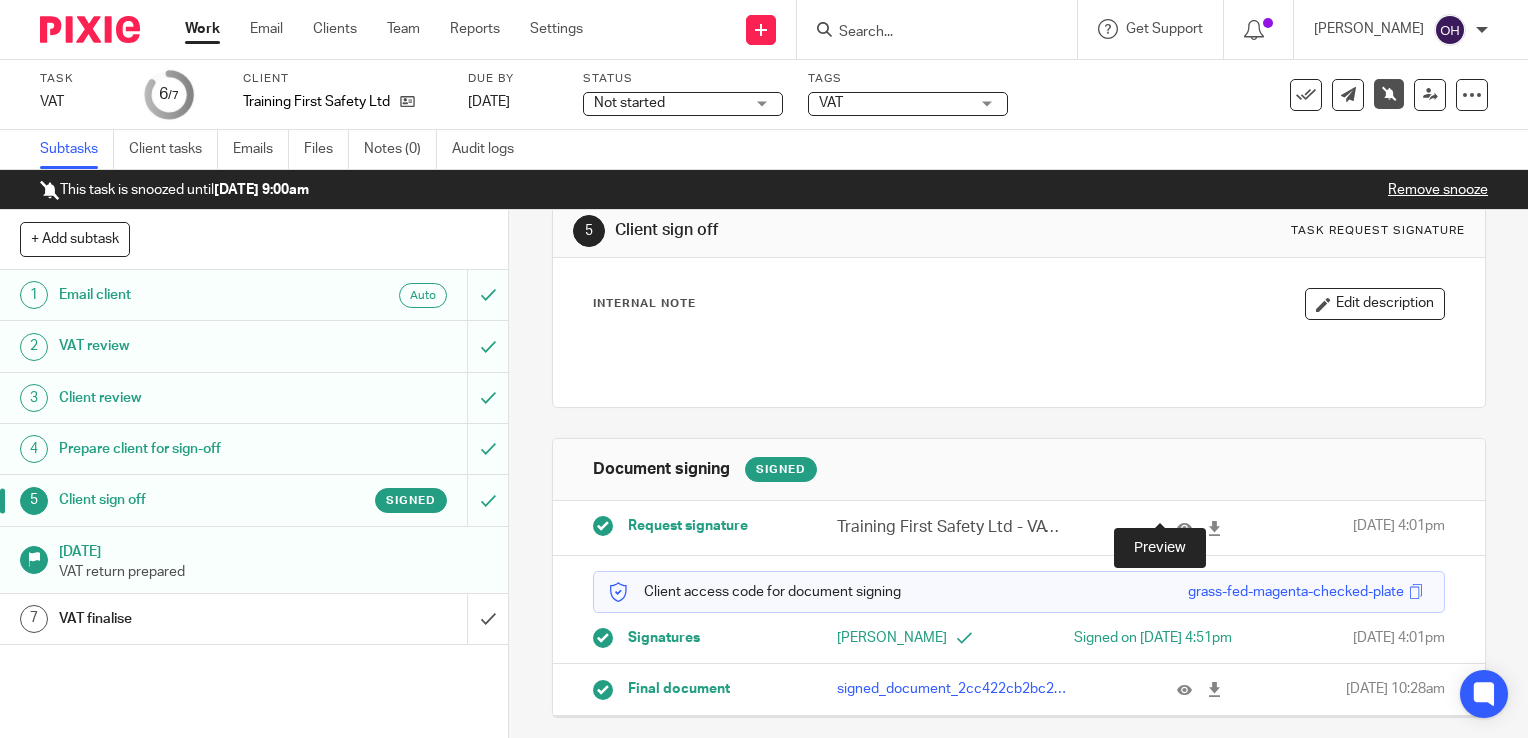 drag, startPoint x: 1156, startPoint y: 509, endPoint x: 1092, endPoint y: 448, distance: 88.4138 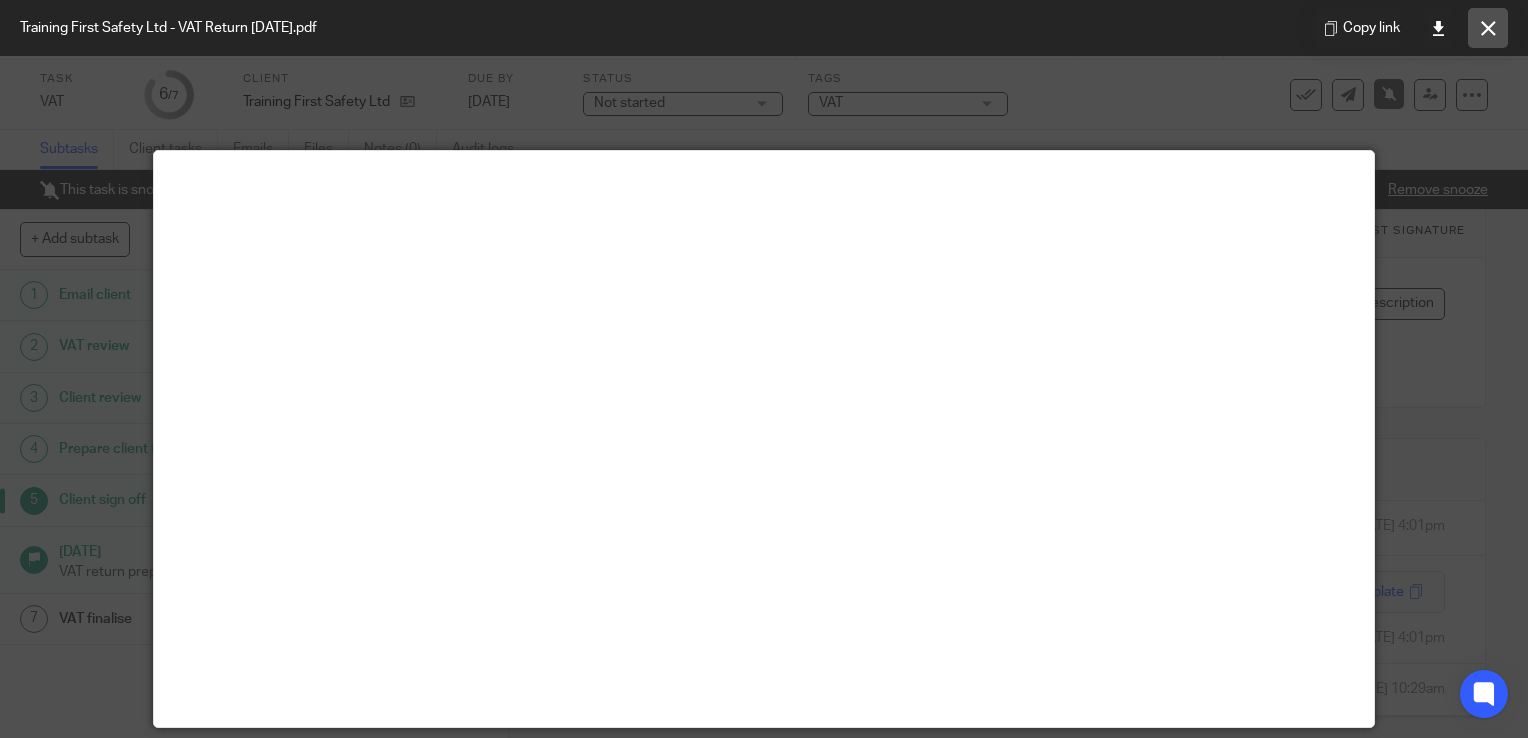 click at bounding box center (1488, 28) 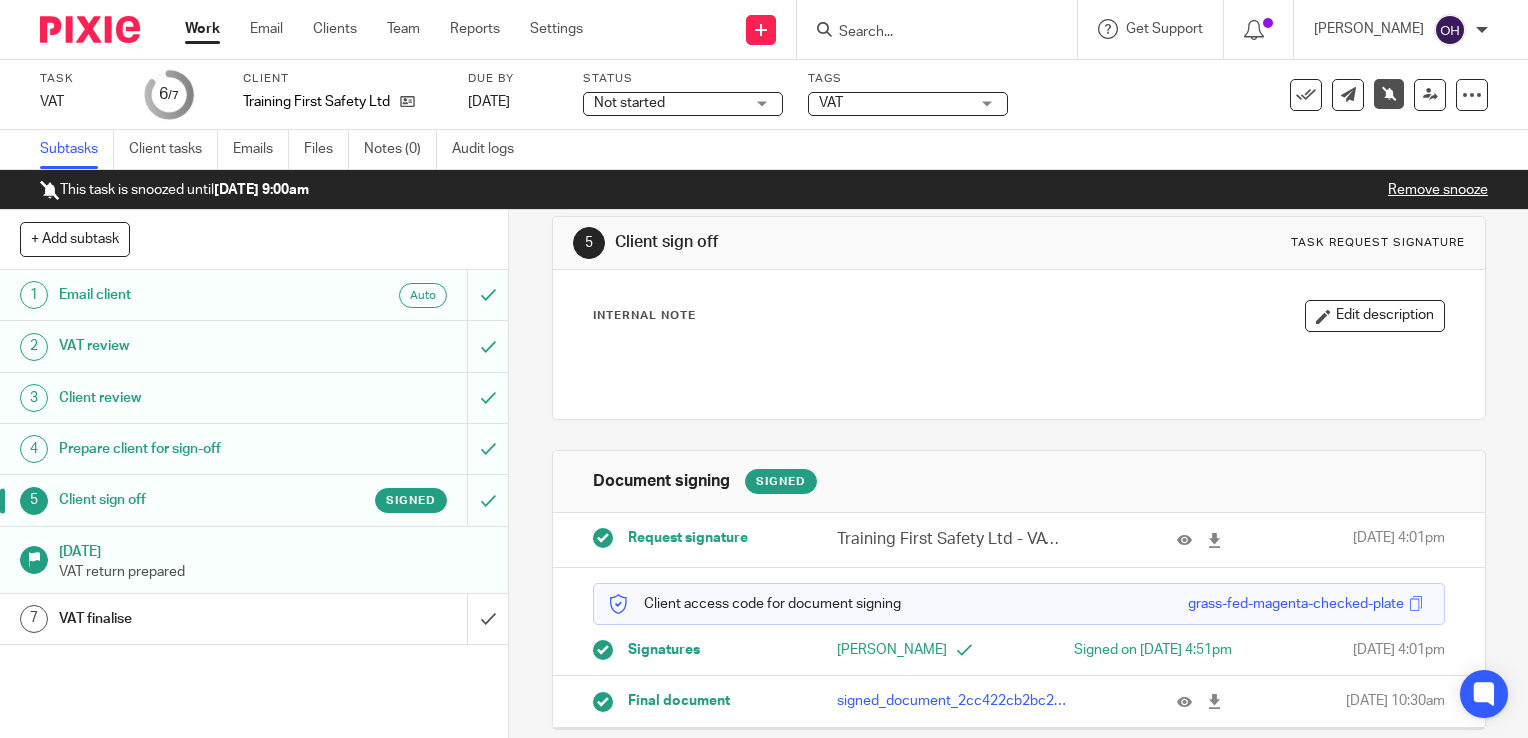 scroll, scrollTop: 0, scrollLeft: 0, axis: both 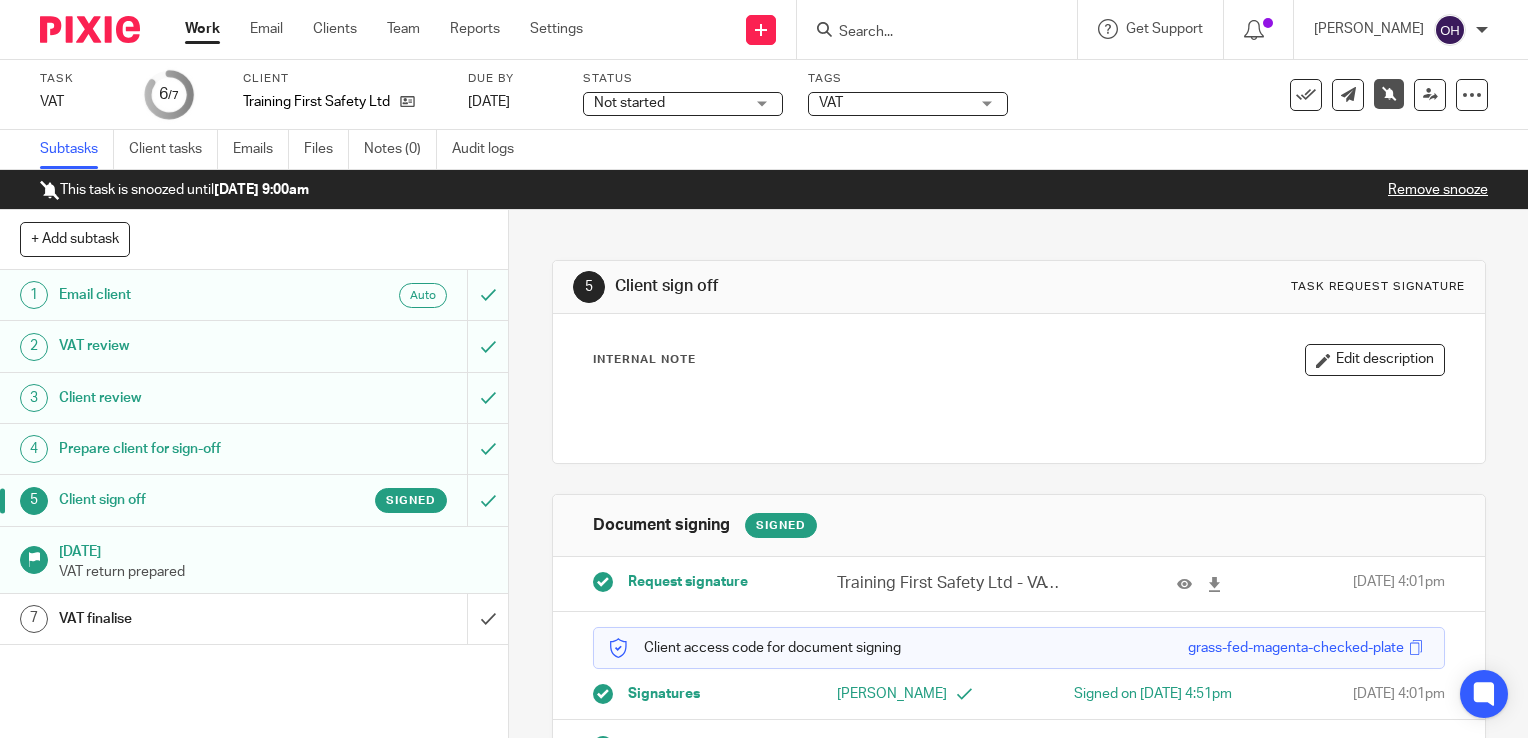 click at bounding box center (1306, 95) 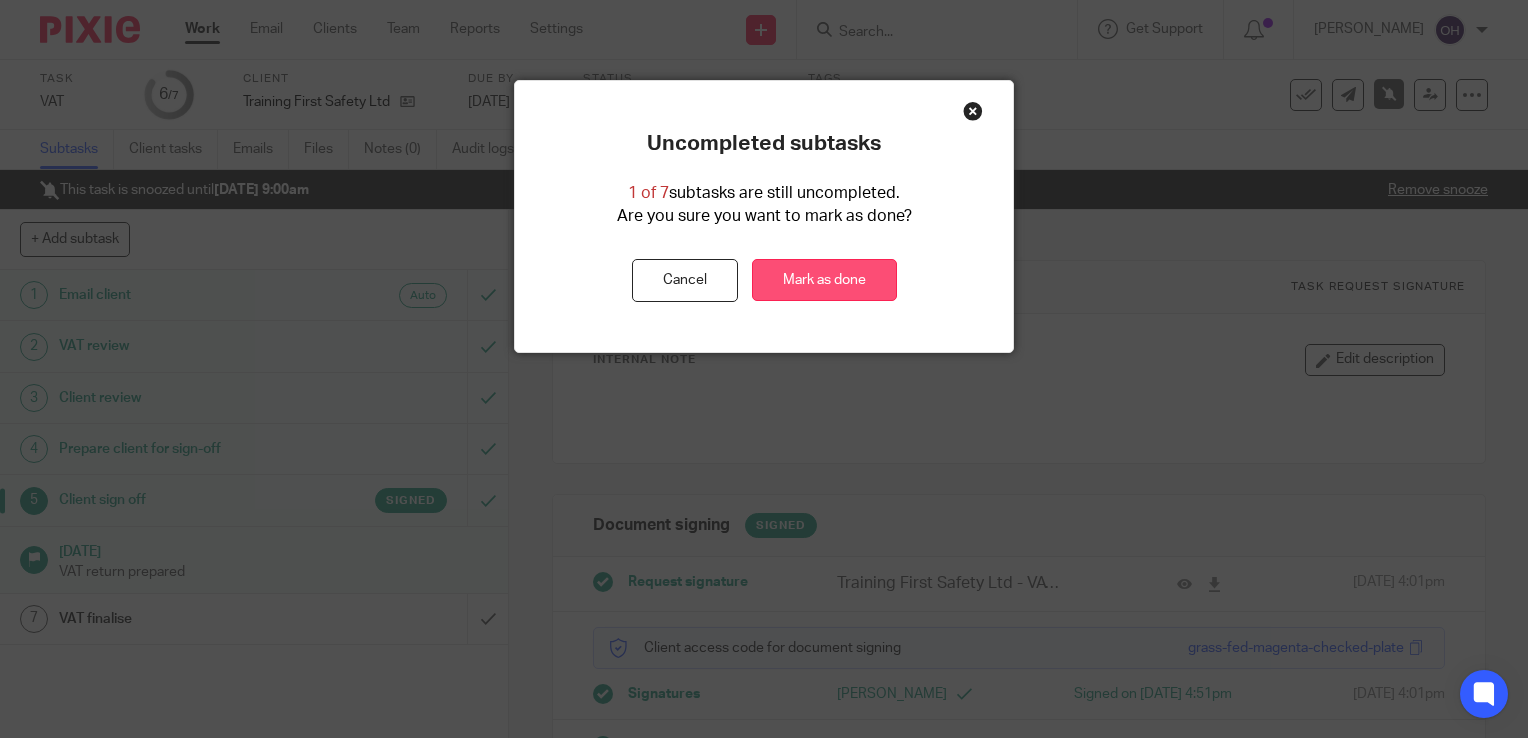 click on "Mark as done" at bounding box center [824, 280] 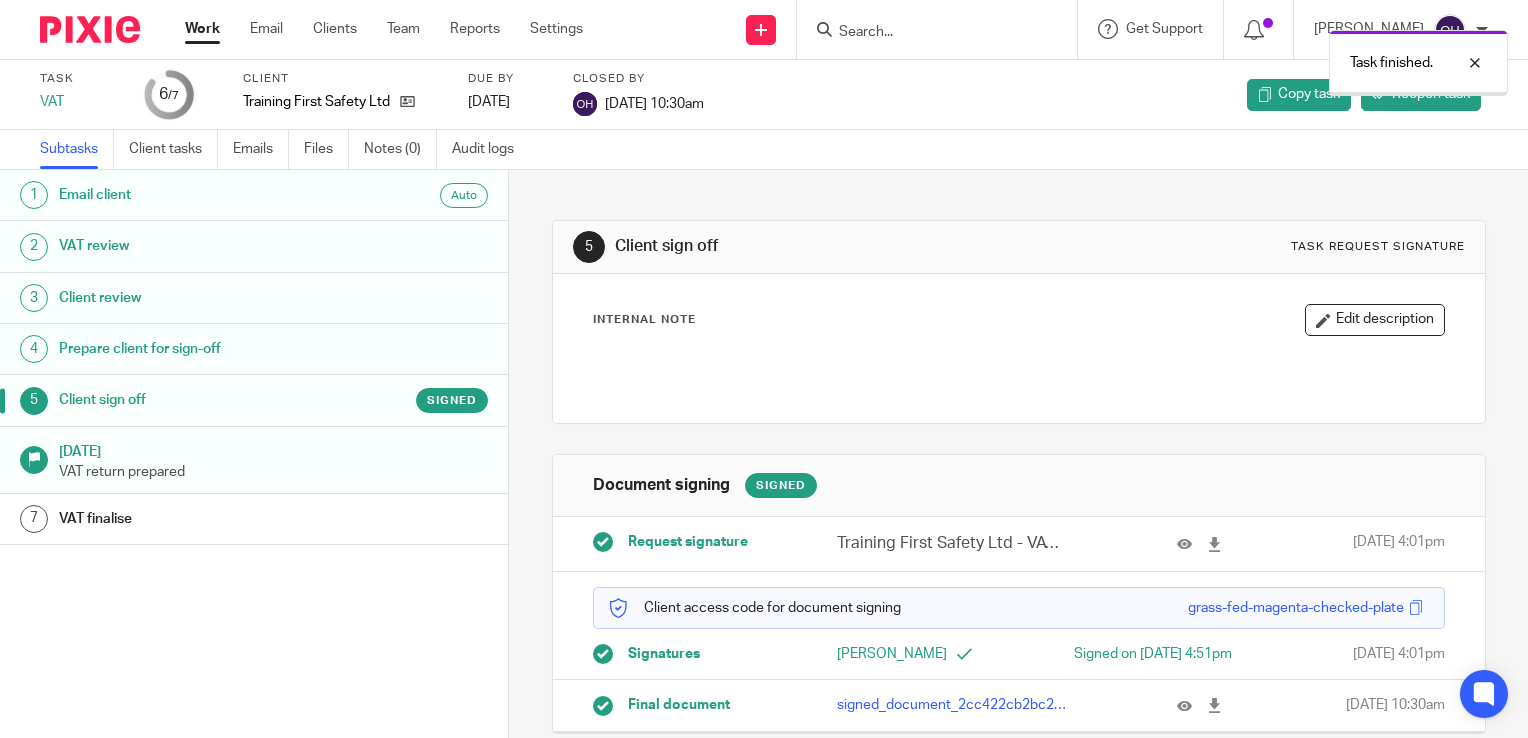 scroll, scrollTop: 0, scrollLeft: 0, axis: both 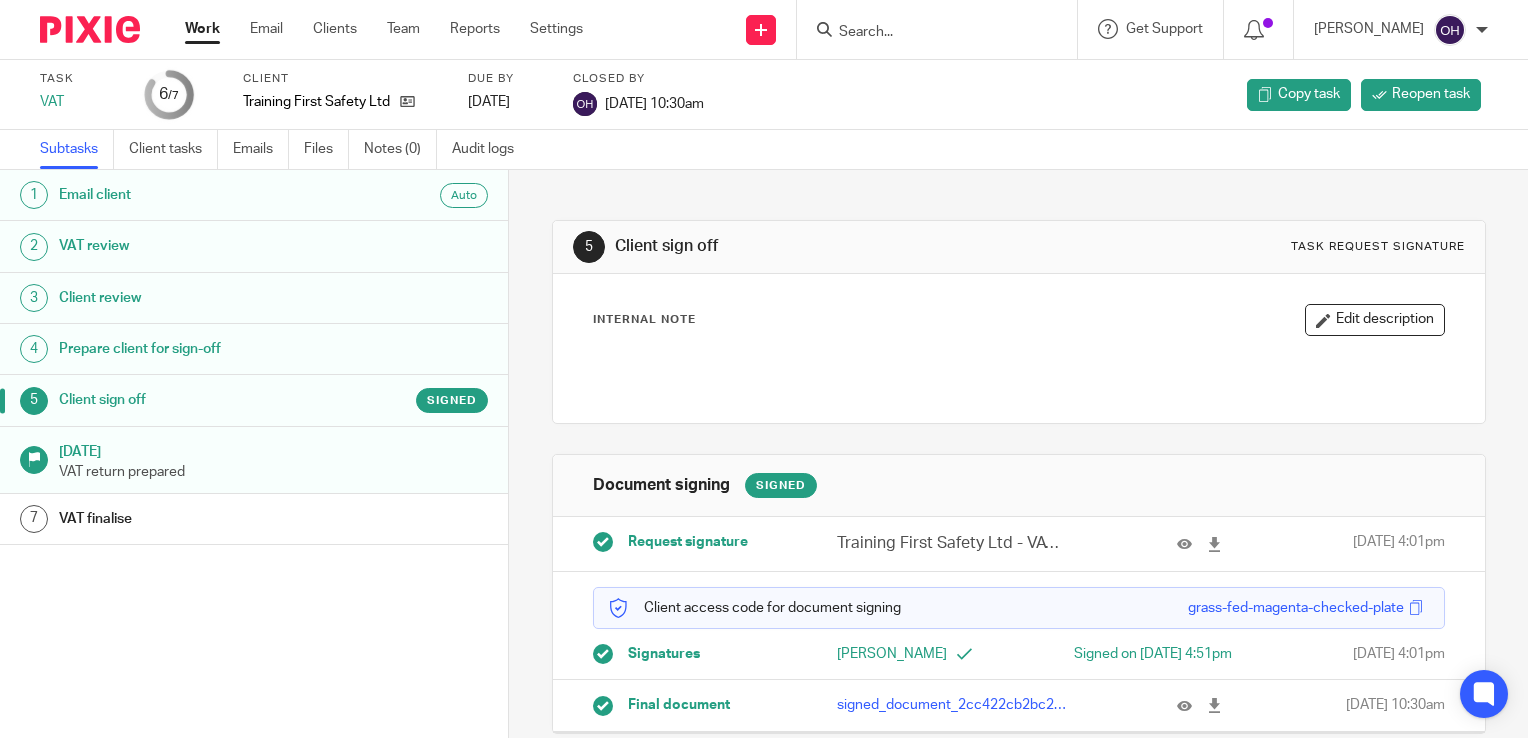 click on "Work" at bounding box center [202, 29] 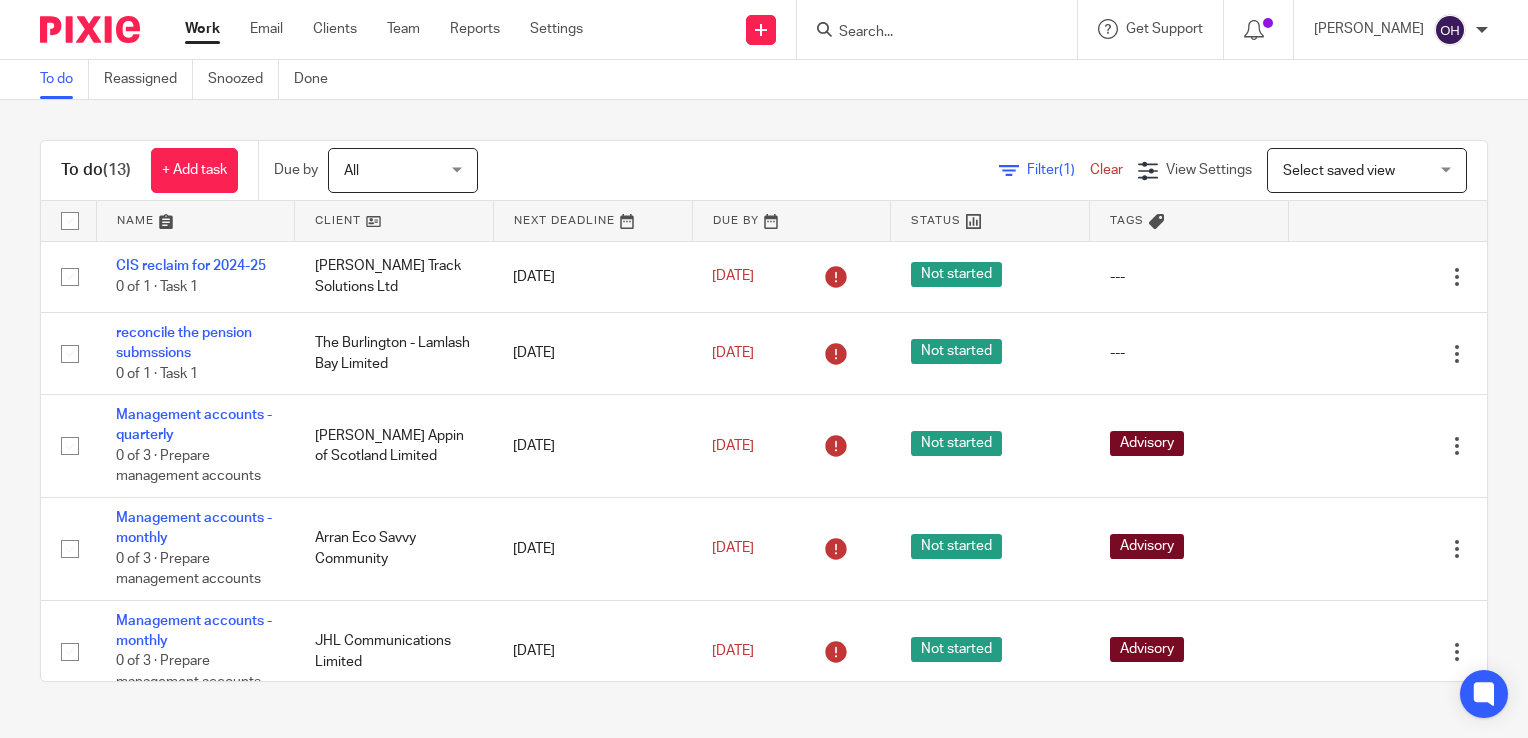 scroll, scrollTop: 0, scrollLeft: 0, axis: both 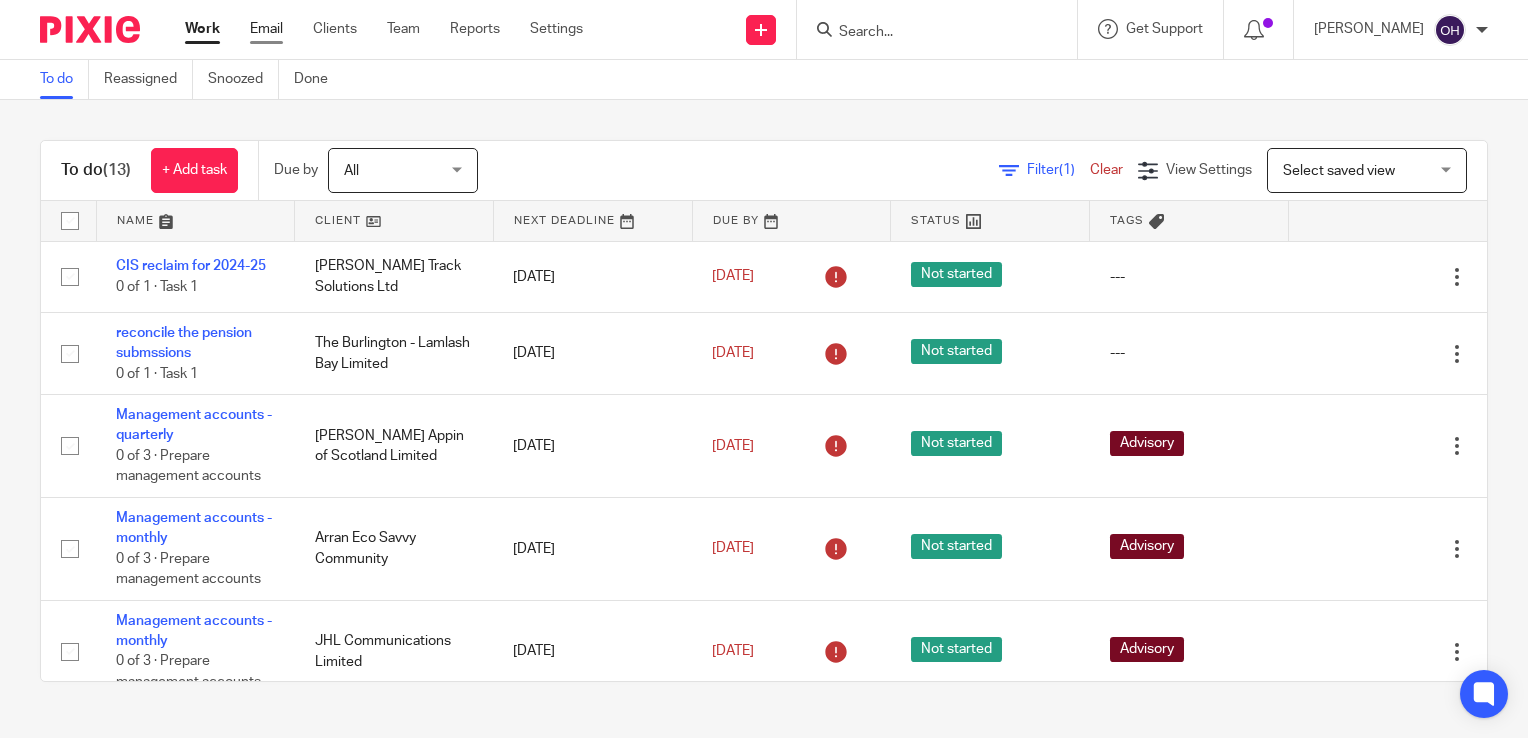 click on "Email" at bounding box center [266, 29] 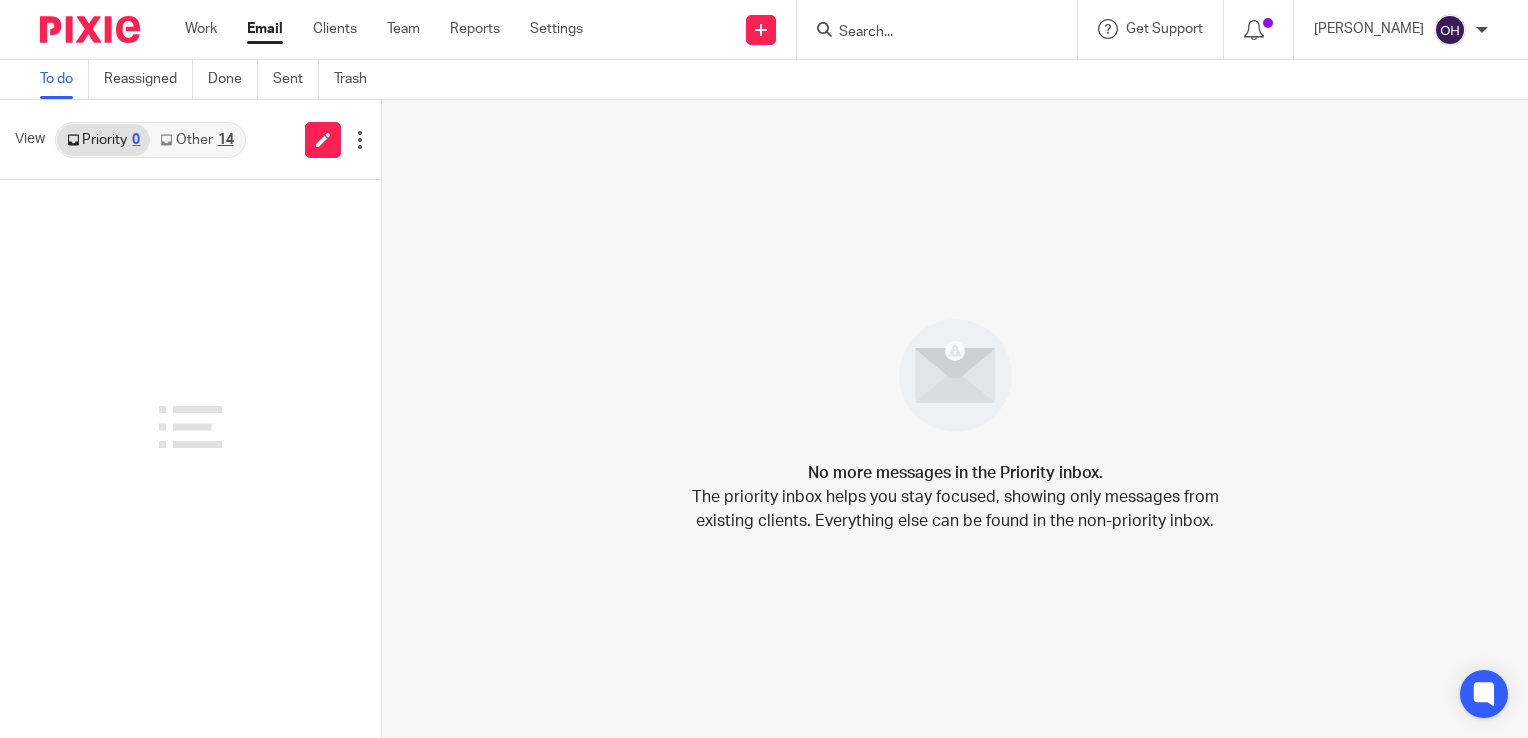 scroll, scrollTop: 0, scrollLeft: 0, axis: both 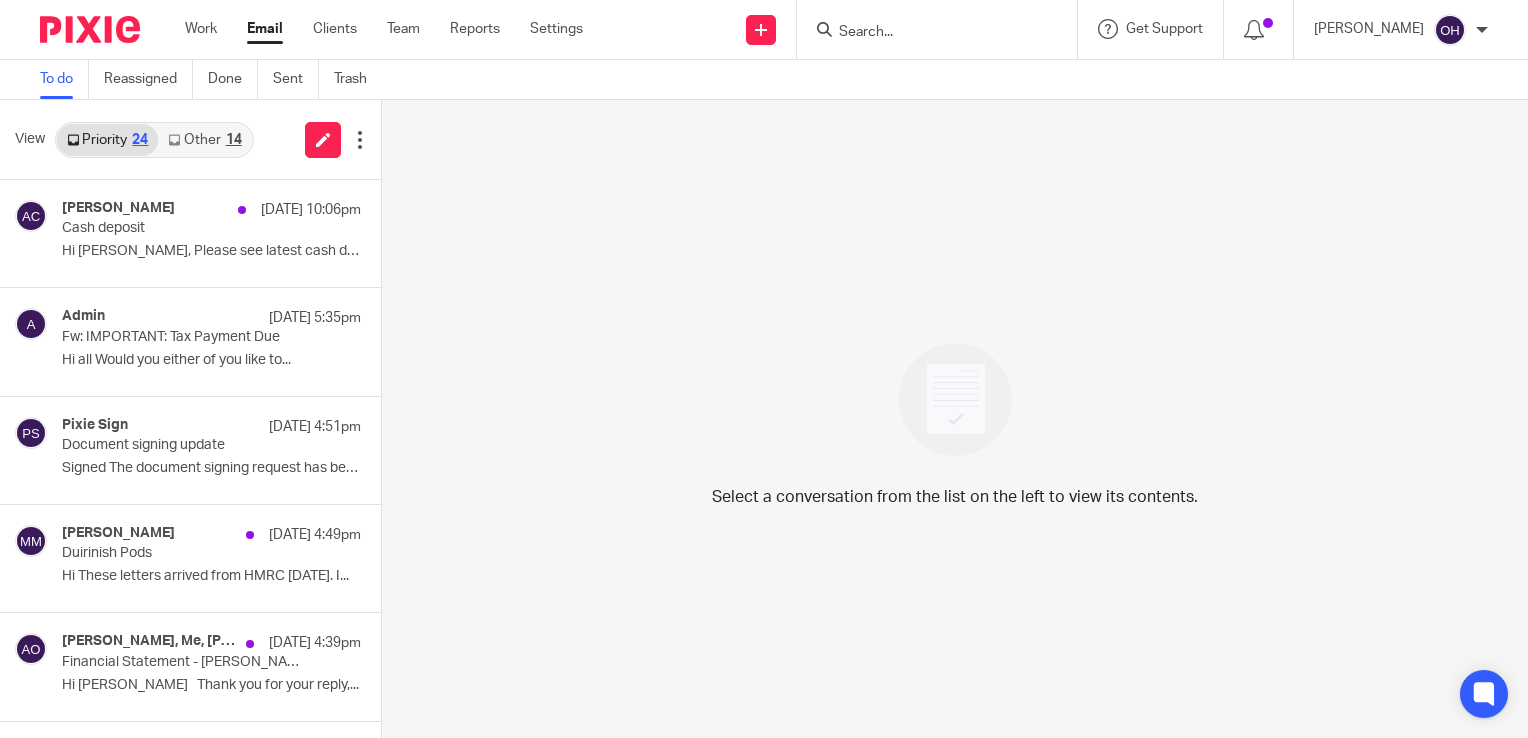 click on "Other
14" at bounding box center [204, 140] 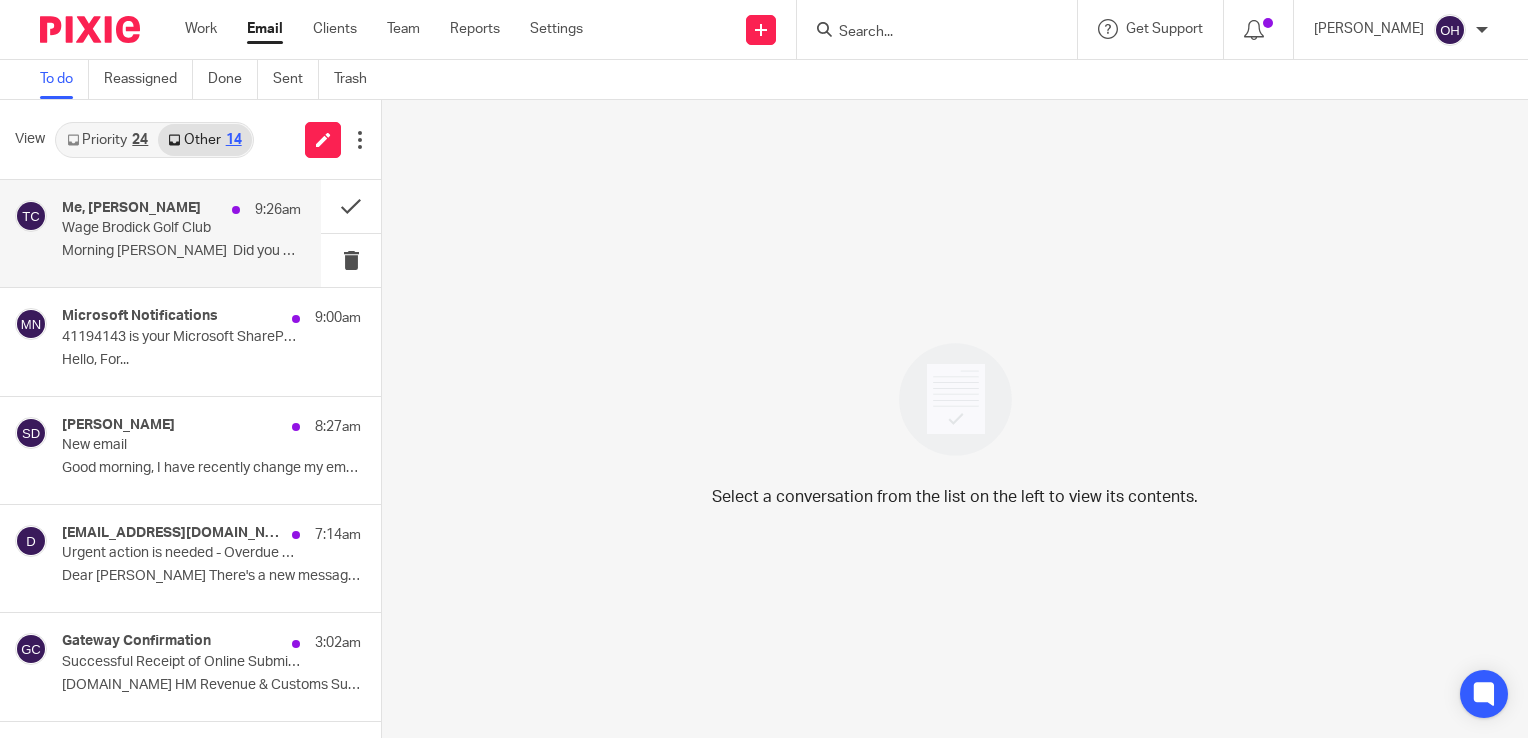 click on "Morning [PERSON_NAME]      Did you manage to..." at bounding box center [181, 251] 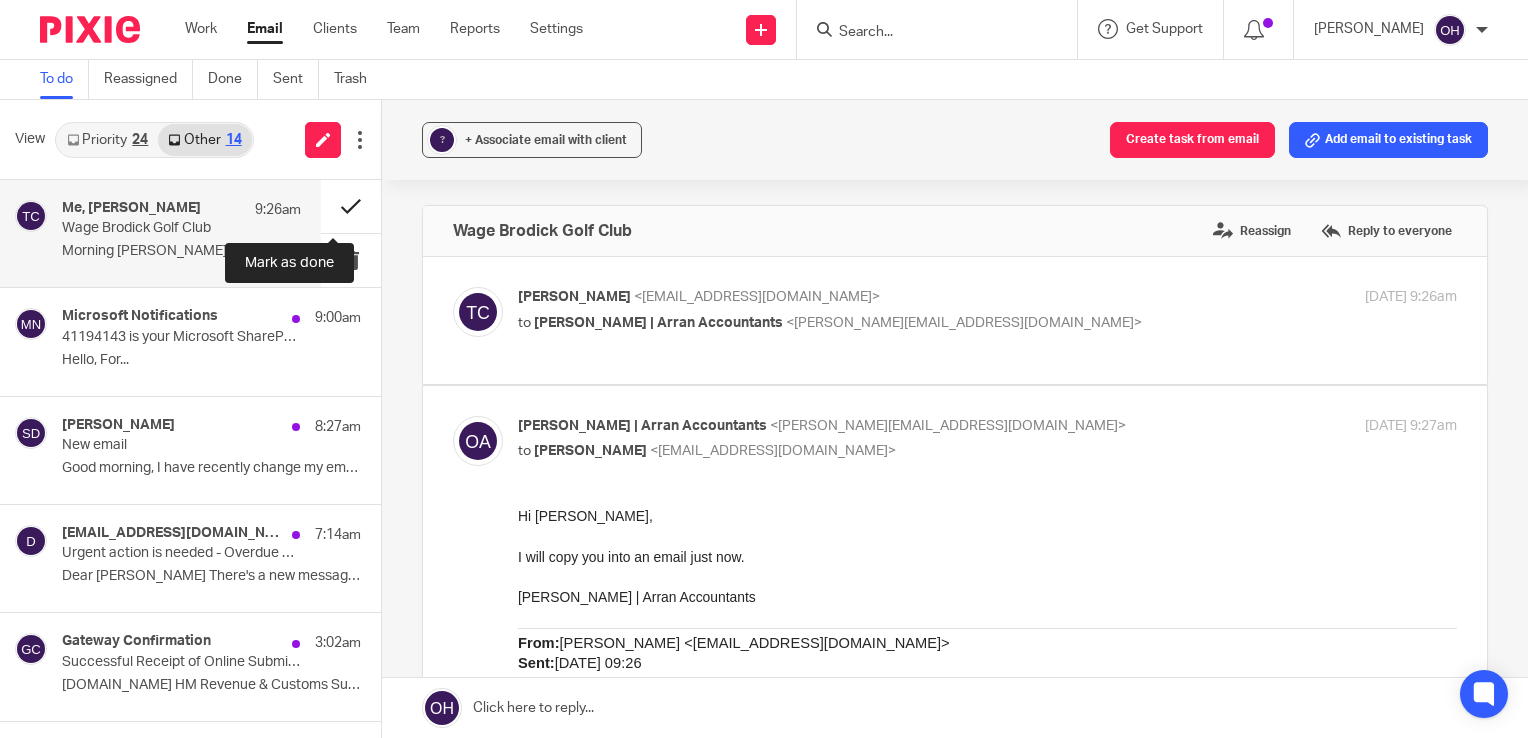 scroll, scrollTop: 0, scrollLeft: 0, axis: both 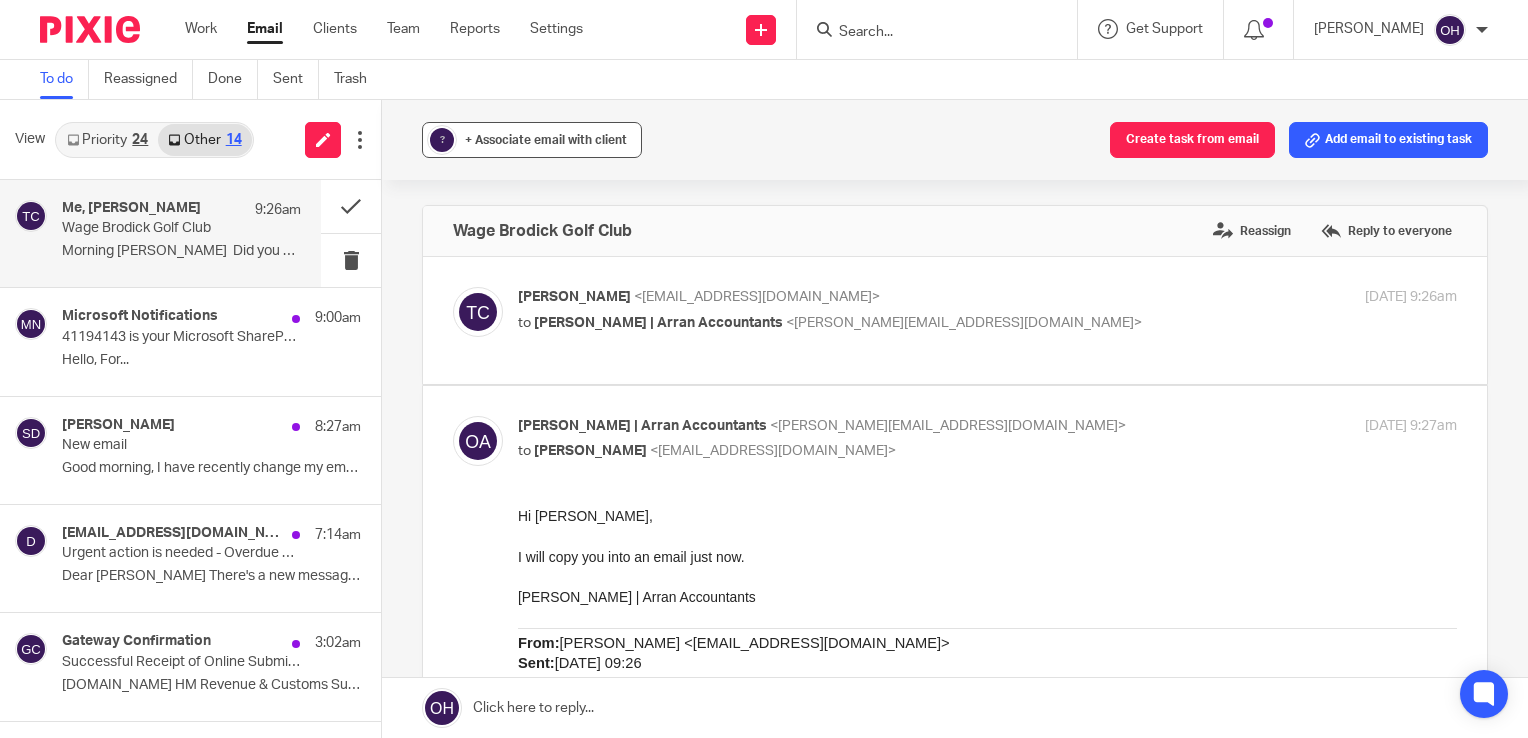 click on "+ Associate email with client" at bounding box center [546, 140] 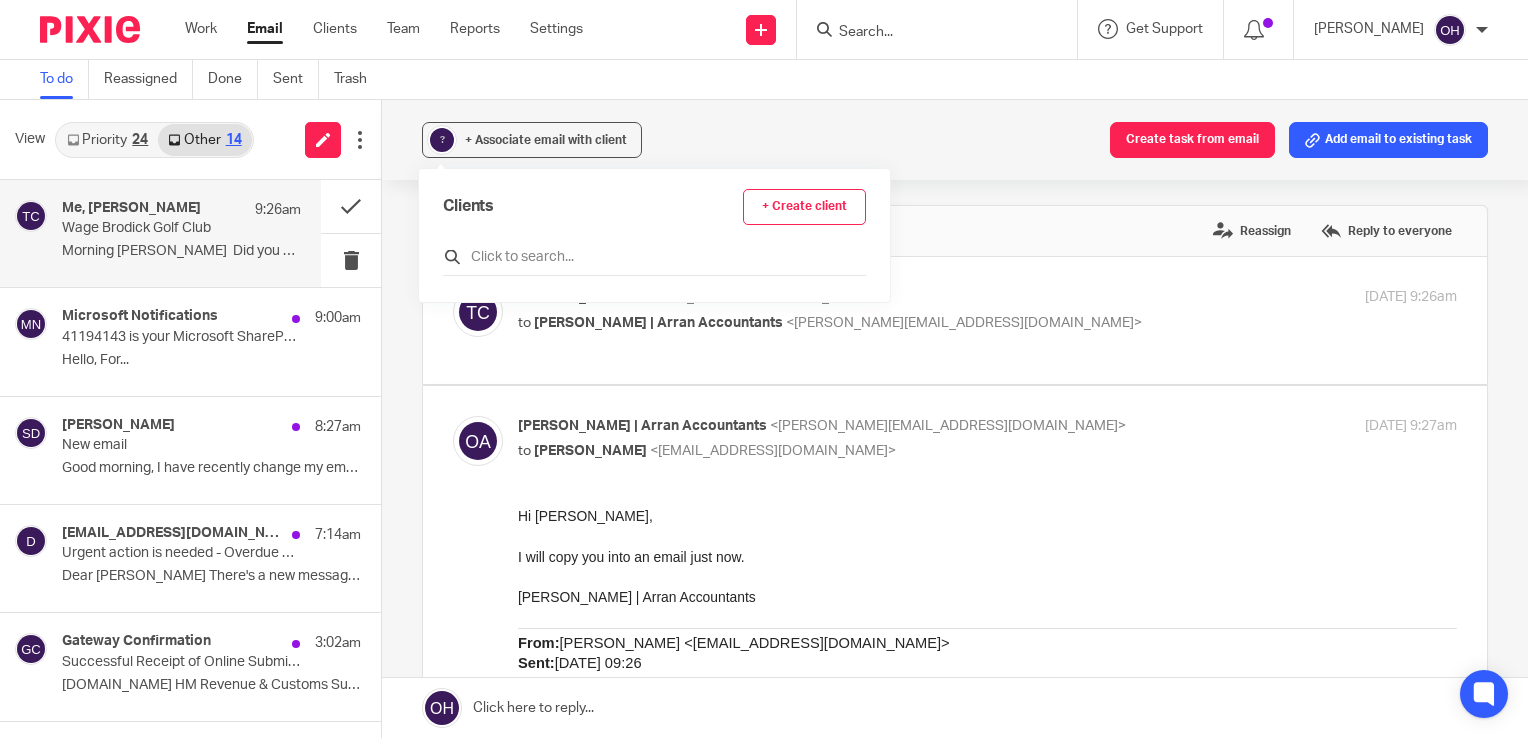click at bounding box center (654, 257) 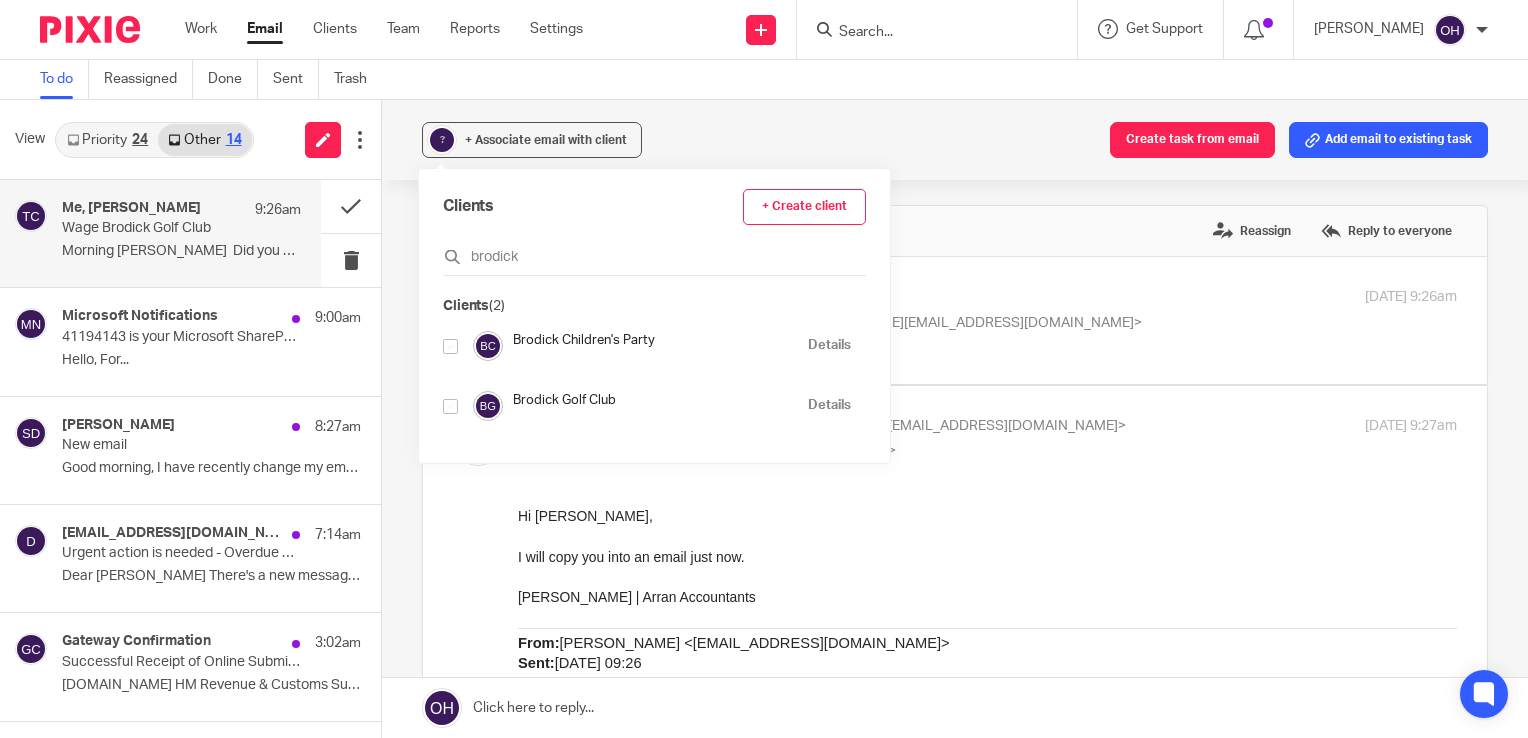 type on "brodick" 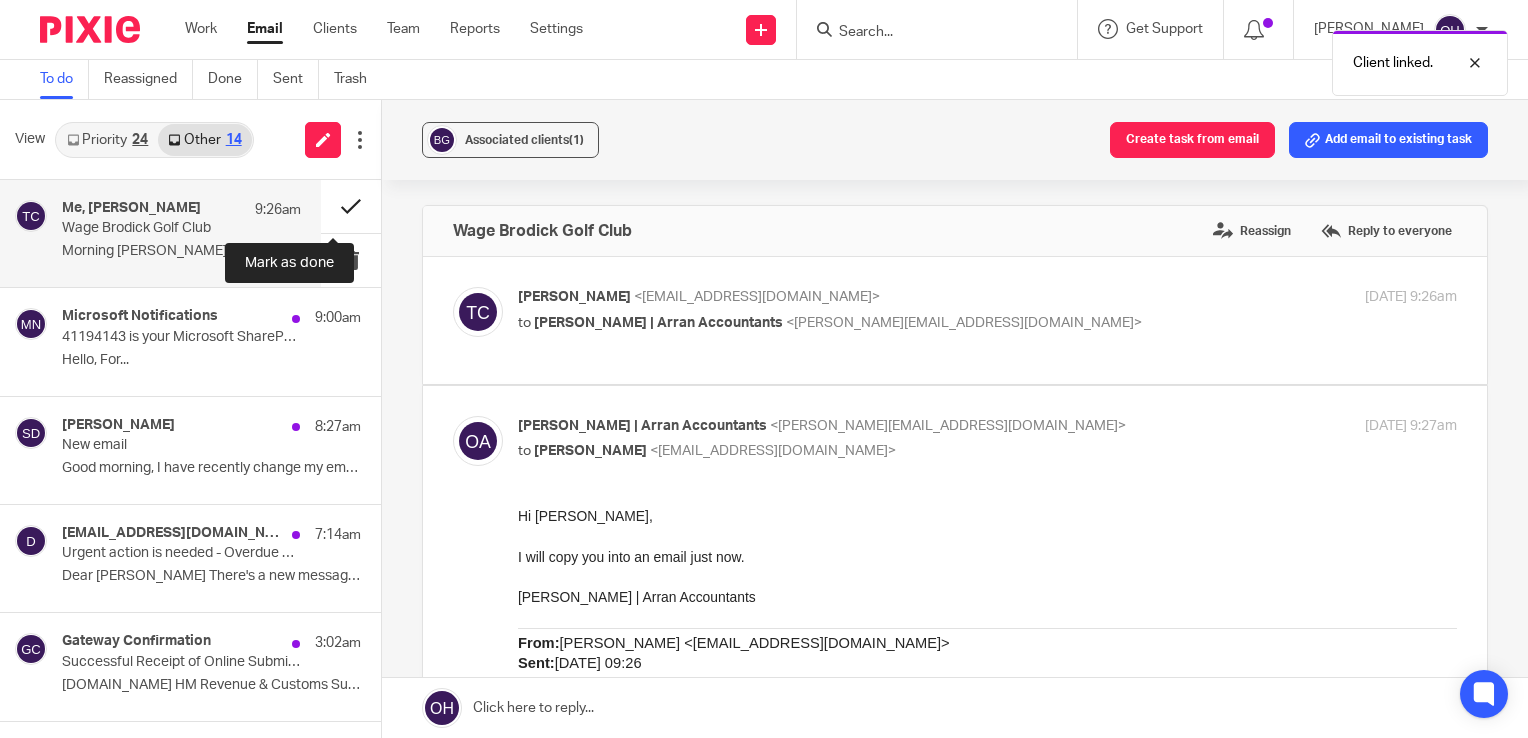 click at bounding box center [351, 206] 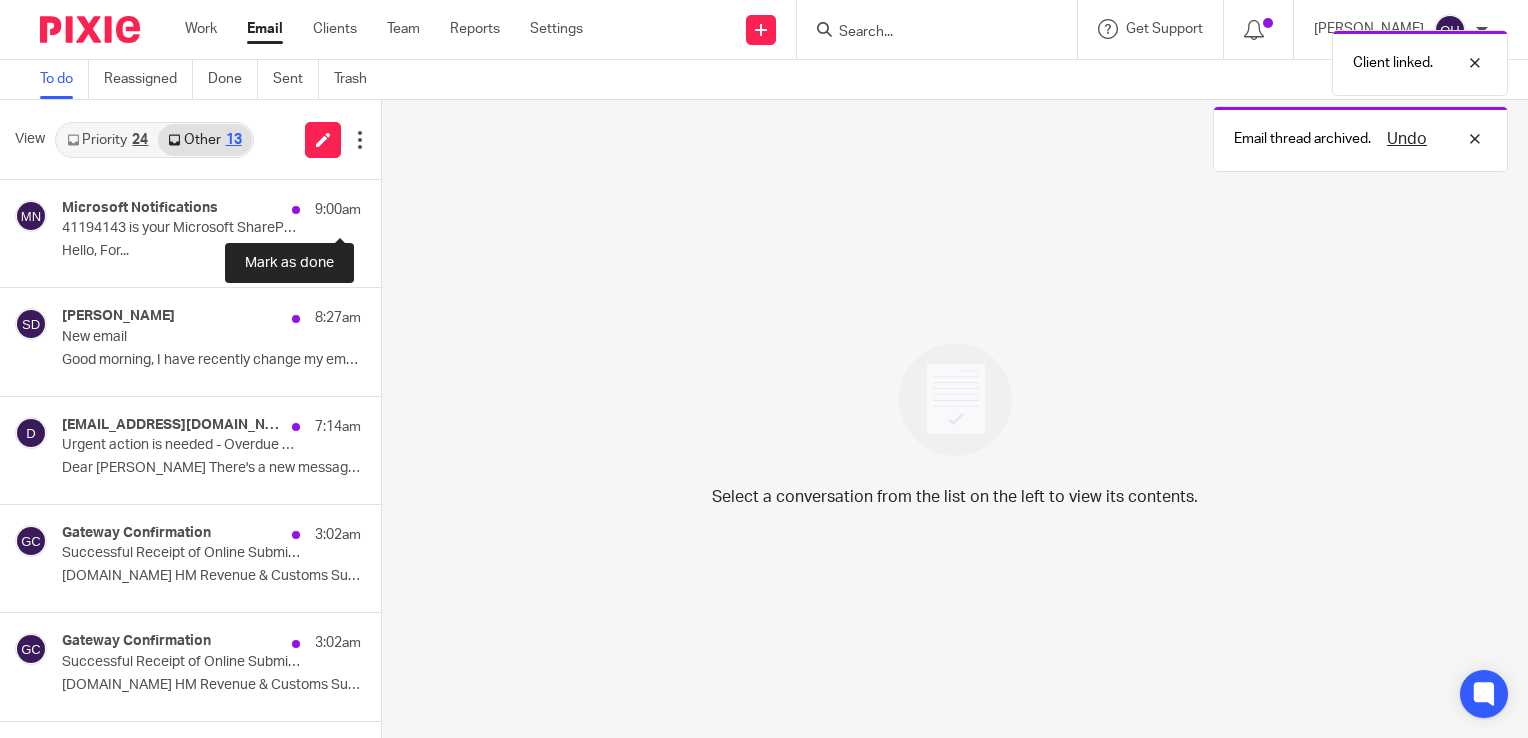 click at bounding box center (389, 206) 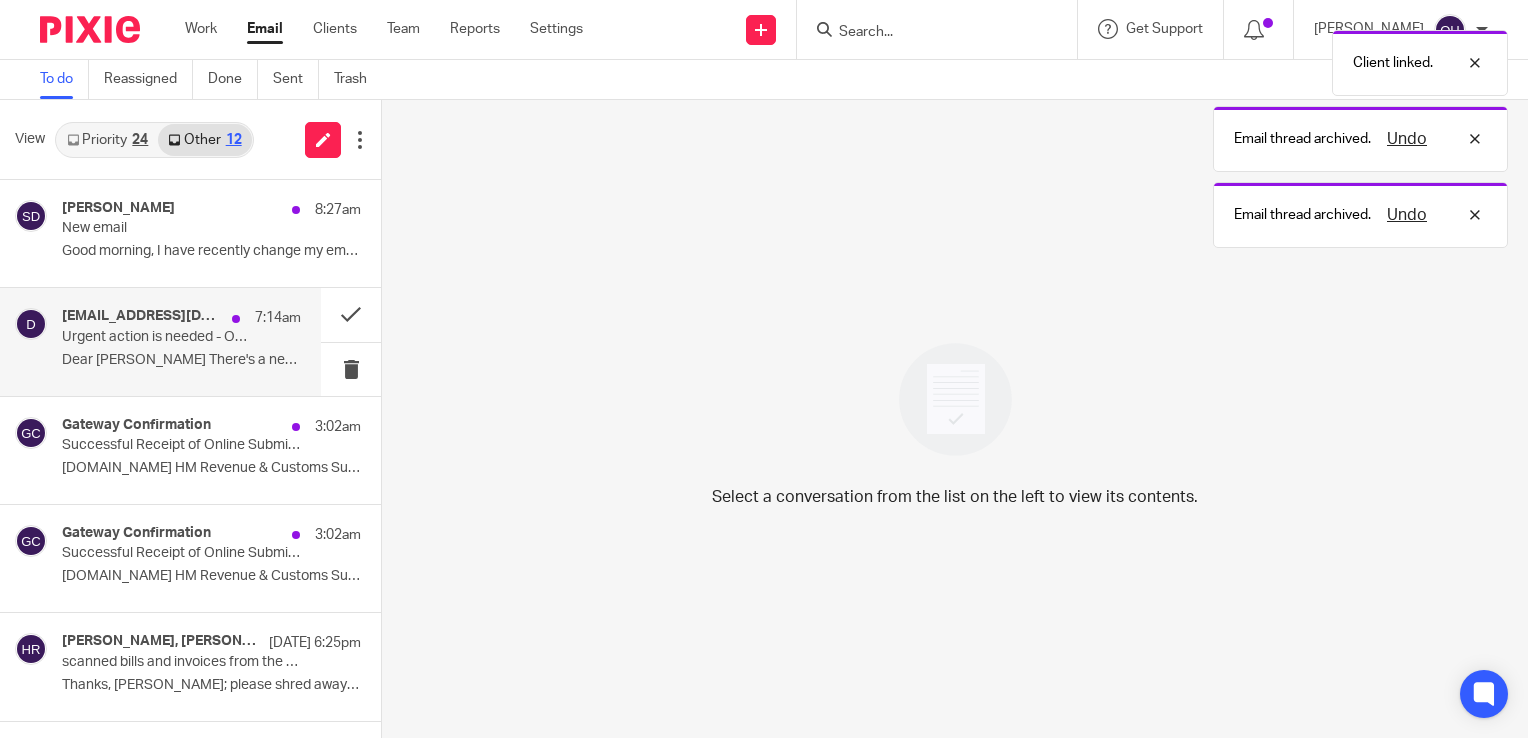 click at bounding box center [236, 319] 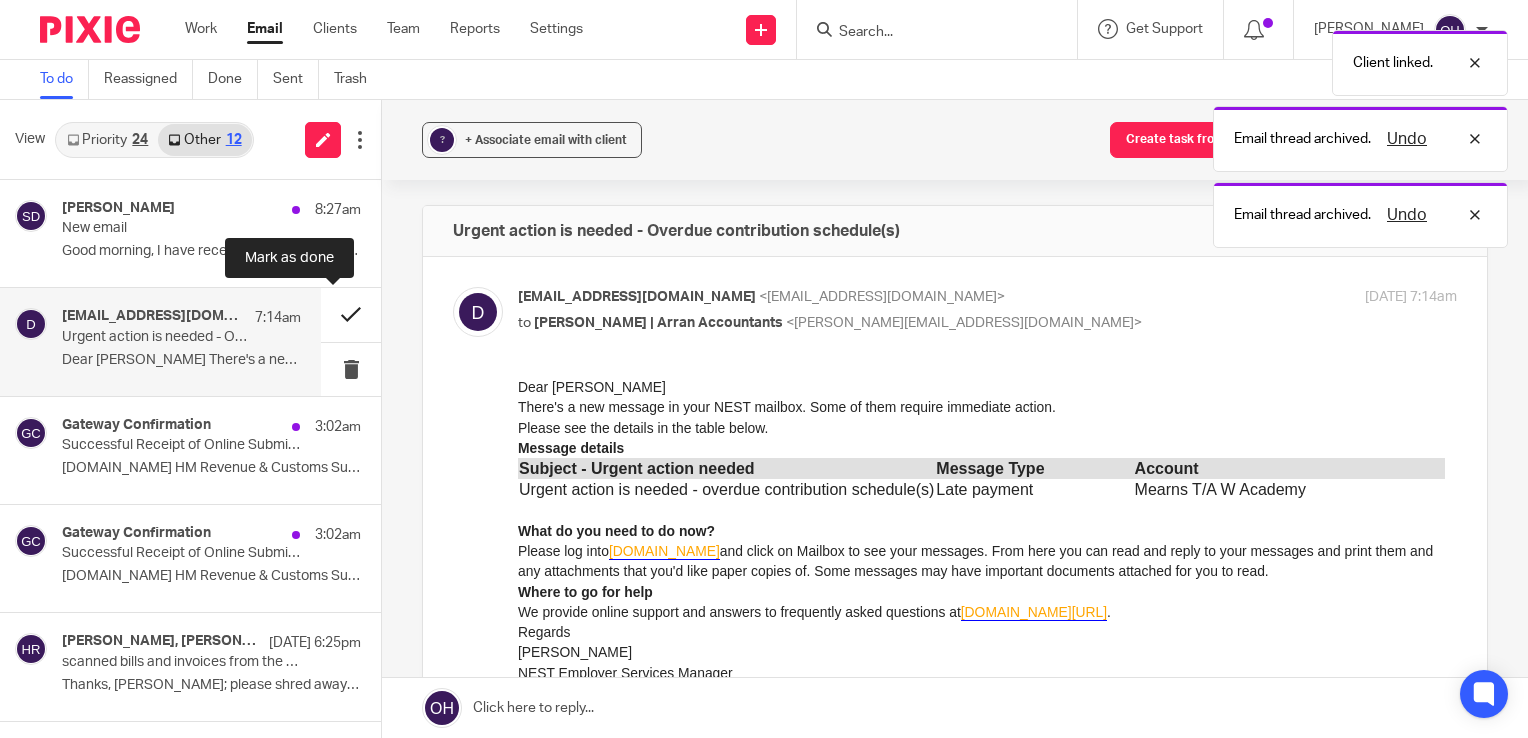 scroll, scrollTop: 0, scrollLeft: 0, axis: both 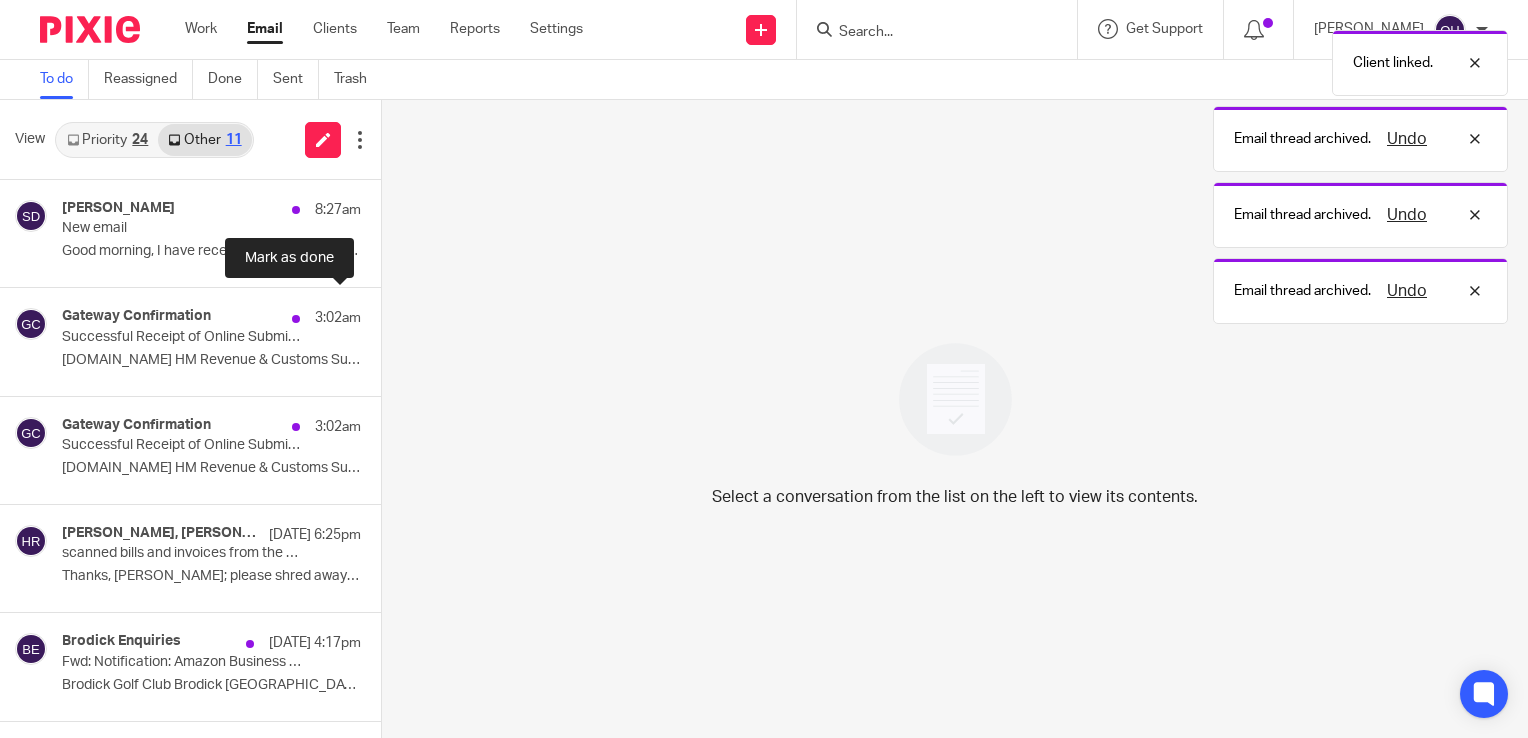 click at bounding box center (389, 314) 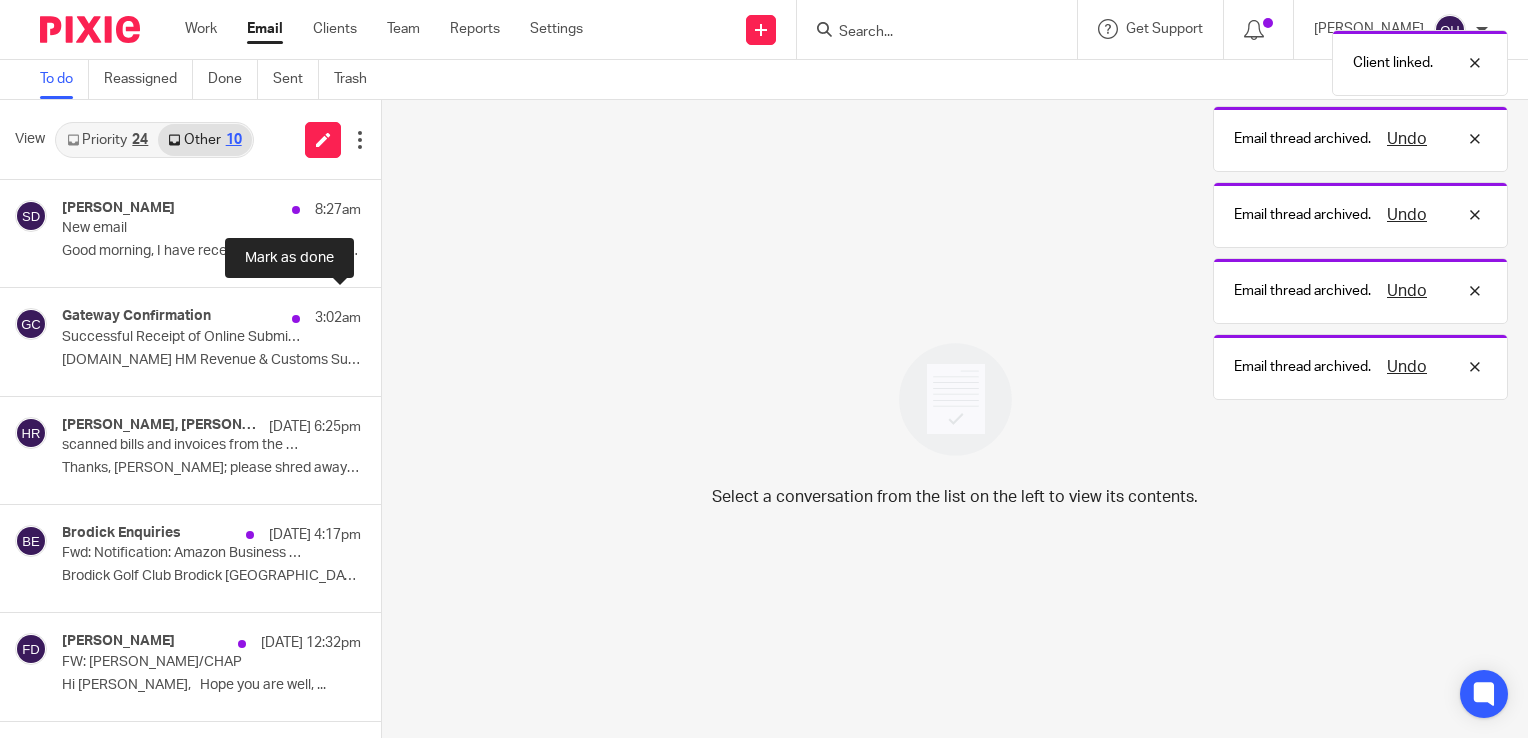 click at bounding box center [389, 314] 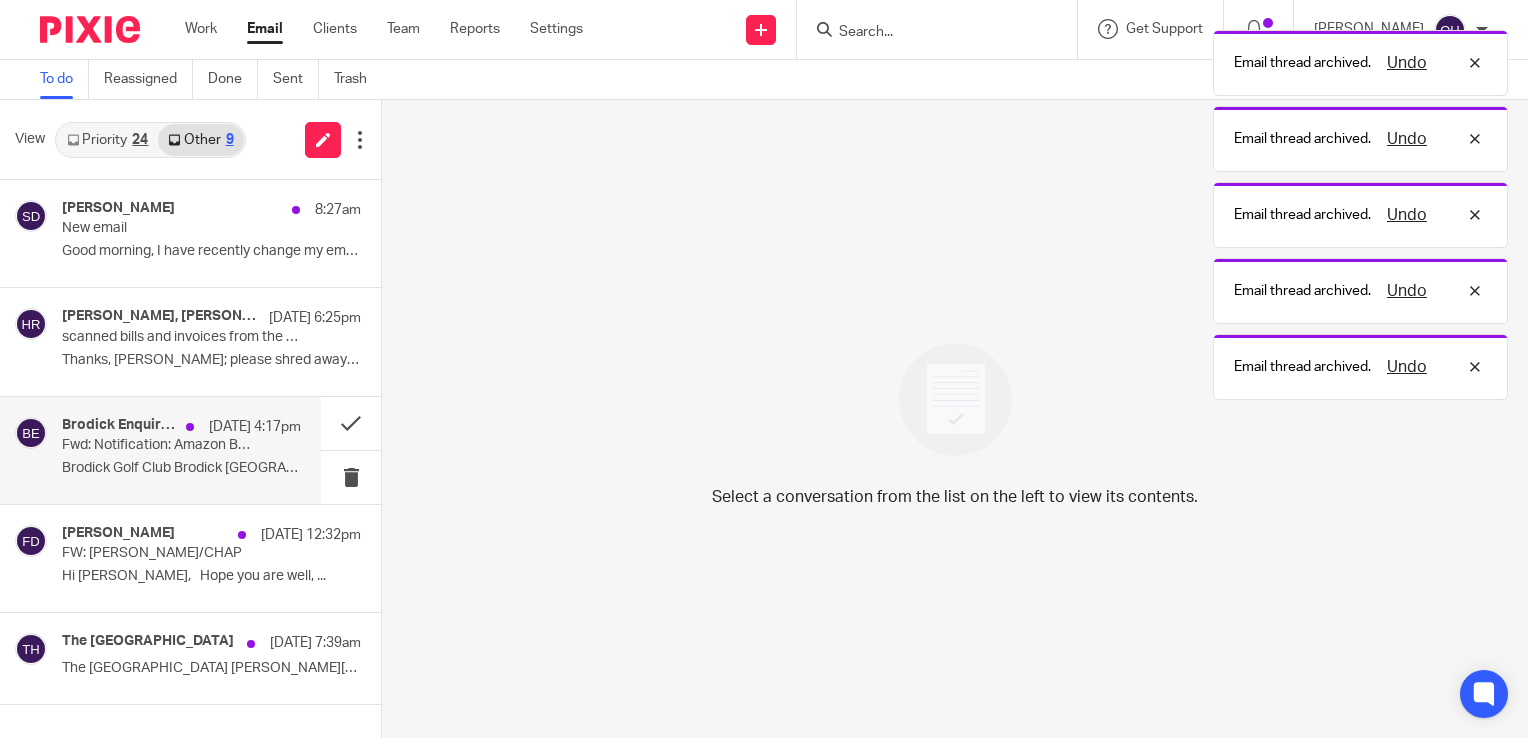 click on "Brodick Enquiries
[DATE] 4:17pm   Fwd: Notification: Amazon Business account statement [Account: AFWNPPE45B1HP] Brodick Golf Club   [GEOGRAPHIC_DATA]  [GEOGRAPHIC_DATA]  KA27..." at bounding box center (181, 450) 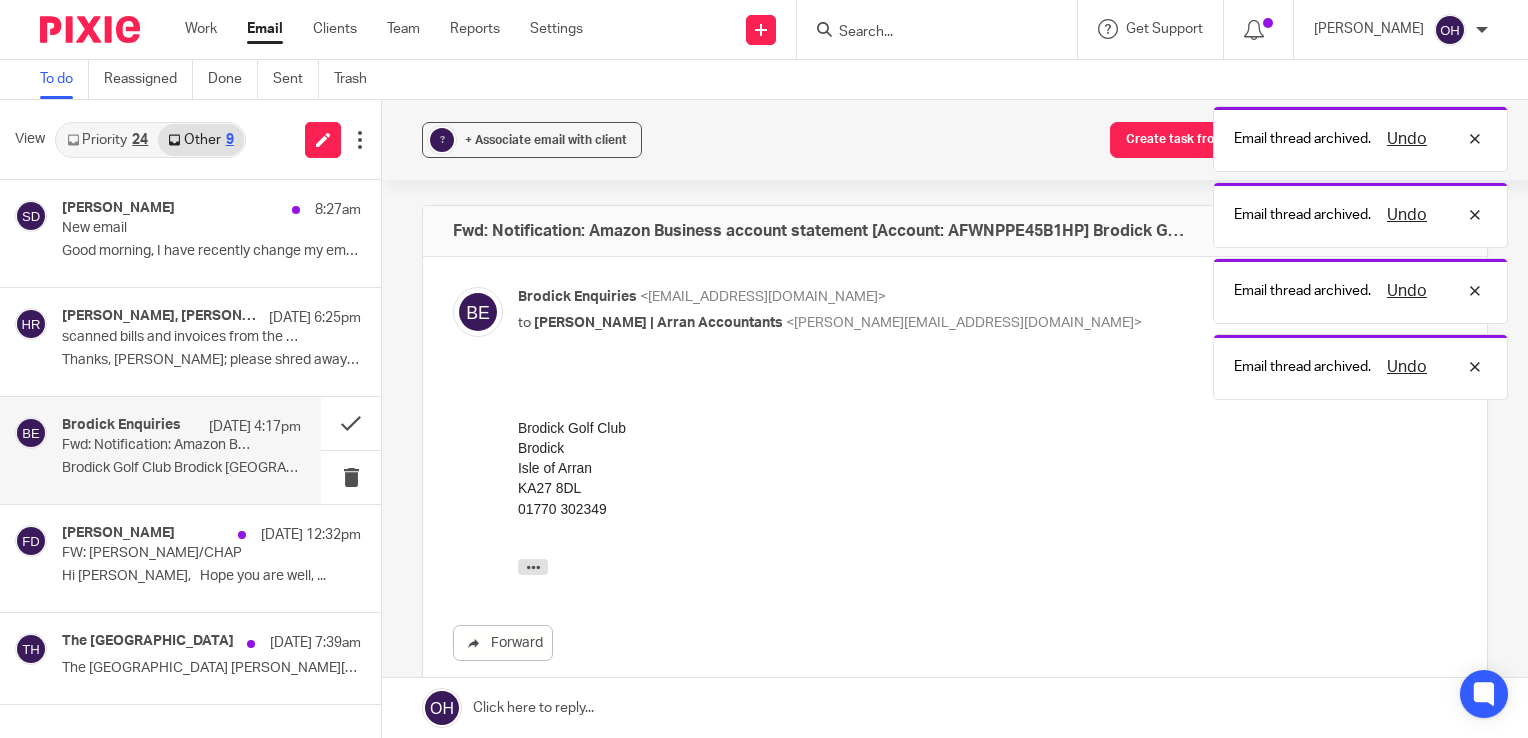 scroll, scrollTop: 0, scrollLeft: 0, axis: both 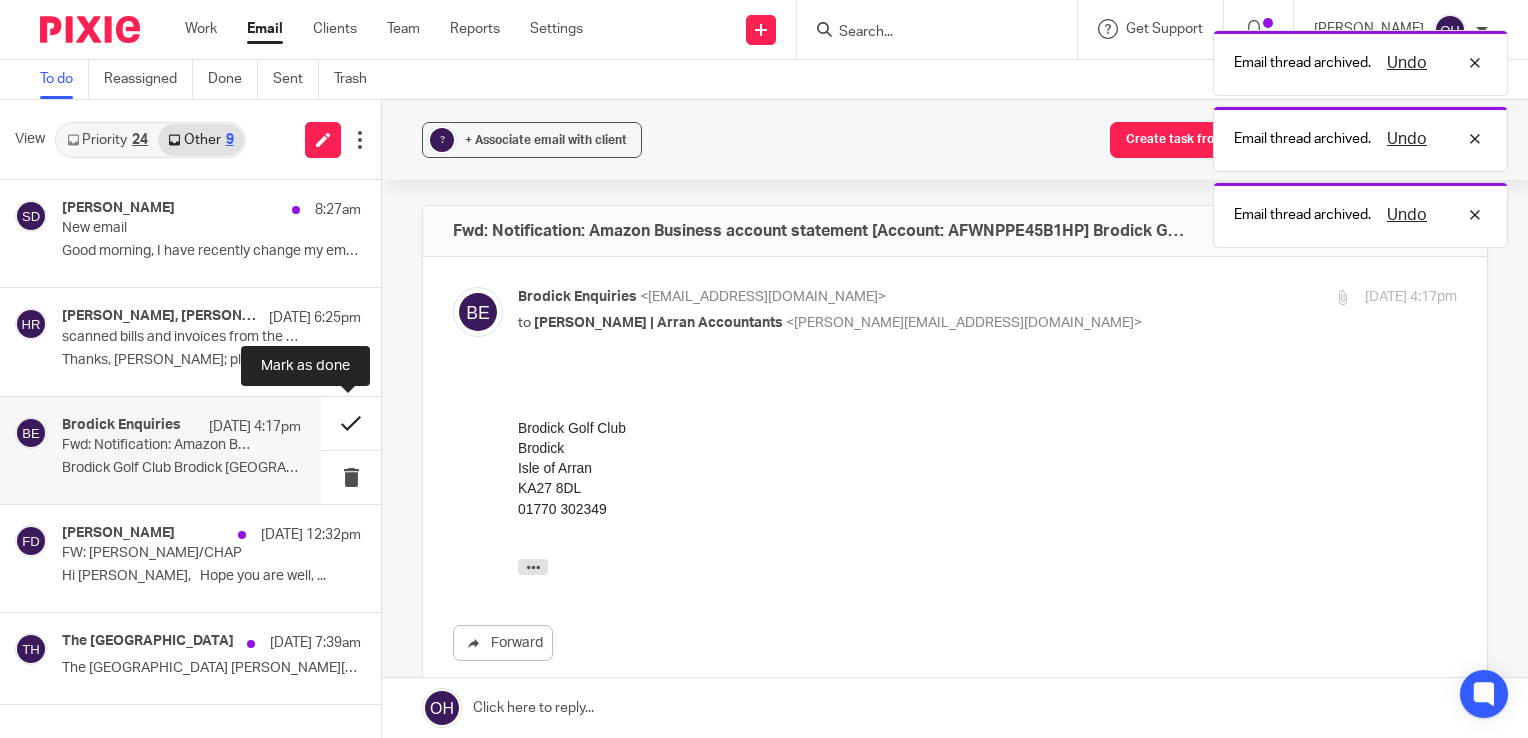 click at bounding box center (351, 423) 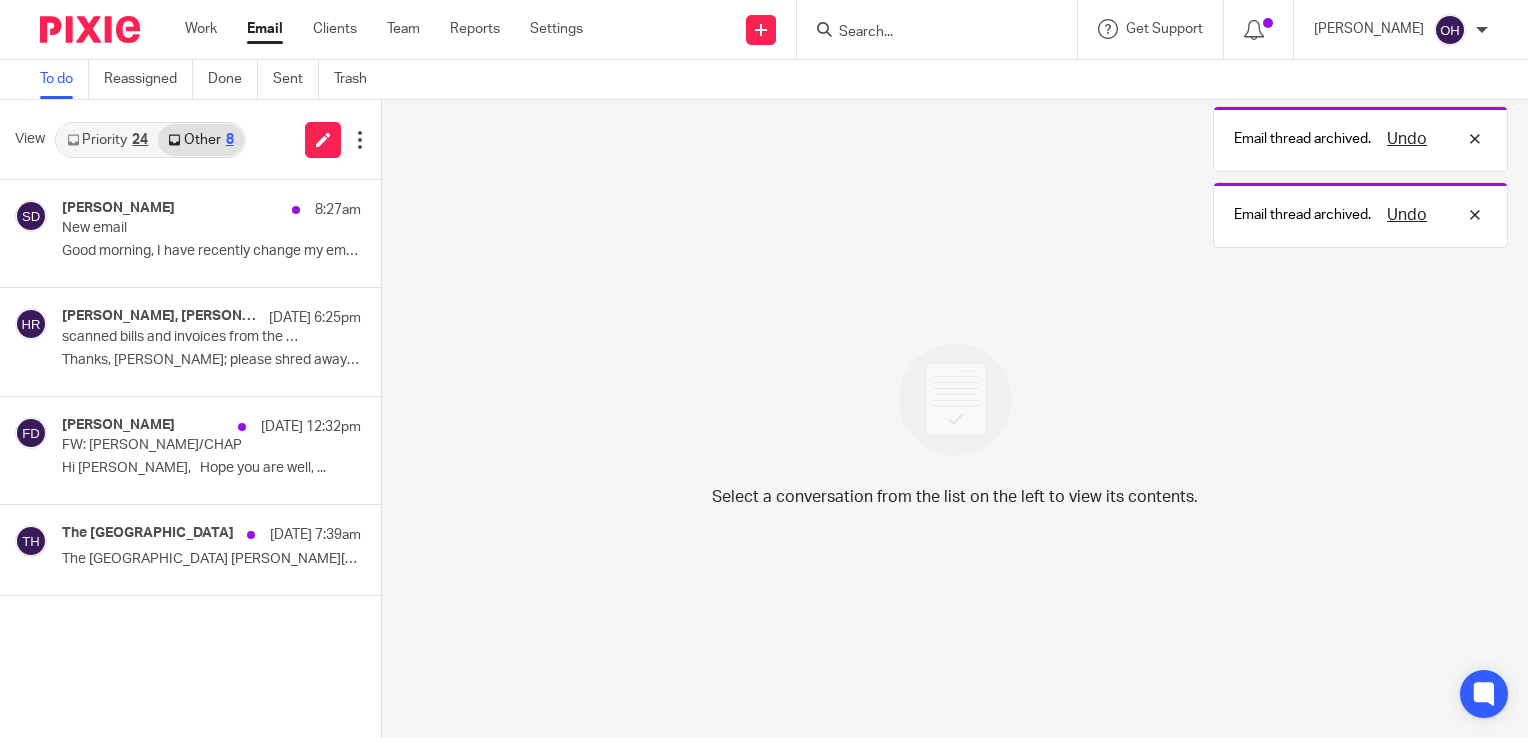 click on "Priority
24" at bounding box center [107, 140] 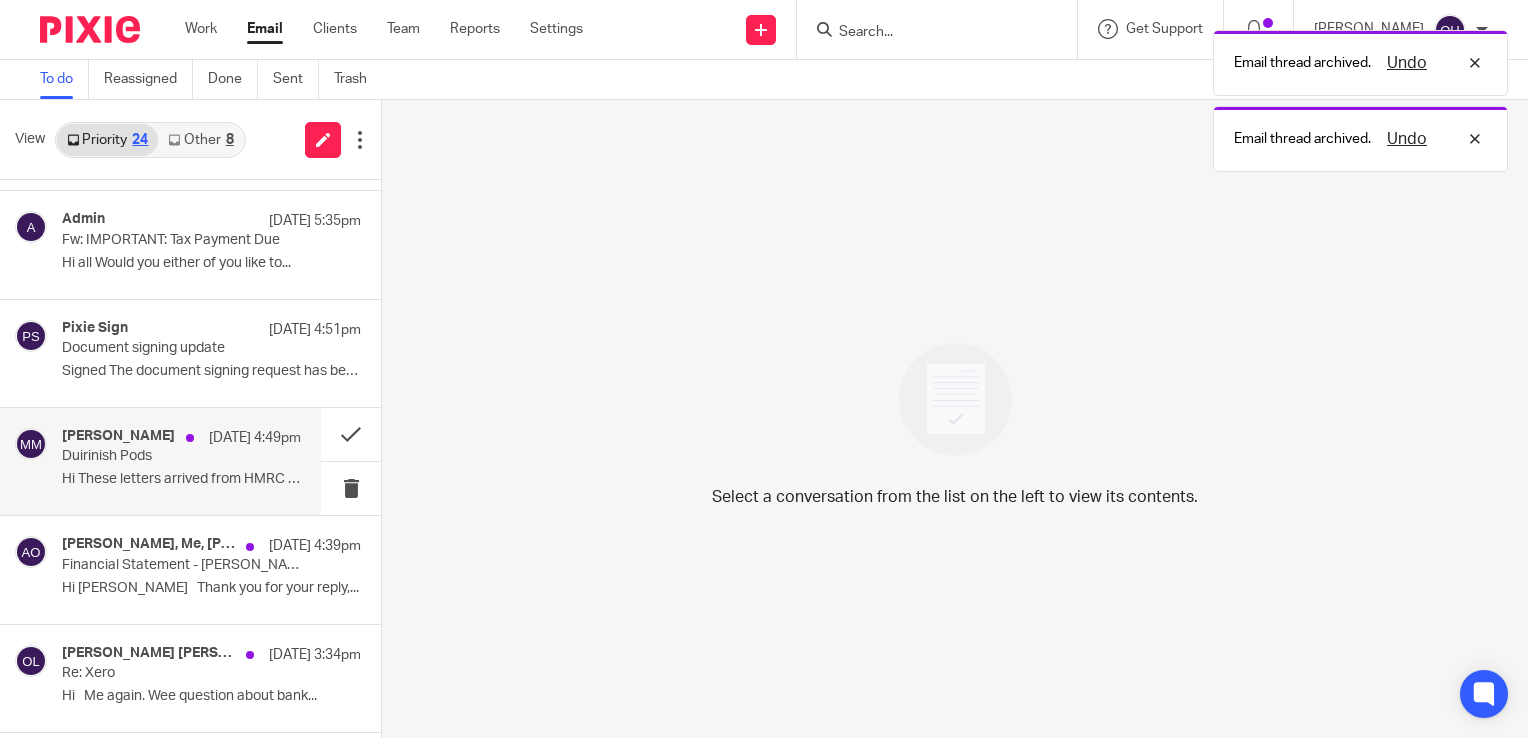 scroll, scrollTop: 100, scrollLeft: 0, axis: vertical 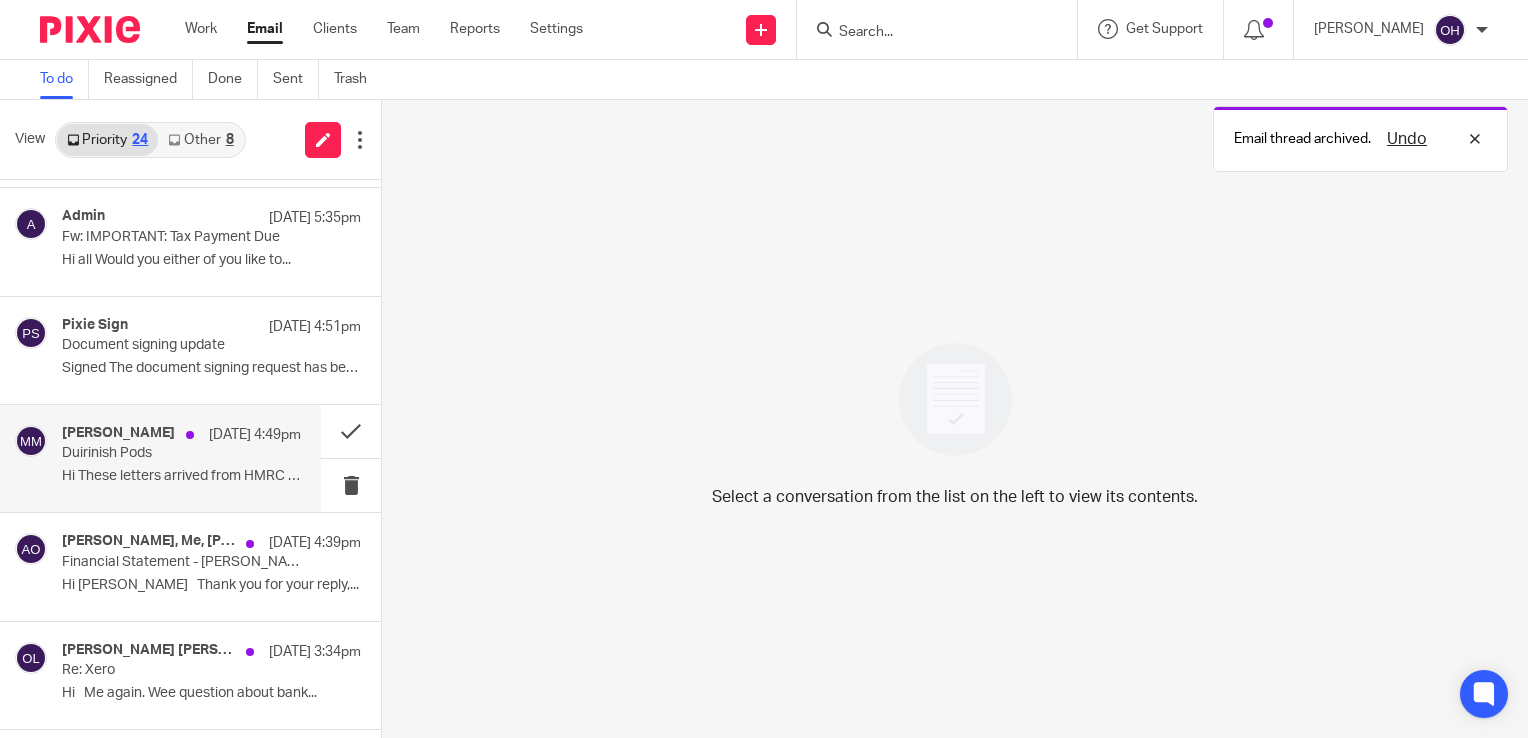 click on "Hi     These letters arrived from HMRC [DATE]. I..." at bounding box center (181, 476) 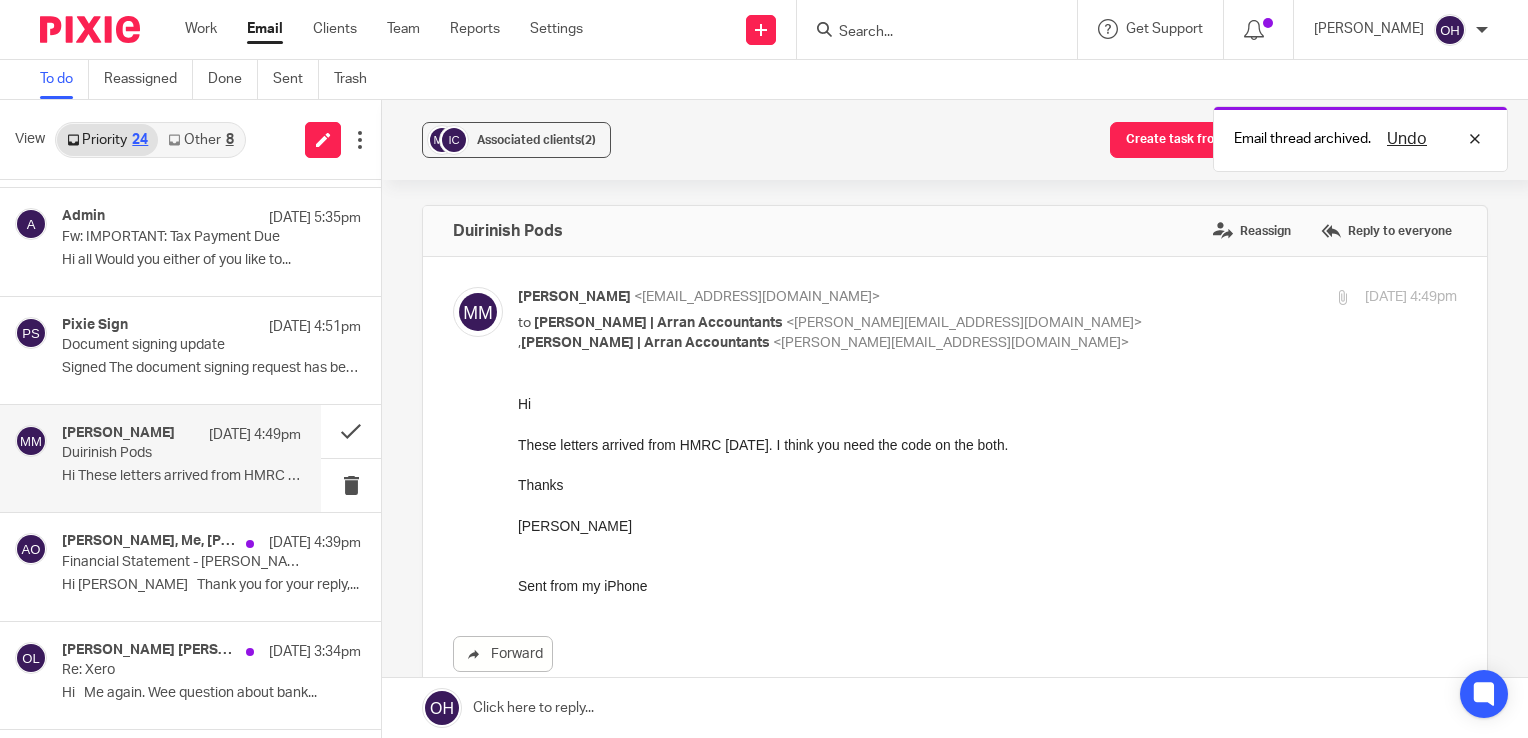 scroll, scrollTop: 0, scrollLeft: 0, axis: both 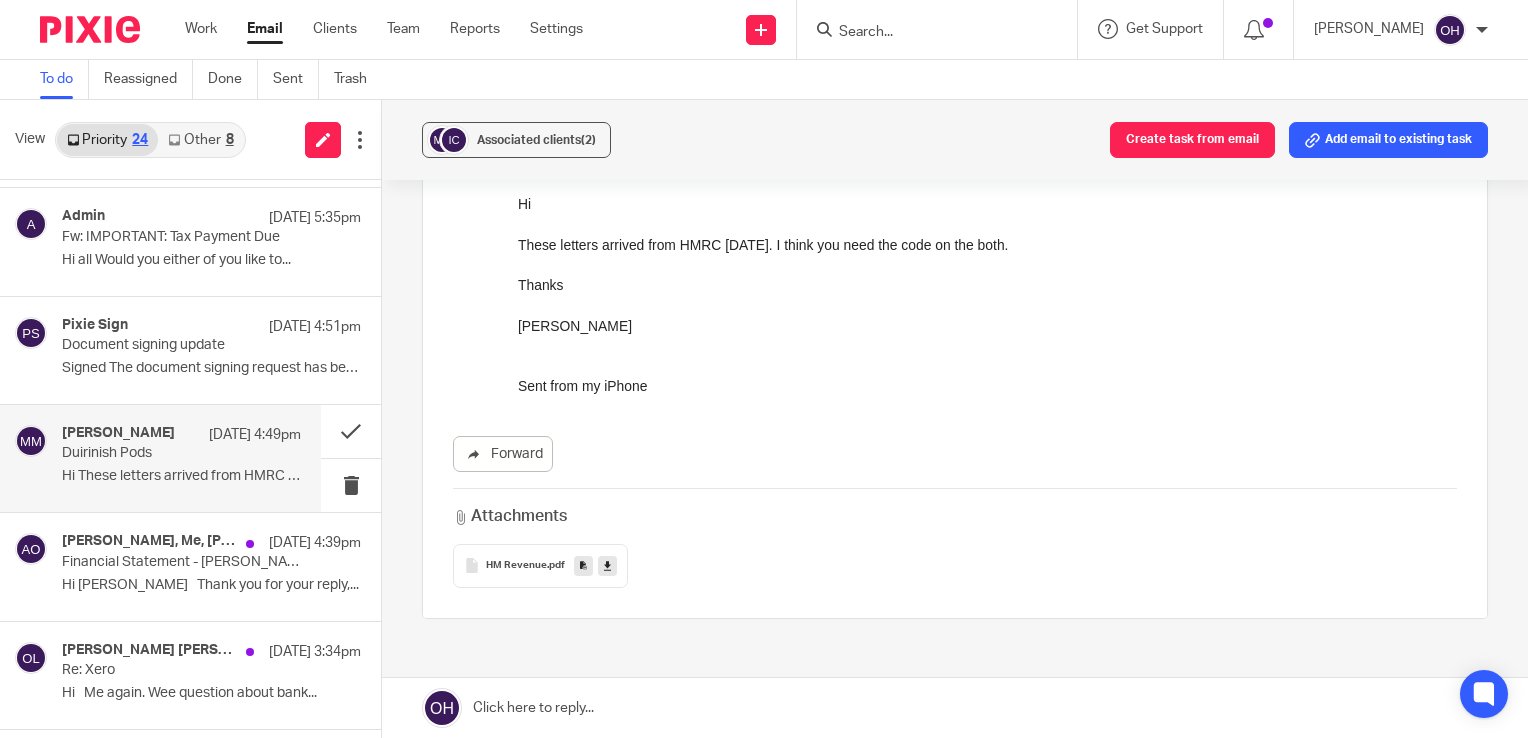 click on "HM Revenue" at bounding box center (516, 566) 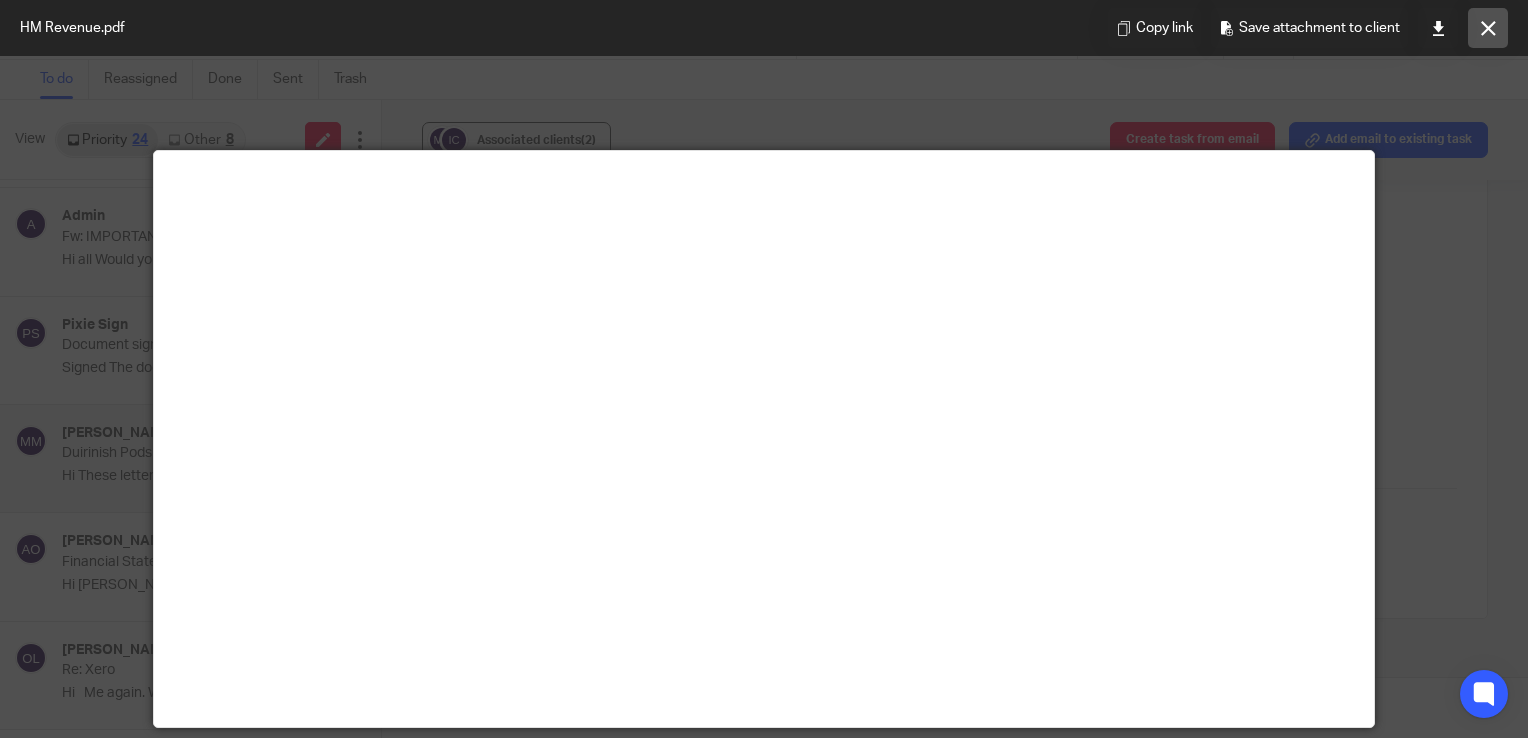 click at bounding box center (1488, 28) 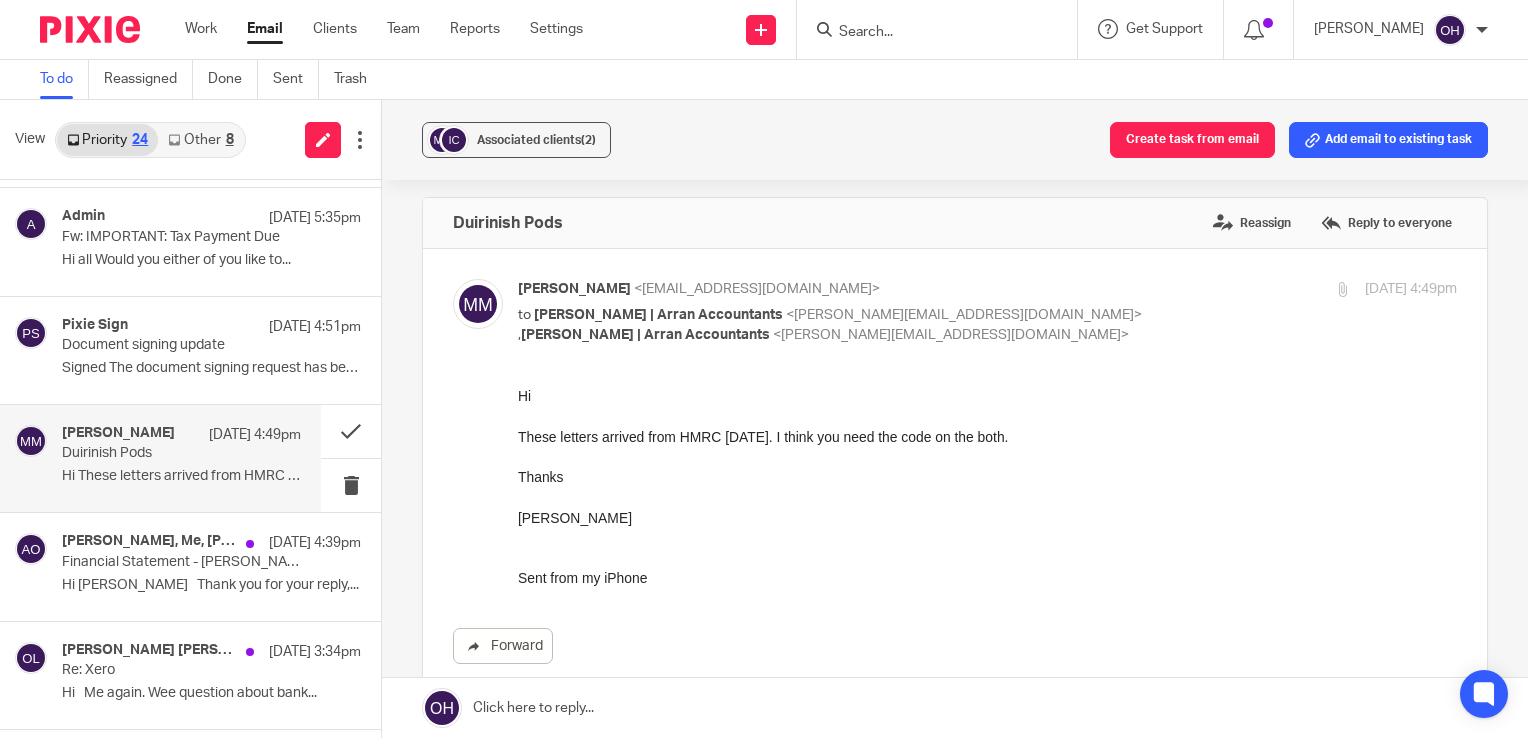 scroll, scrollTop: 0, scrollLeft: 0, axis: both 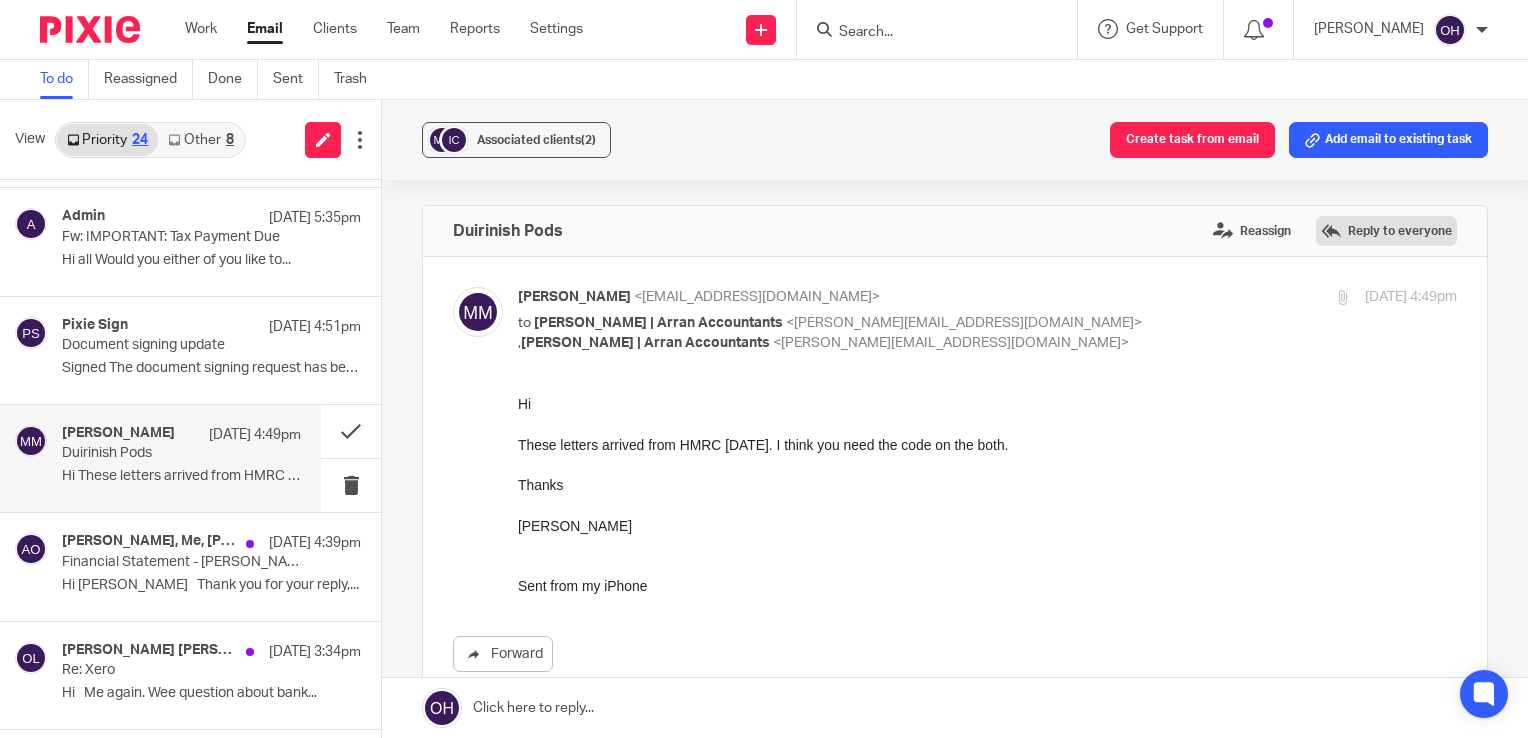 click on "Reply to everyone" at bounding box center (1386, 231) 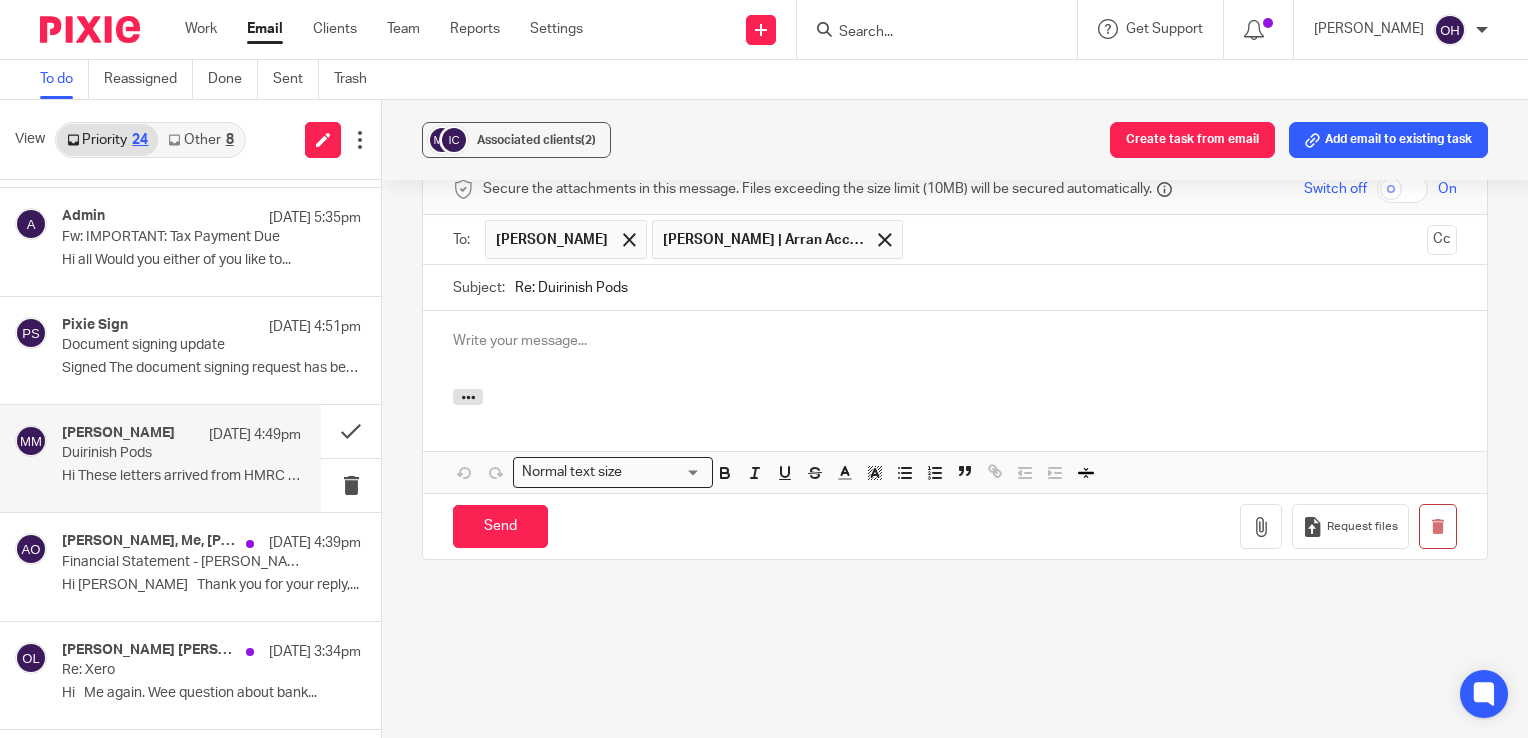 scroll, scrollTop: 0, scrollLeft: 0, axis: both 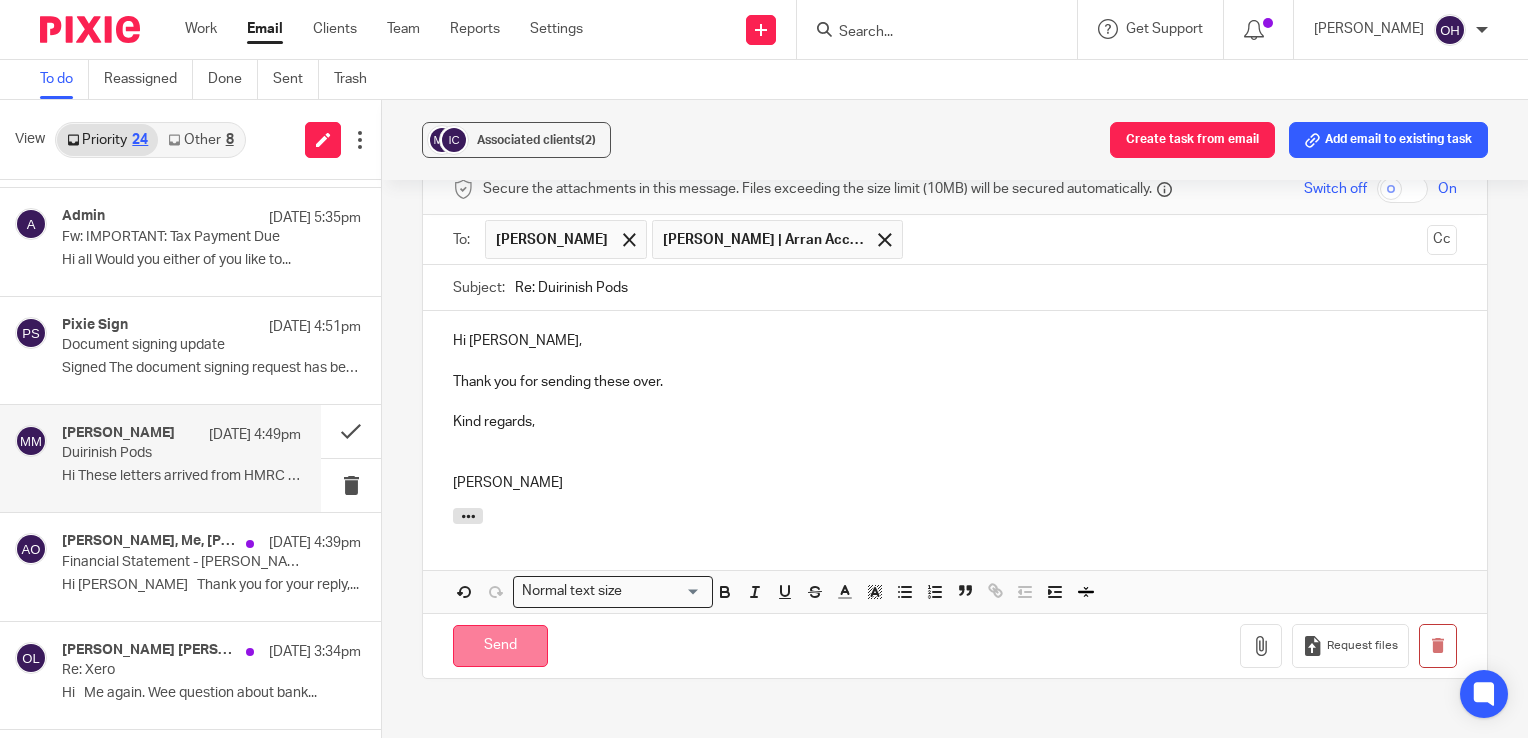 click on "Send" at bounding box center (500, 646) 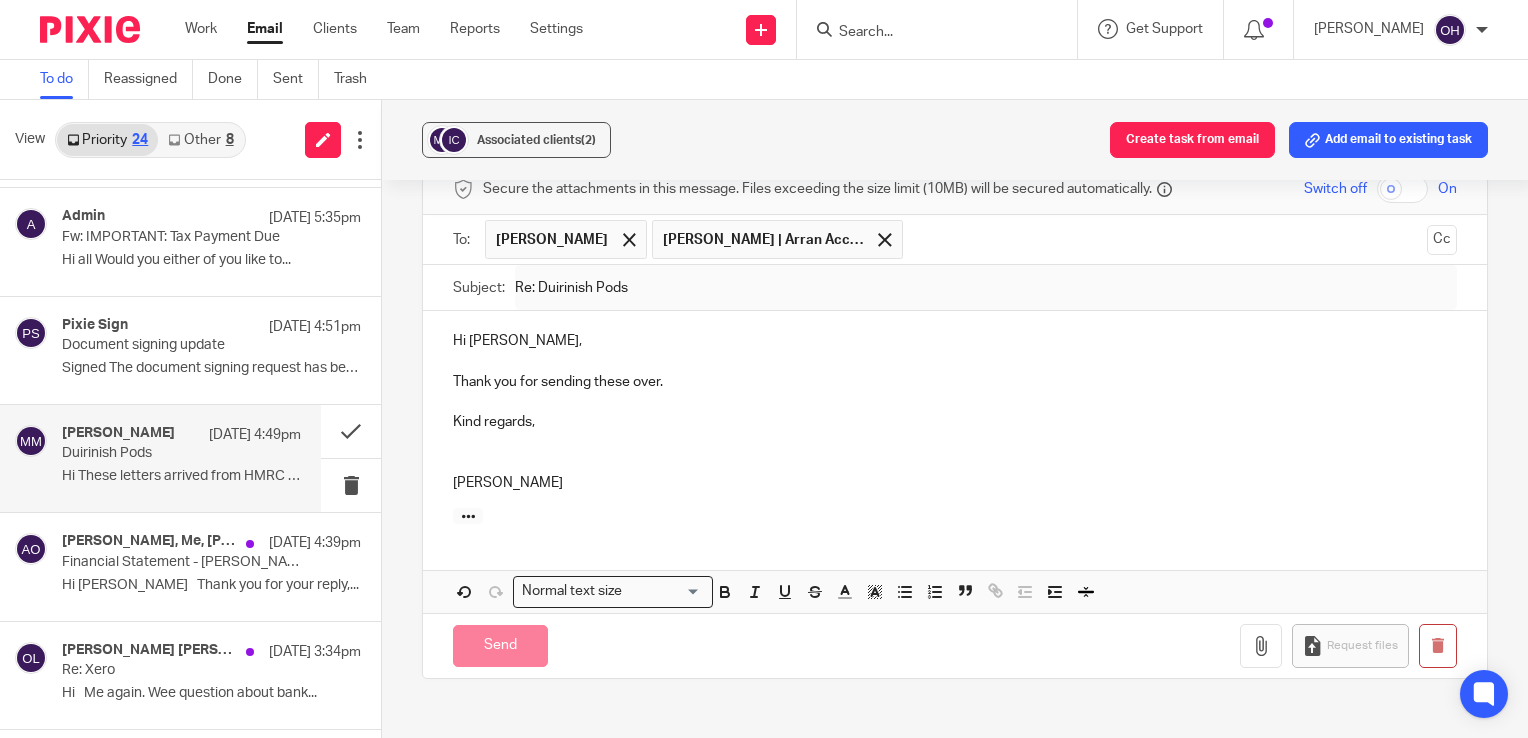 scroll, scrollTop: 340, scrollLeft: 0, axis: vertical 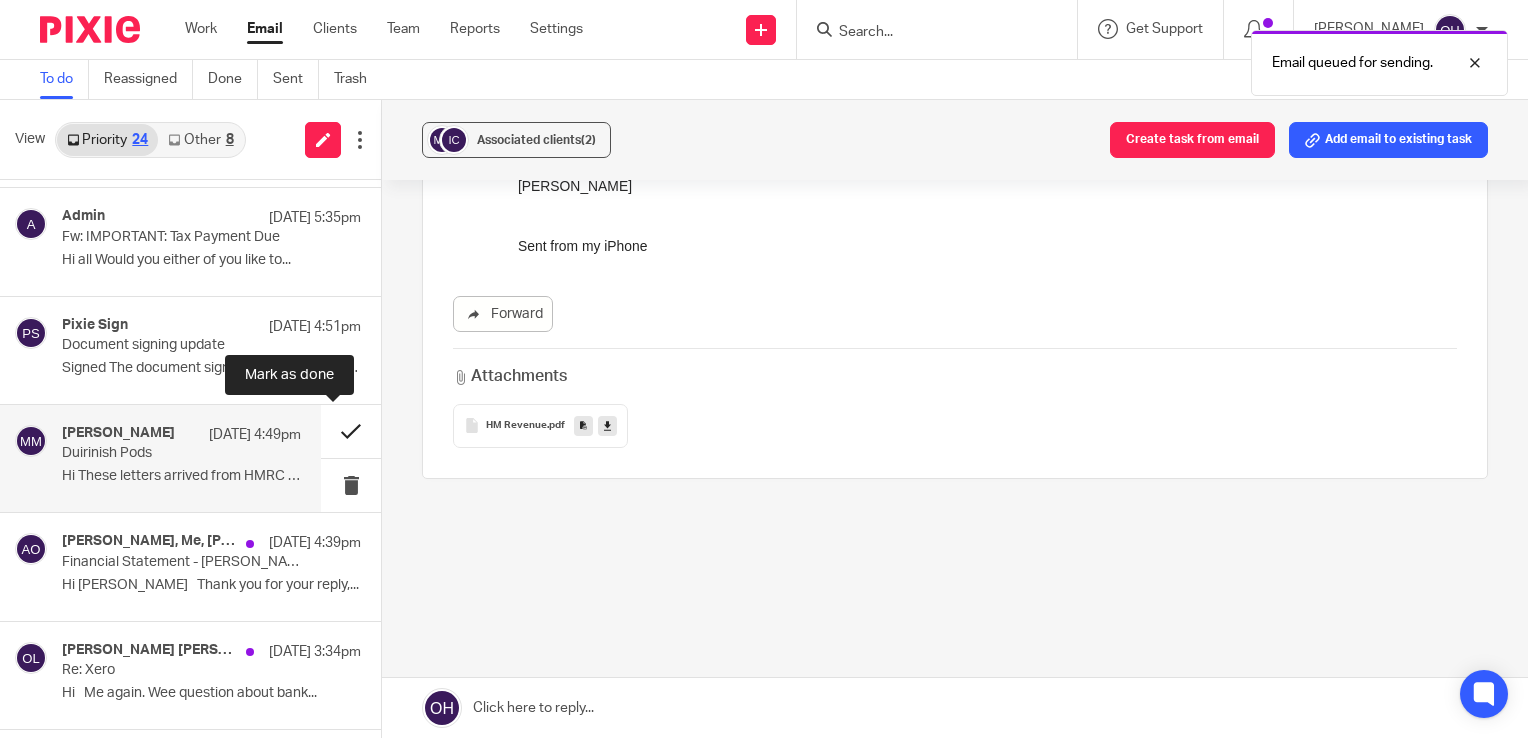 click at bounding box center [351, 431] 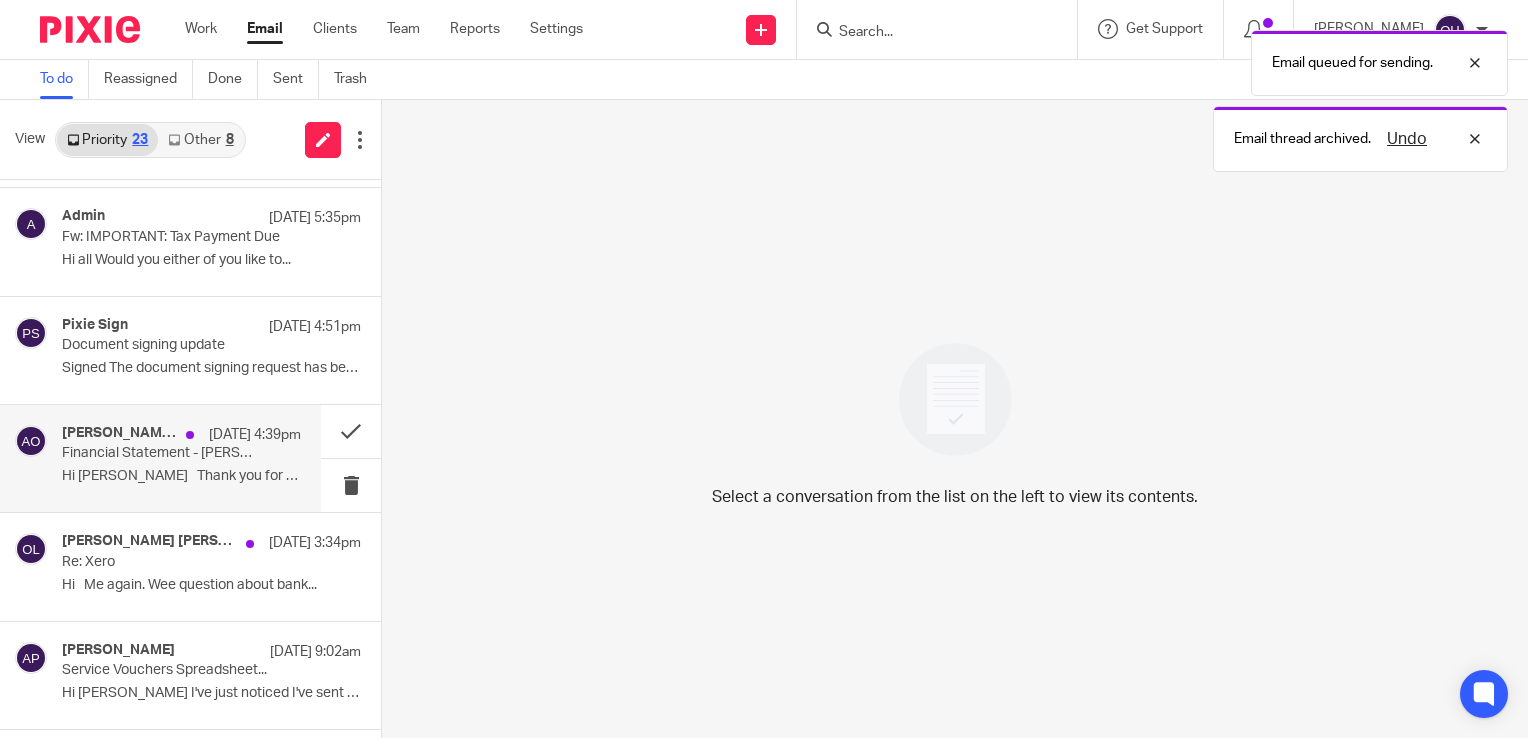 click on "Financial Statement - [PERSON_NAME]" at bounding box center (157, 453) 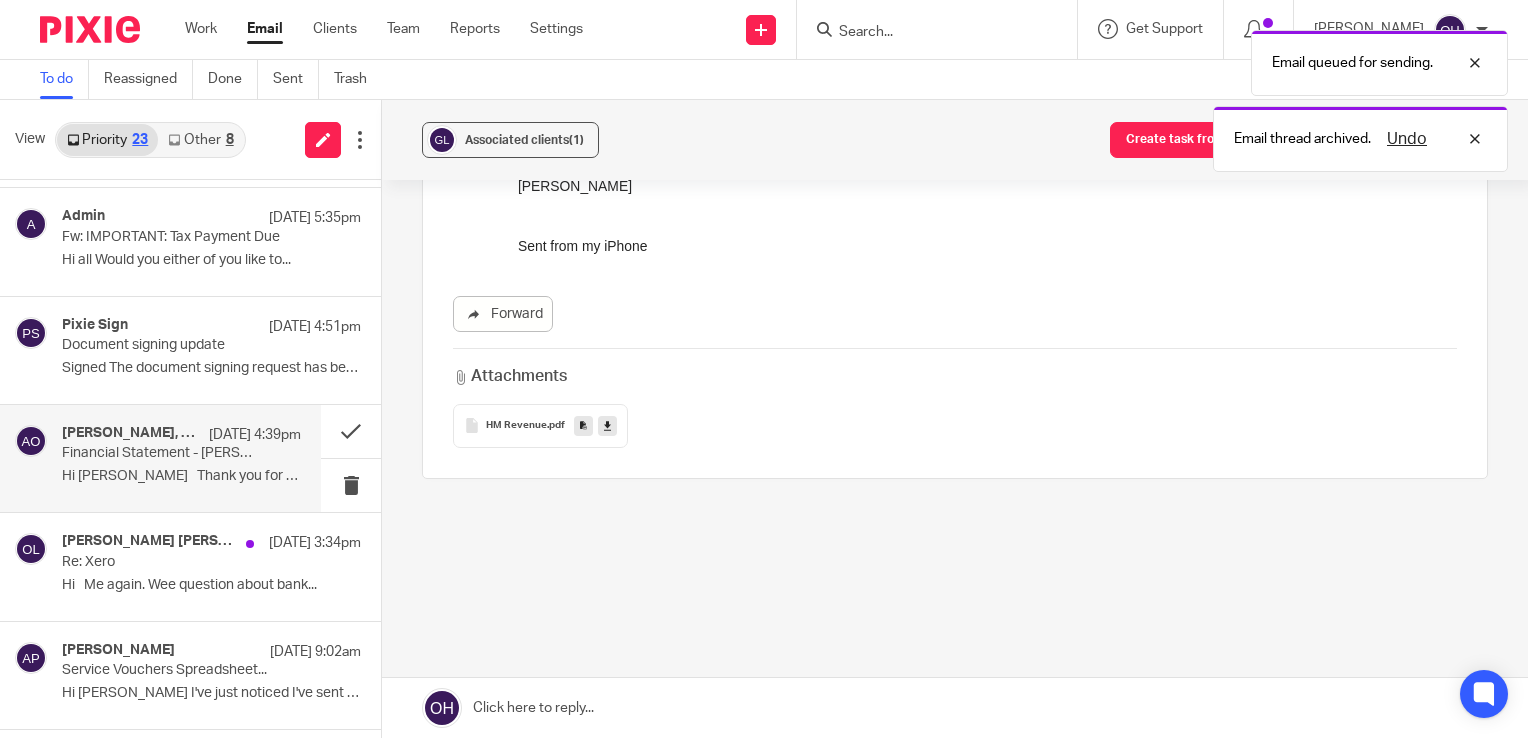 scroll, scrollTop: 0, scrollLeft: 0, axis: both 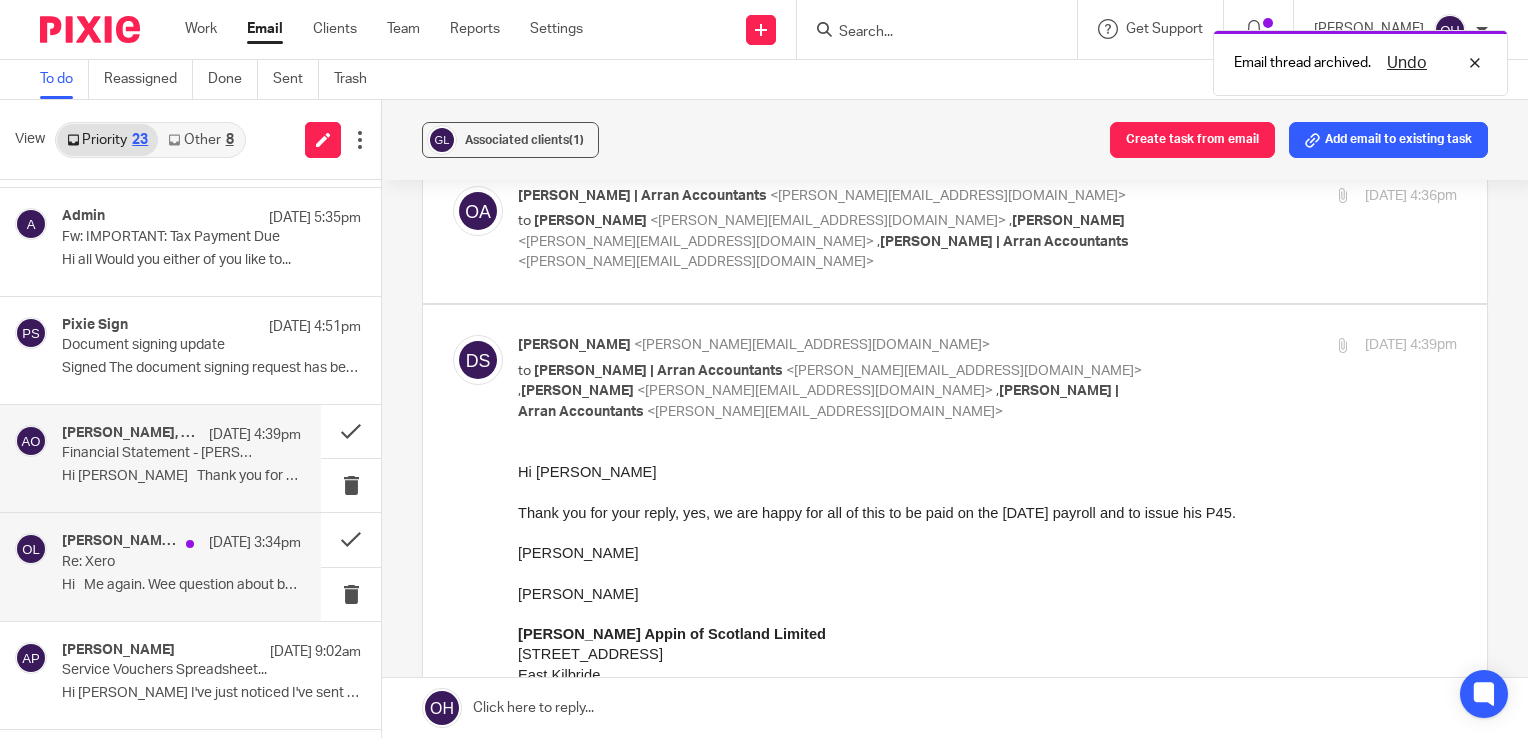 click on "Re: Xero" at bounding box center (157, 562) 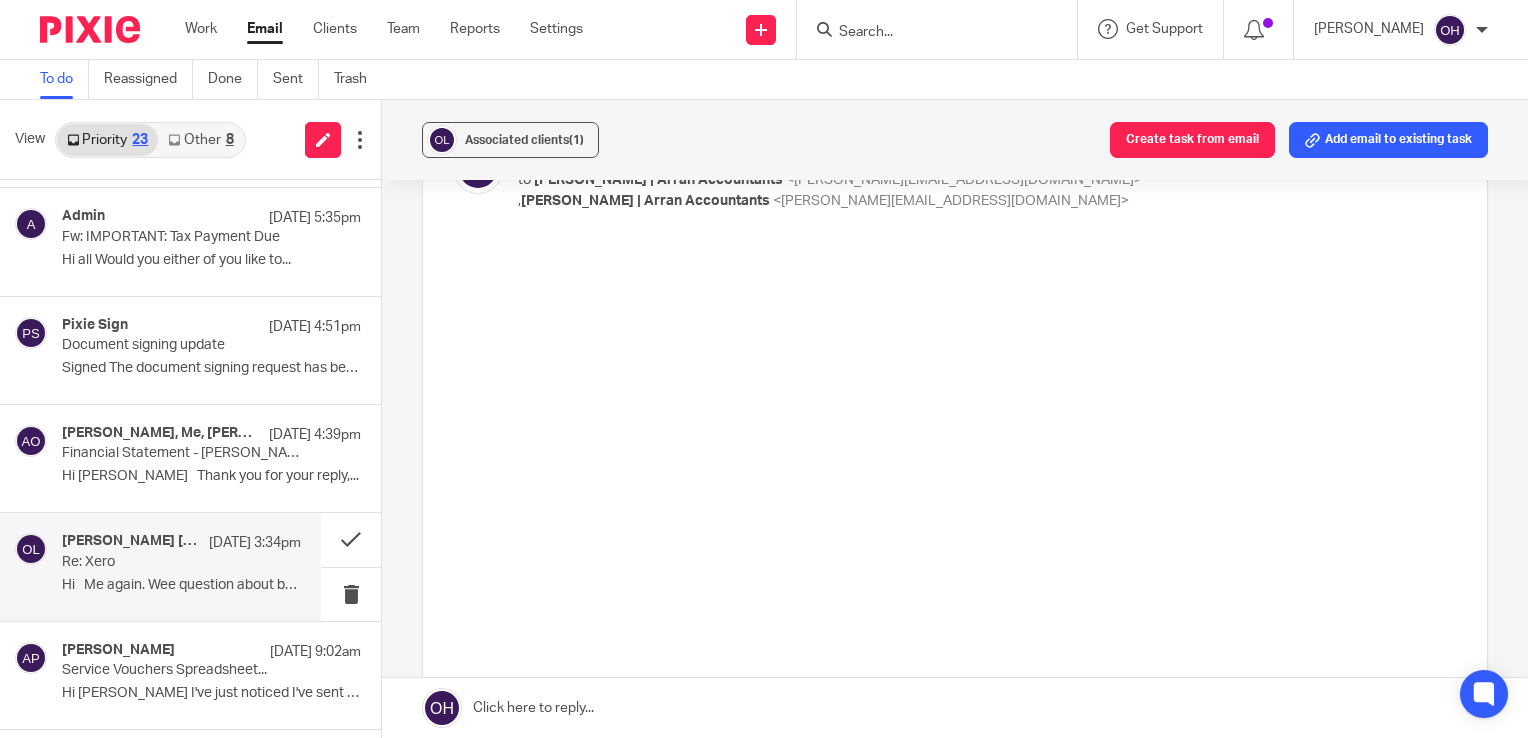 scroll, scrollTop: 0, scrollLeft: 0, axis: both 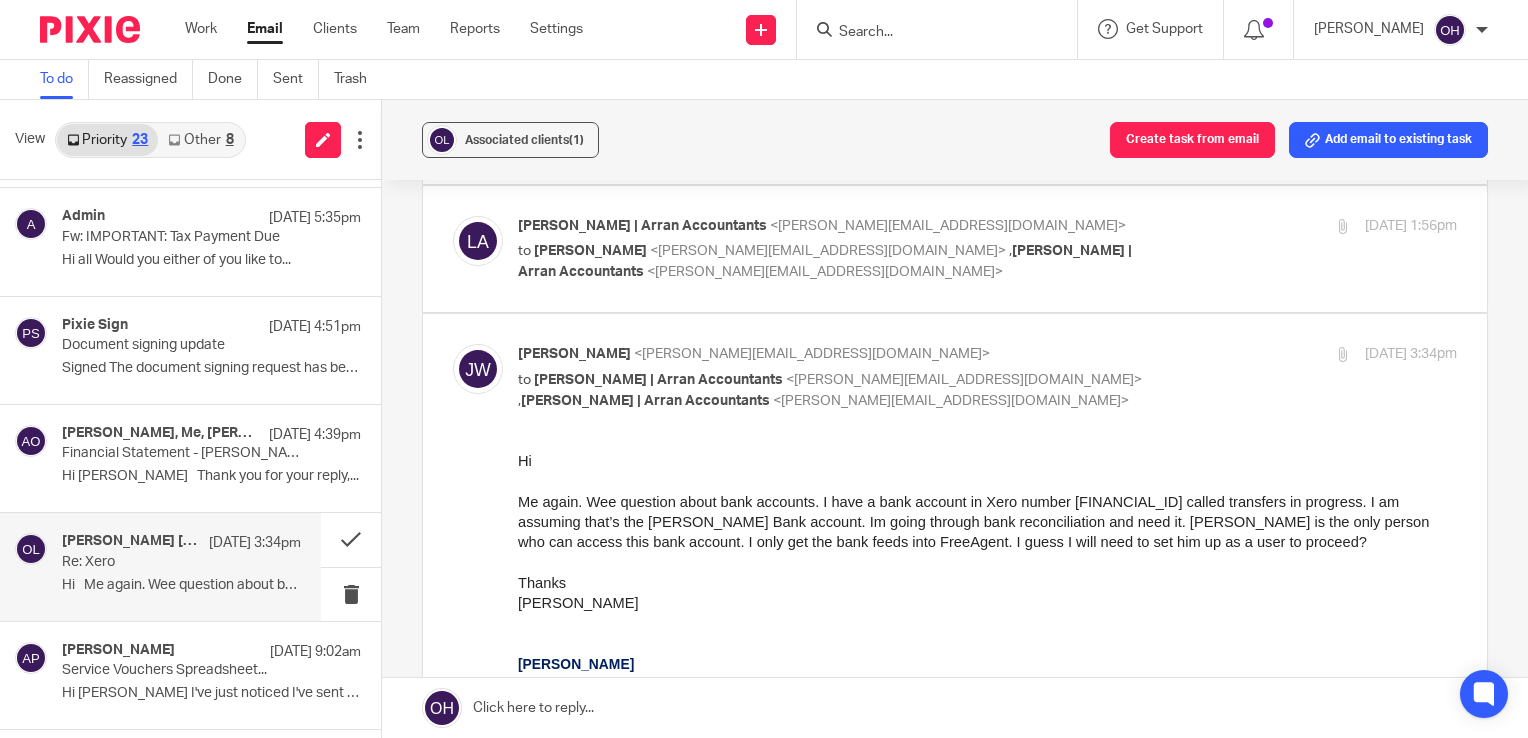 drag, startPoint x: 1026, startPoint y: 944, endPoint x: 662, endPoint y: 493, distance: 579.5662 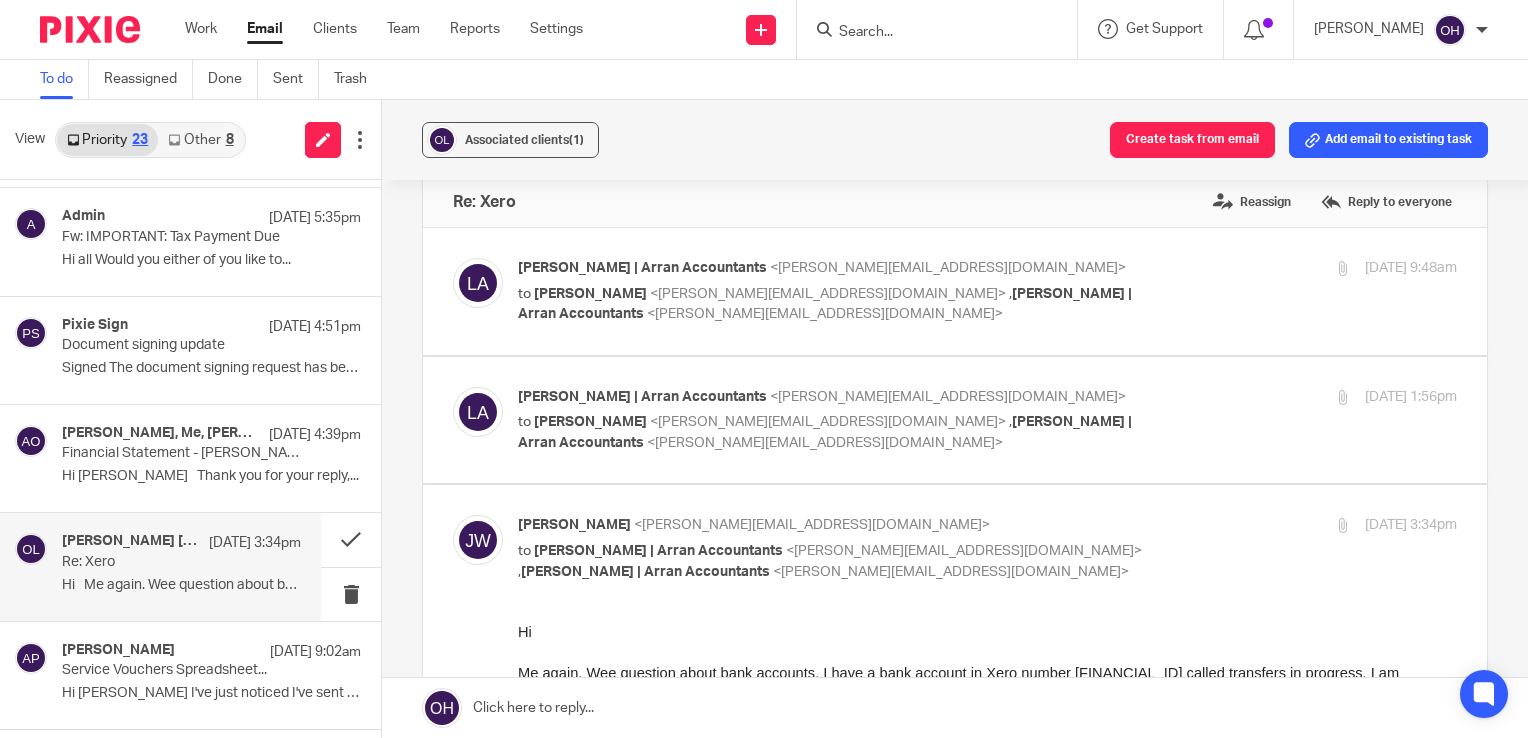 scroll, scrollTop: 0, scrollLeft: 0, axis: both 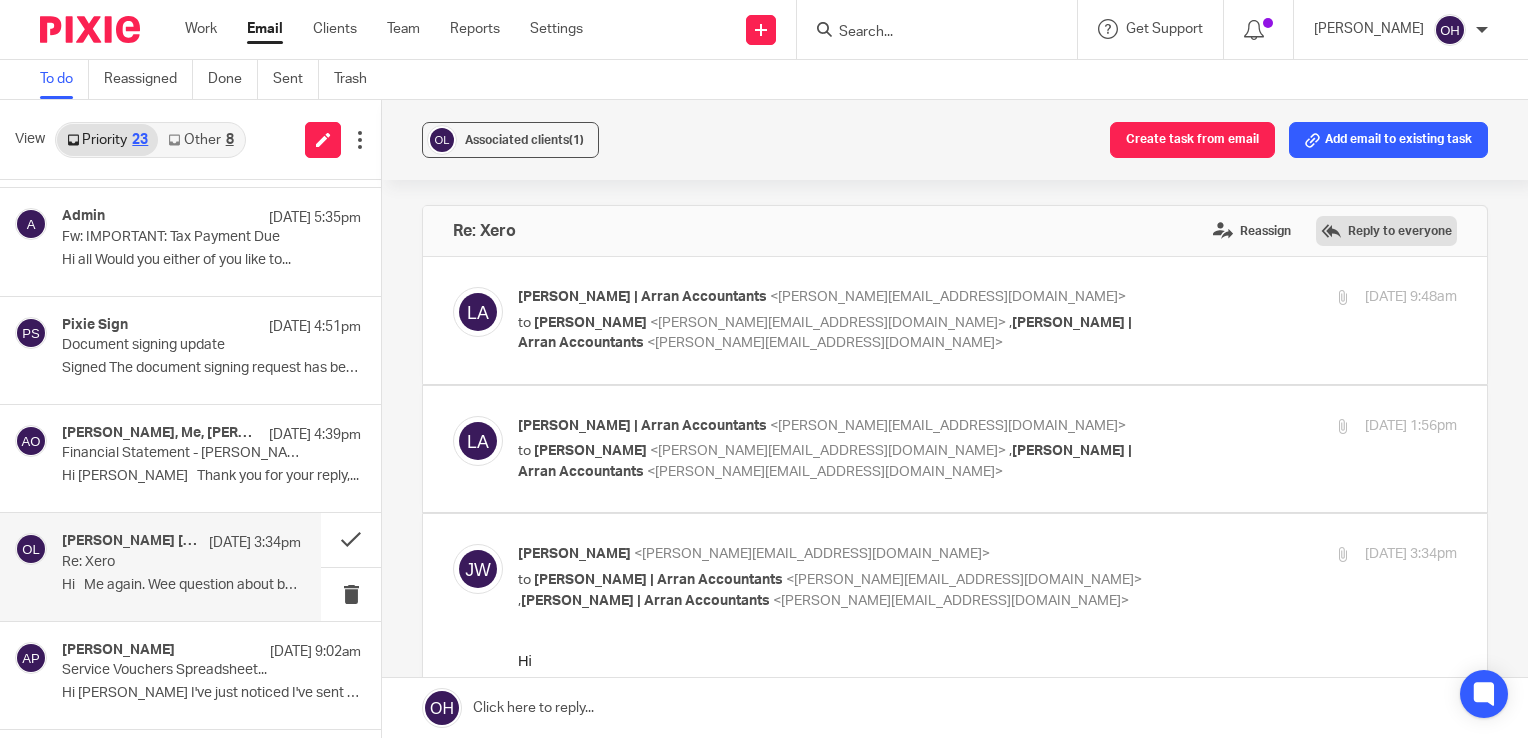 click on "Reply to everyone" at bounding box center [1386, 231] 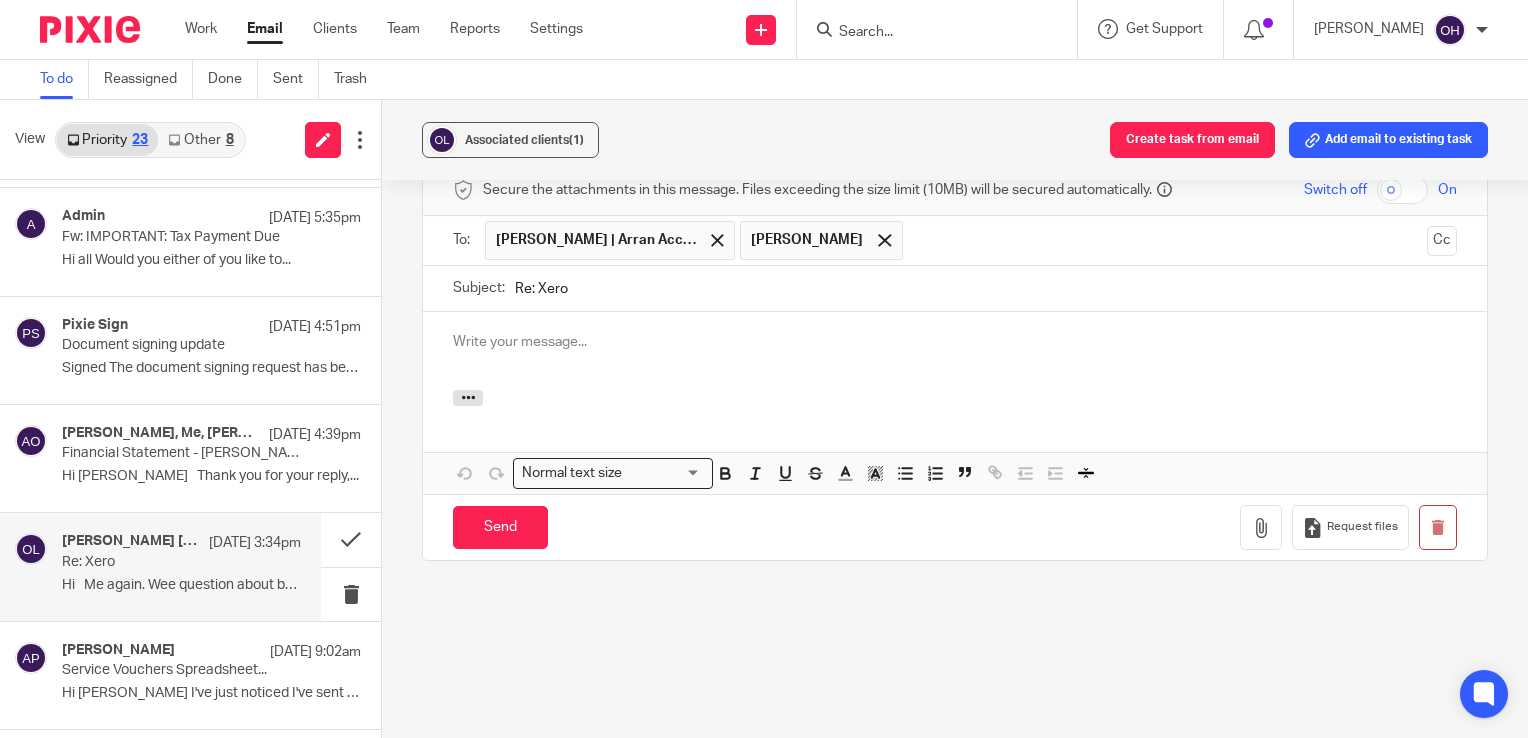 scroll, scrollTop: 0, scrollLeft: 0, axis: both 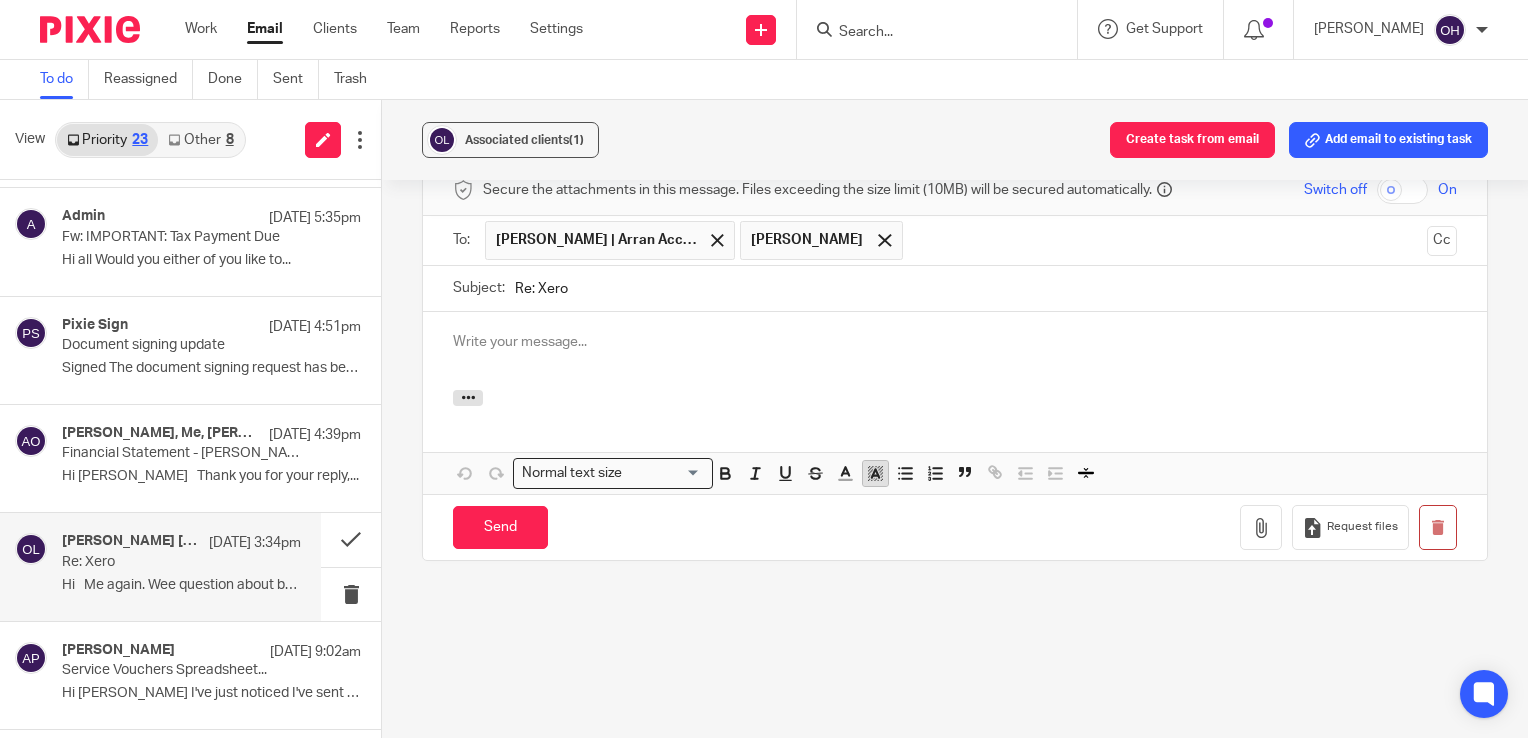 type 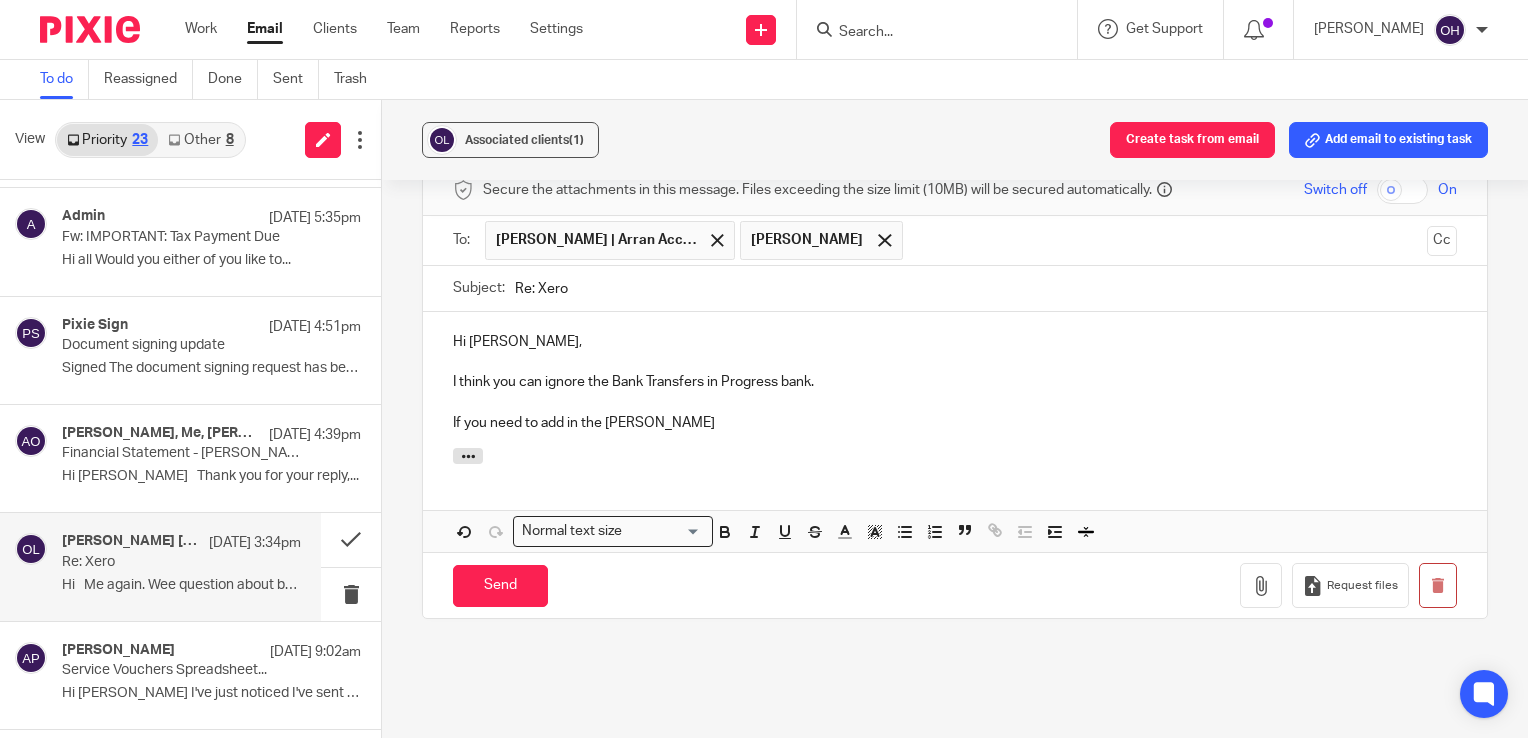 click on "If you need to add in the [PERSON_NAME]" at bounding box center (955, 423) 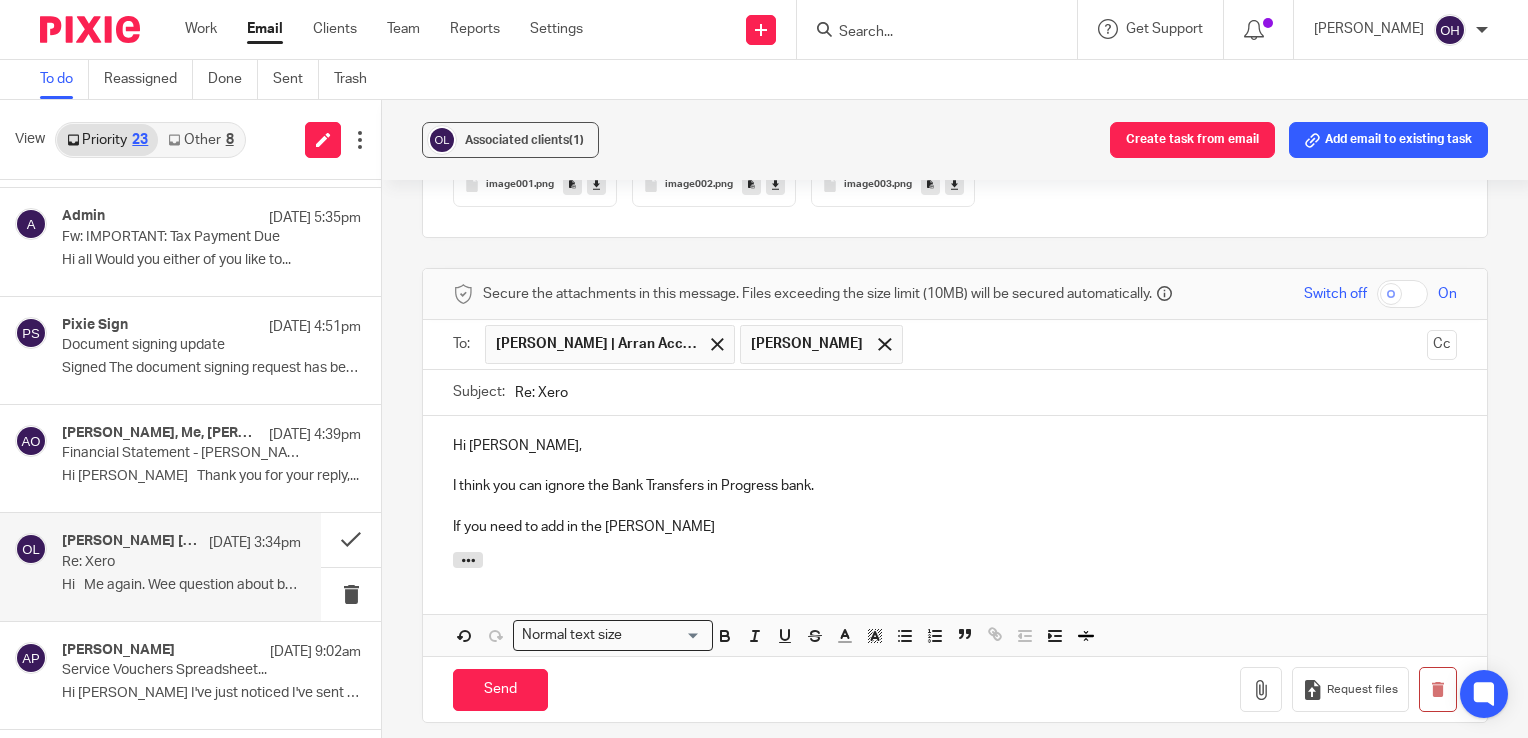 scroll, scrollTop: 5080, scrollLeft: 0, axis: vertical 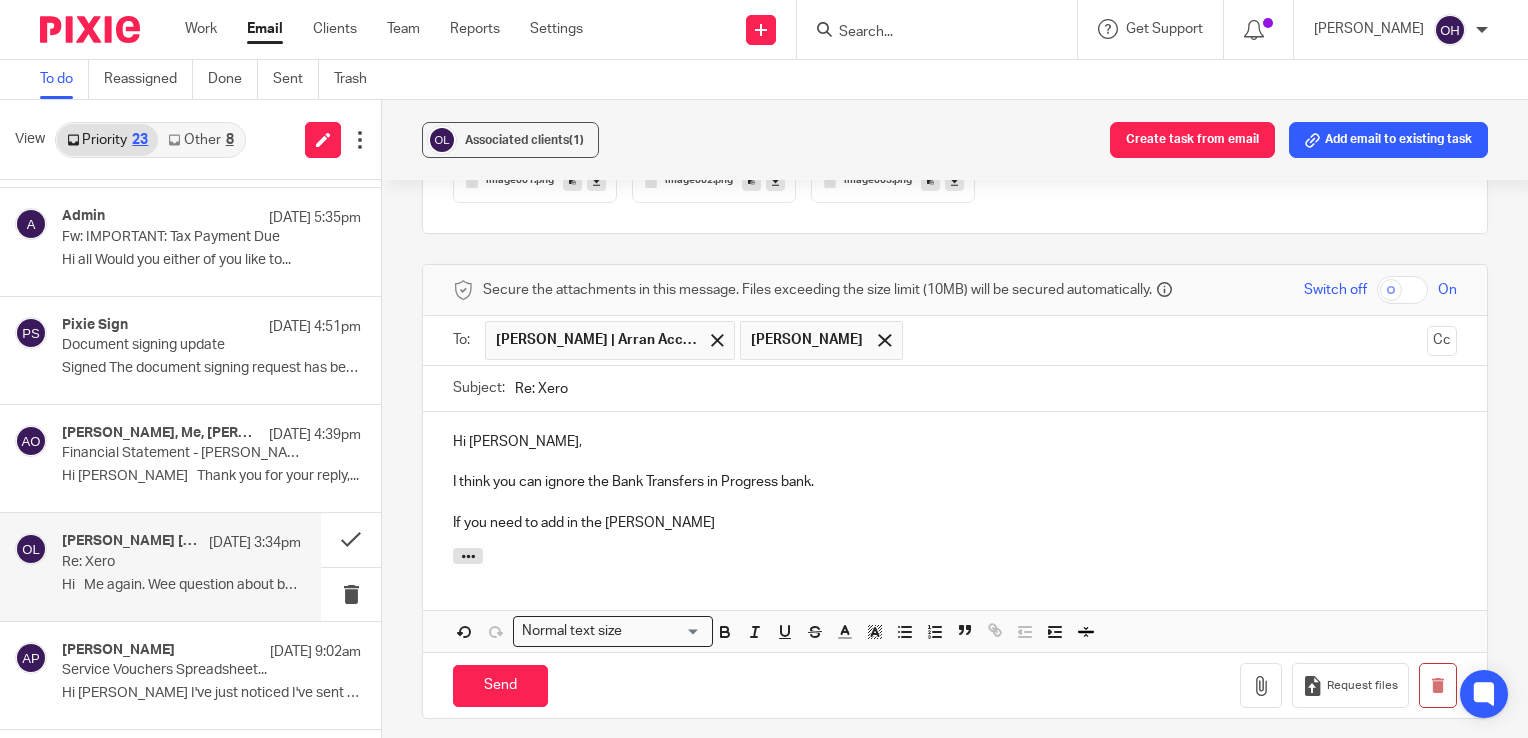 click on "I think you can ignore the Bank Transfers in Progress bank." at bounding box center (955, 482) 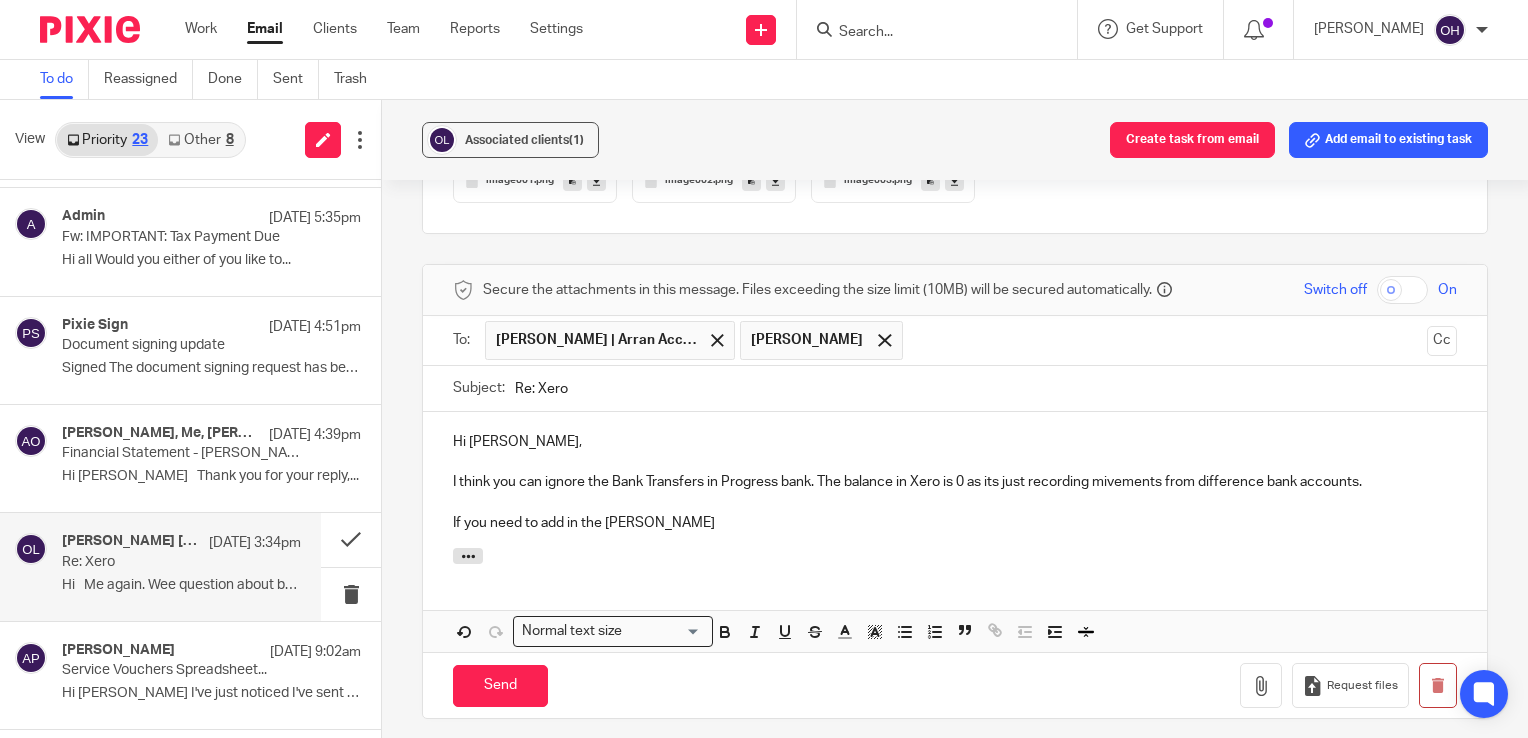 click on "I think you can ignore the Bank Transfers in Progress bank. The balance in Xero is 0 as its just recording mivements from difference bank accounts." at bounding box center (955, 482) 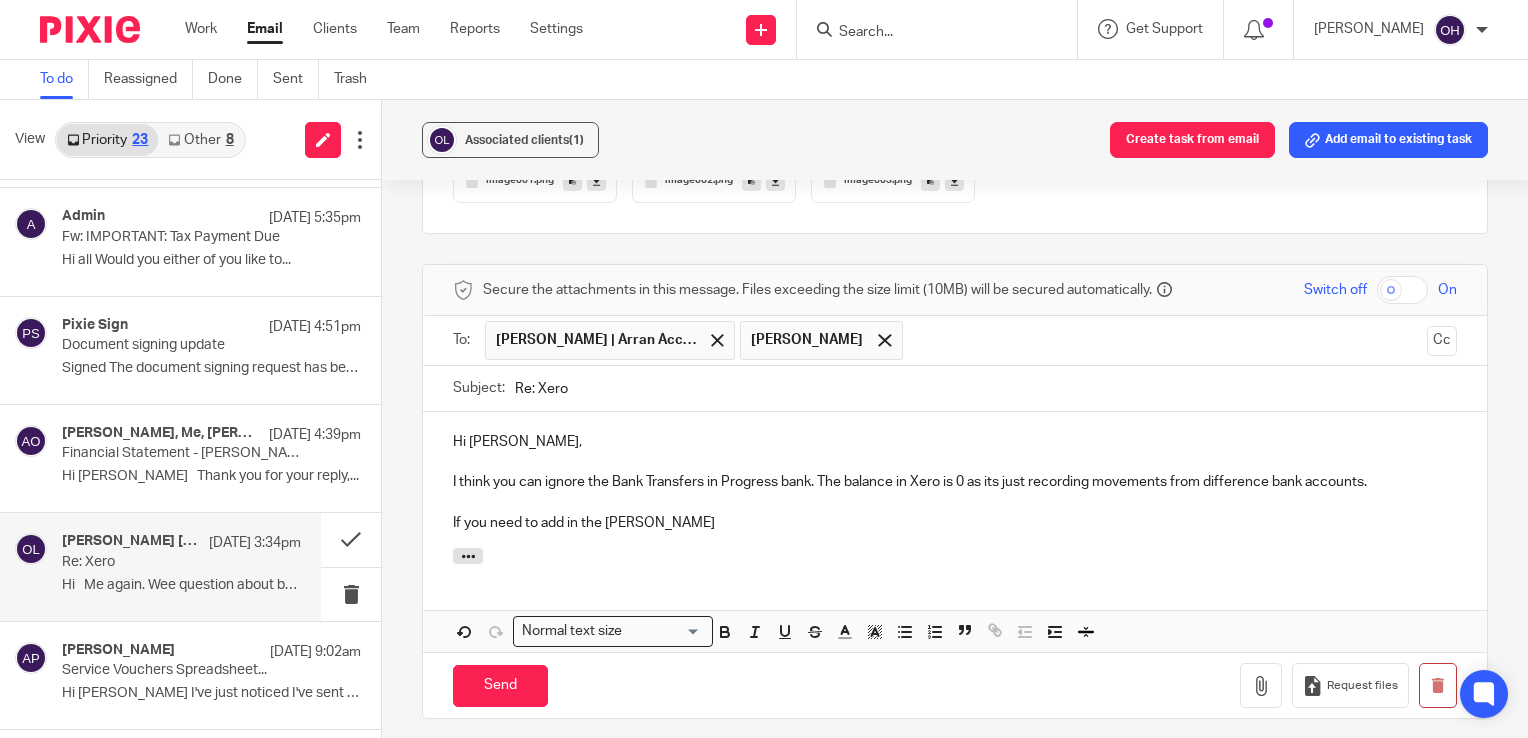 click on "If you need to add in the [PERSON_NAME]" at bounding box center (955, 523) 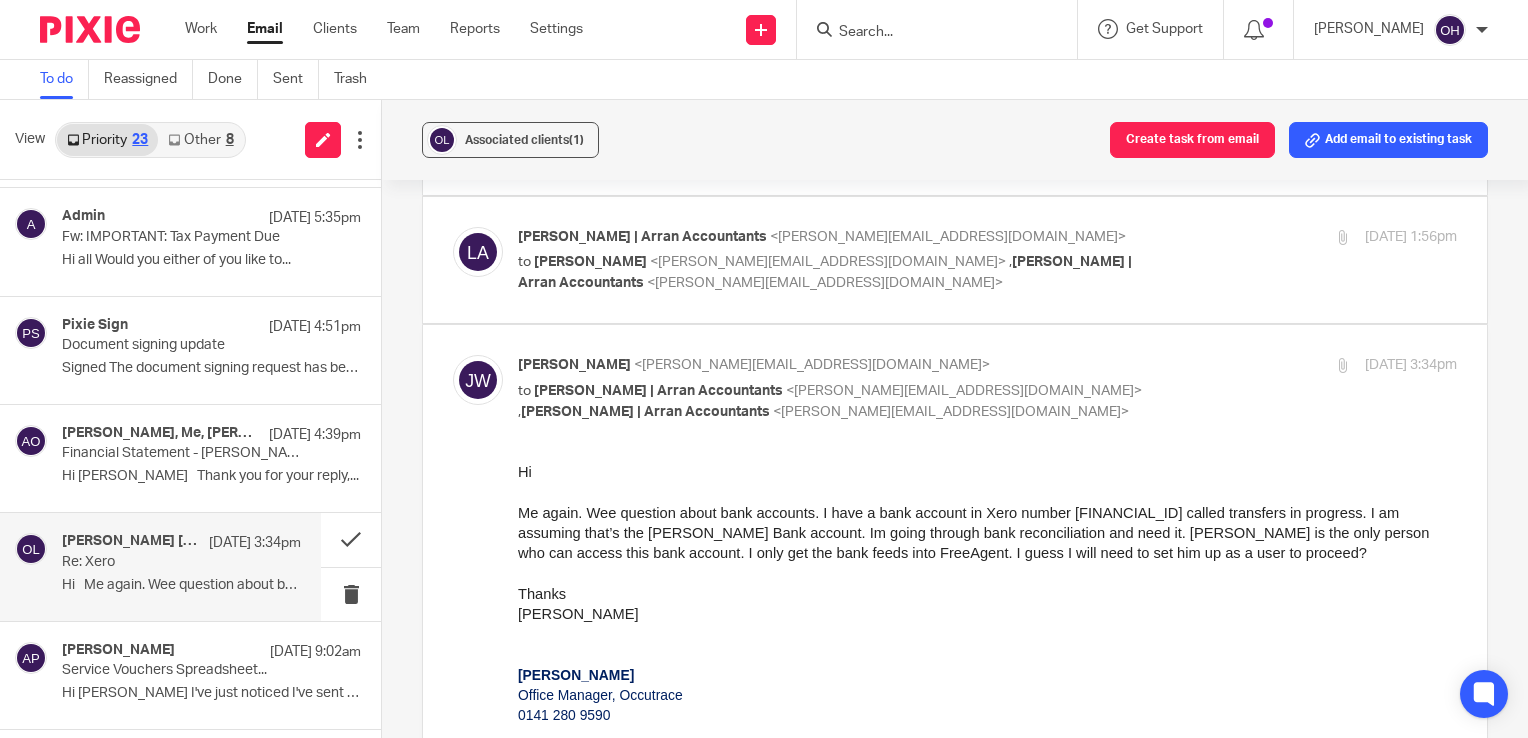 scroll, scrollTop: 200, scrollLeft: 0, axis: vertical 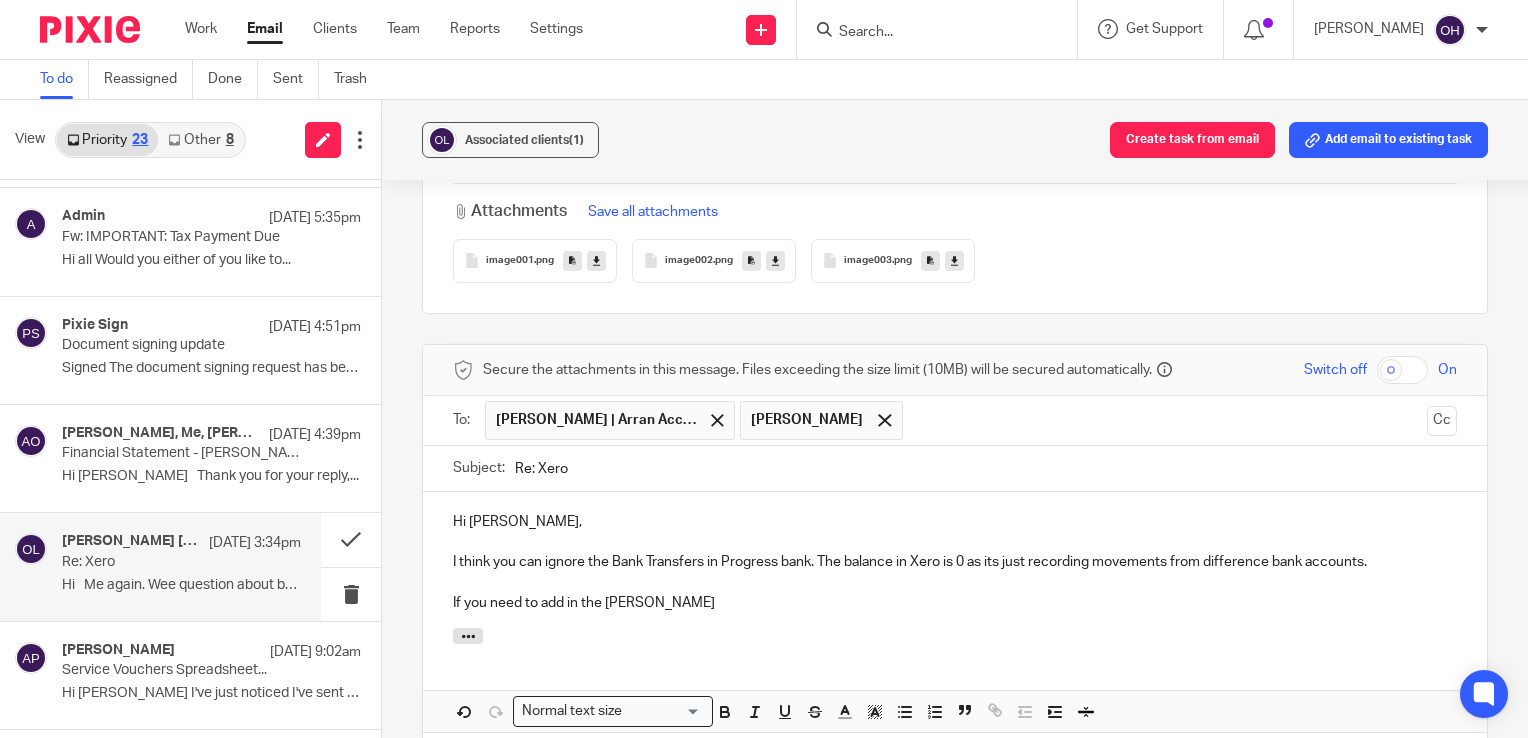 click on "Hi [PERSON_NAME], I think you can ignore the Bank Transfers in Progress bank. The balance in Xero is 0 as its just recording movements from difference bank accounts. If you need to add in the [PERSON_NAME]" at bounding box center (955, 560) 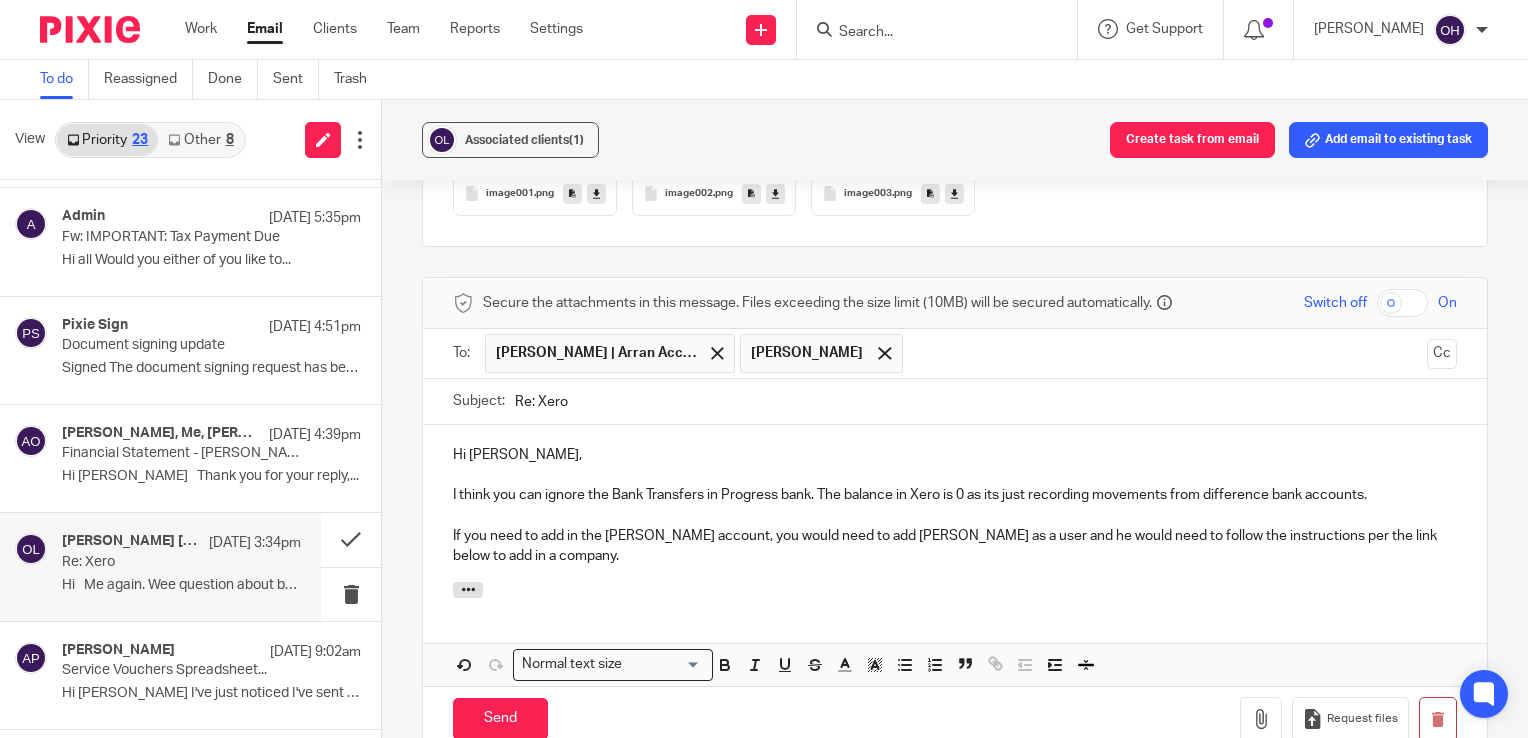 scroll, scrollTop: 5094, scrollLeft: 0, axis: vertical 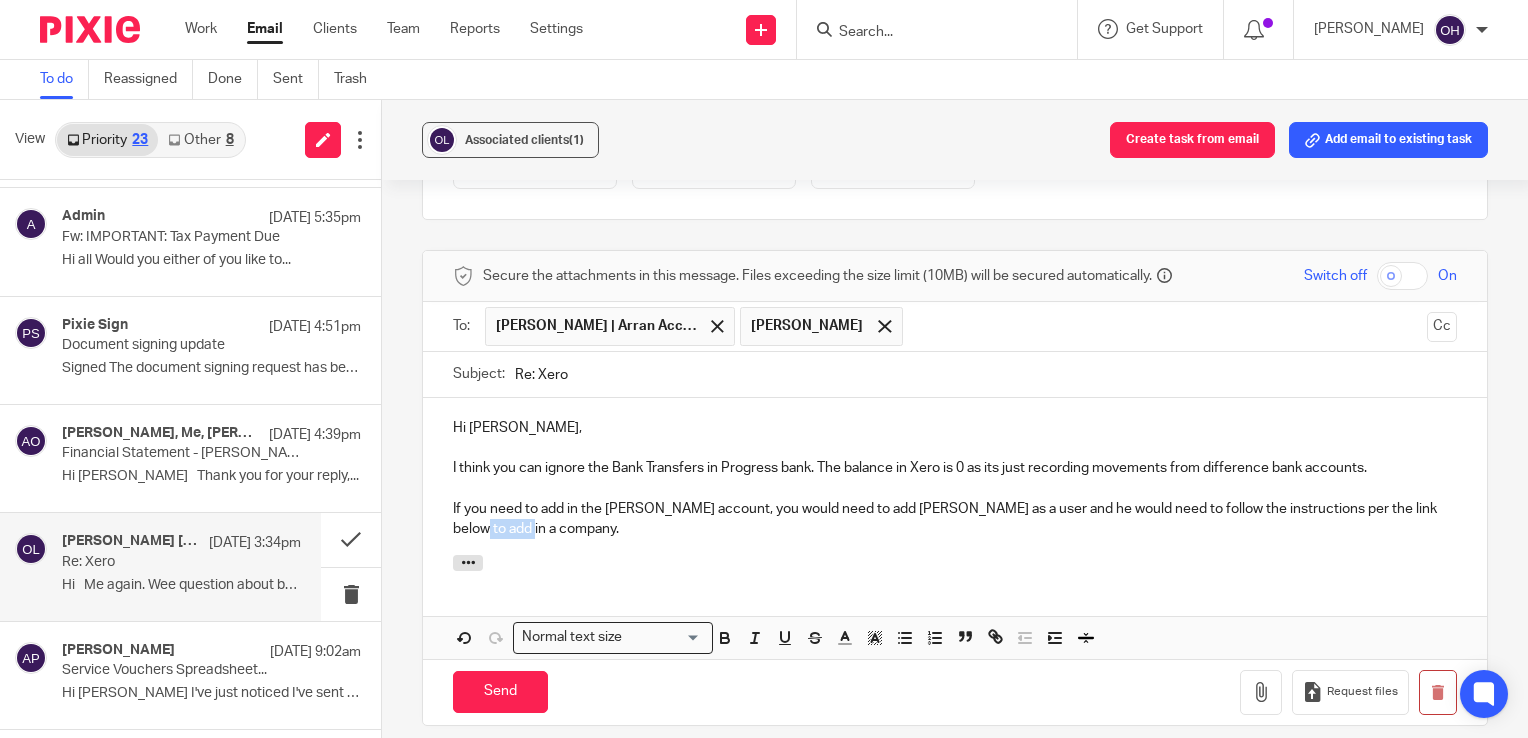 drag, startPoint x: 511, startPoint y: 529, endPoint x: 411, endPoint y: 524, distance: 100.12492 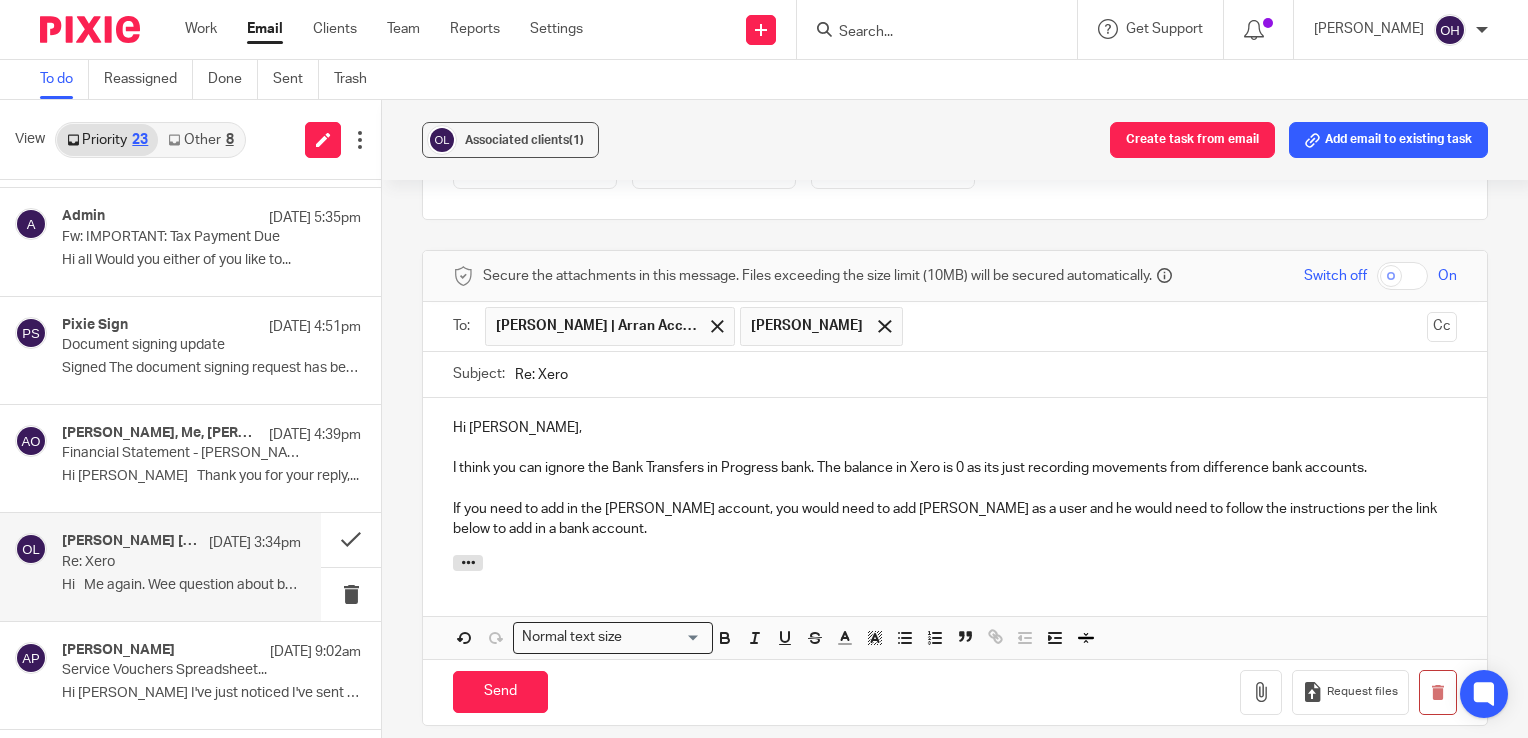 click on "Hi [PERSON_NAME], I think you can ignore the Bank Transfers in Progress bank. The balance in Xero is 0 as its just recording movements from difference bank accounts. If you need to add in the [PERSON_NAME] account, you would need to add [PERSON_NAME] as a user and he would need to follow the instructions per the link below to add in a bank account." at bounding box center [955, 476] 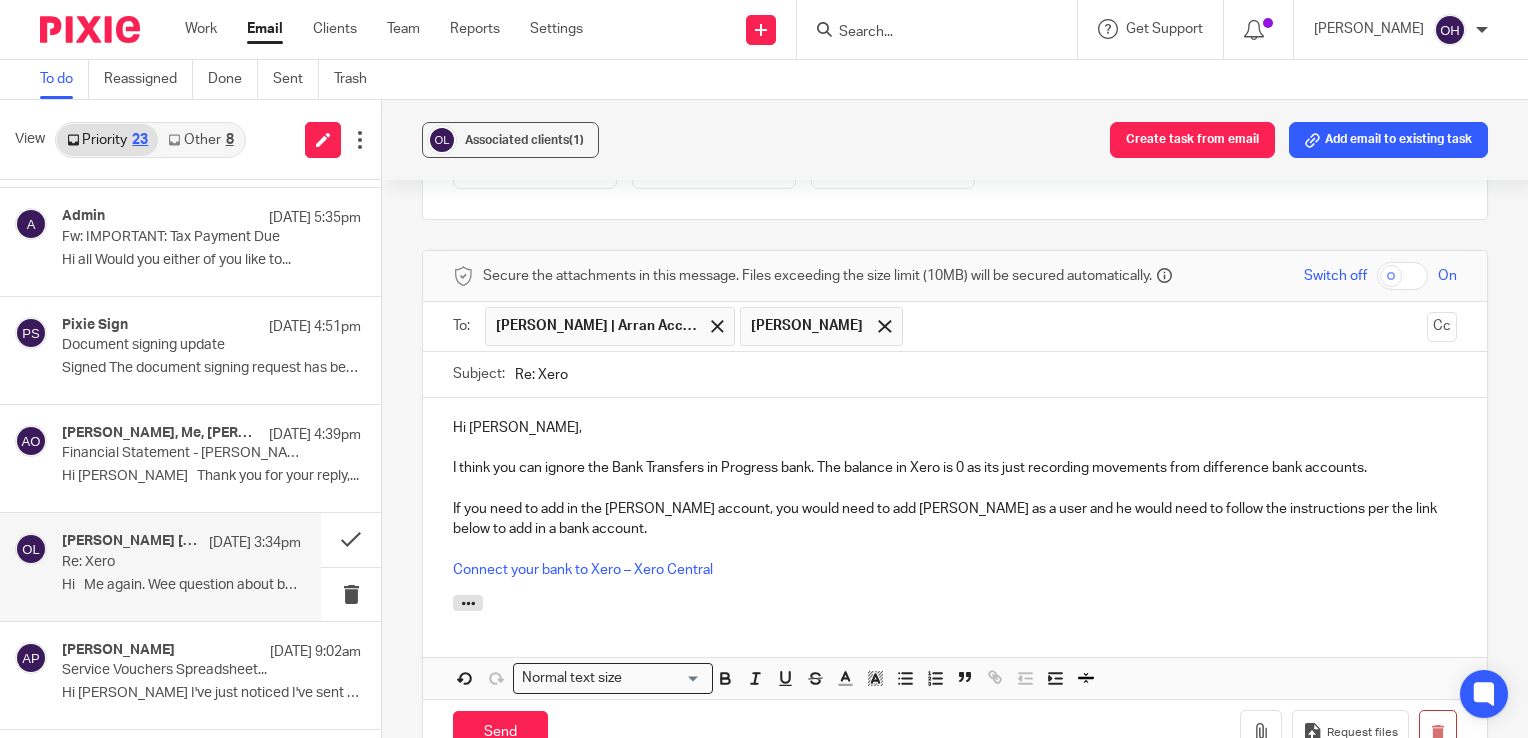 click on "Hi [PERSON_NAME], I think you can ignore the Bank Transfers in Progress bank. The balance in Xero is 0 as its just recording movements from difference bank accounts. If you need to add in the [PERSON_NAME] account, you would need to add [PERSON_NAME] as a user and he would need to follow the instructions per the link below to add in a bank account. Connect your bank to Xero – Xero Central" at bounding box center (955, 496) 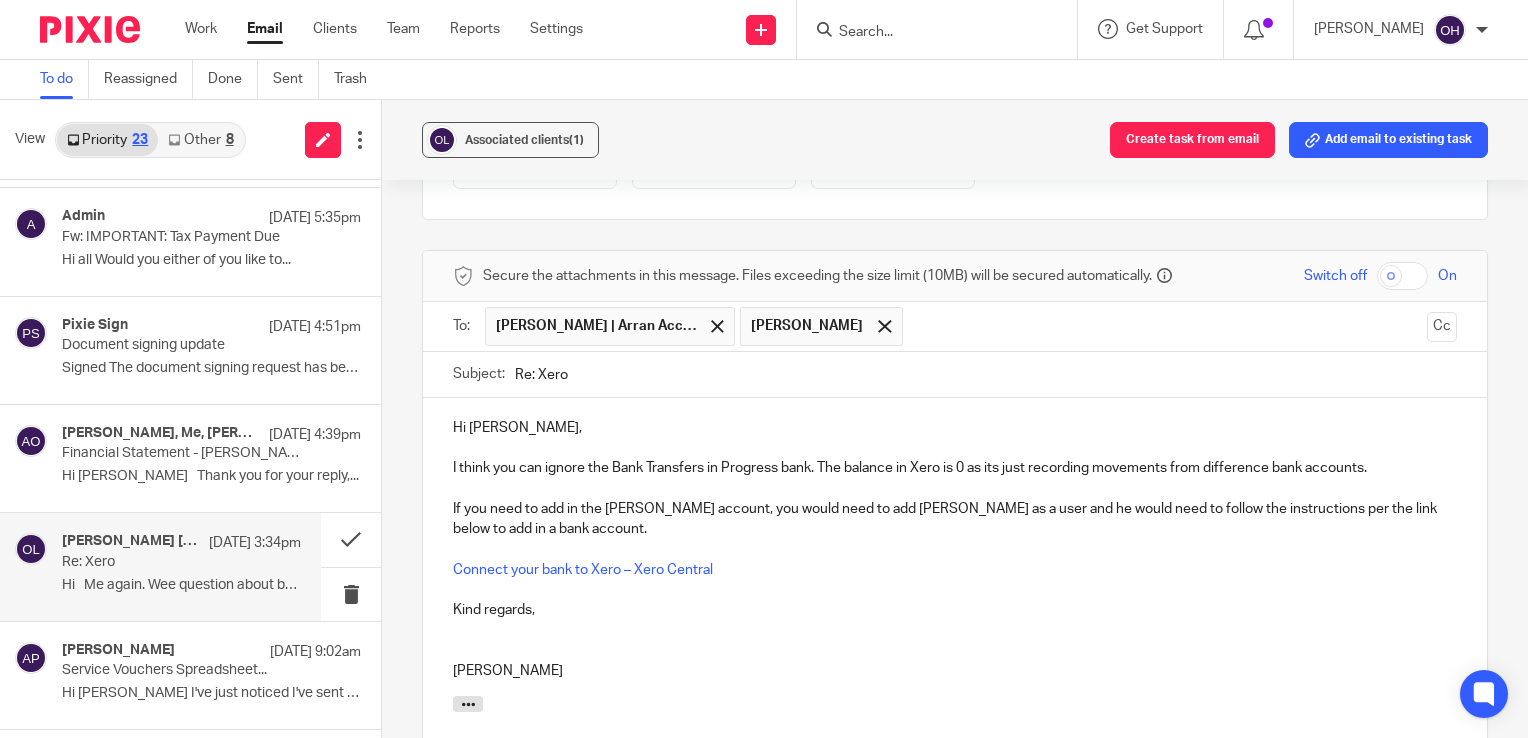 scroll, scrollTop: 5154, scrollLeft: 0, axis: vertical 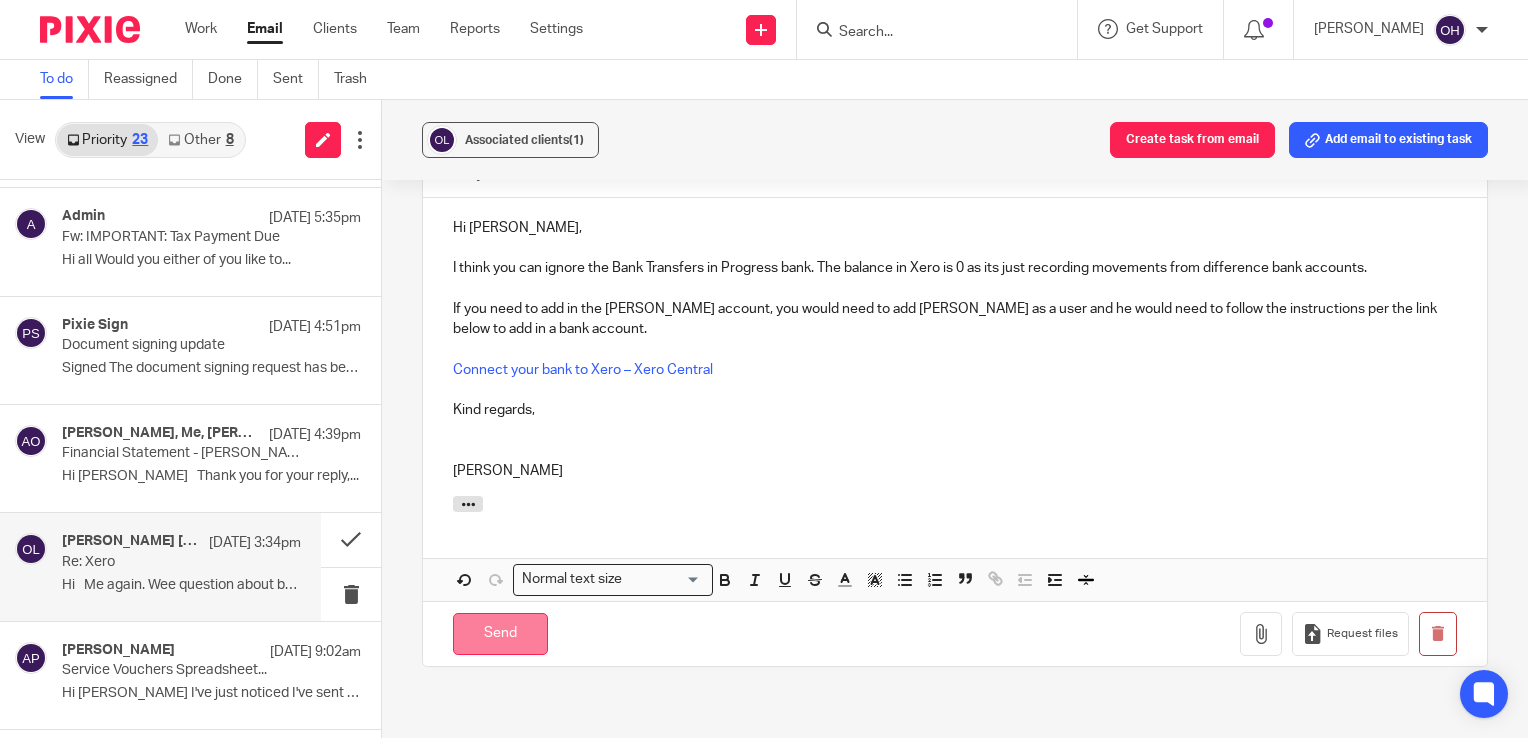 click on "Send" at bounding box center [500, 634] 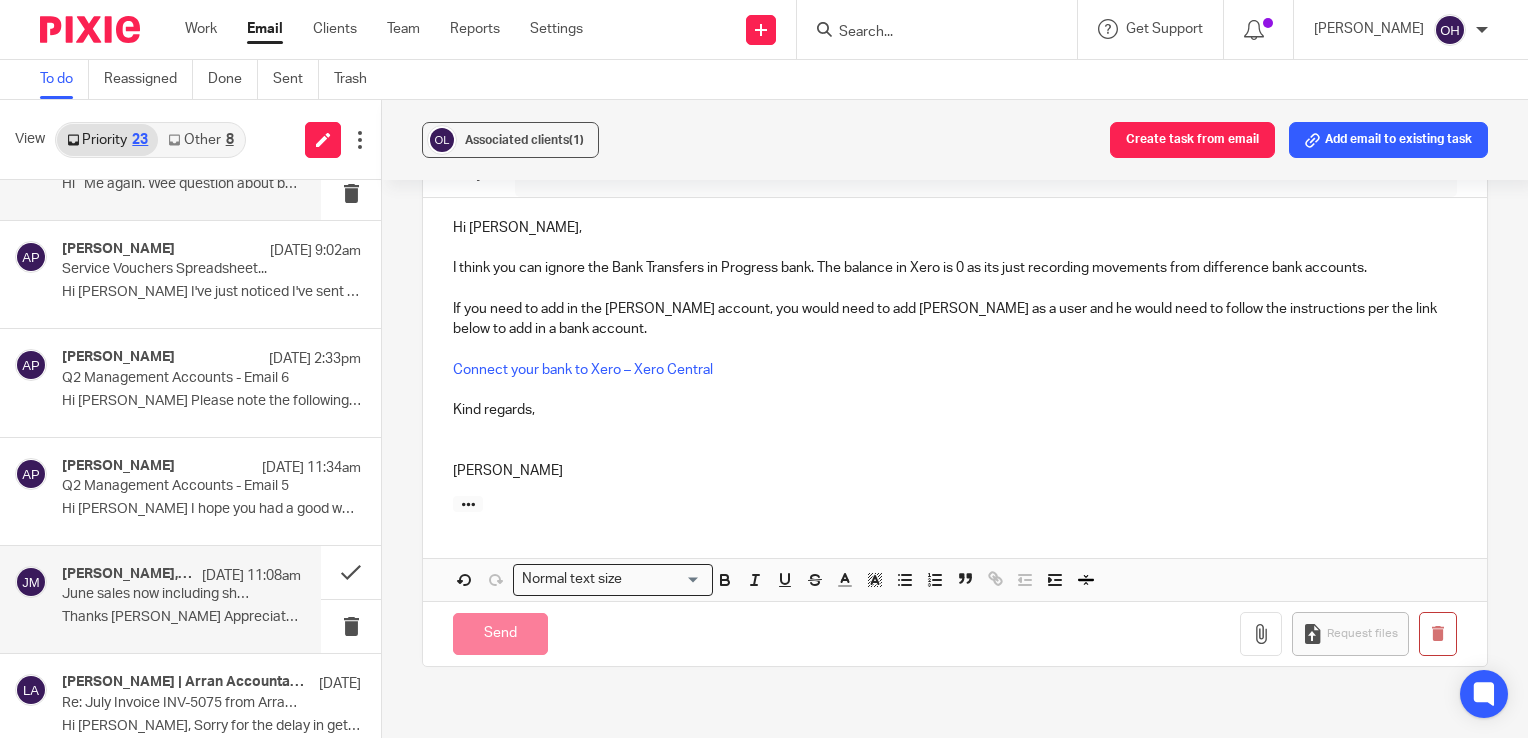scroll, scrollTop: 500, scrollLeft: 0, axis: vertical 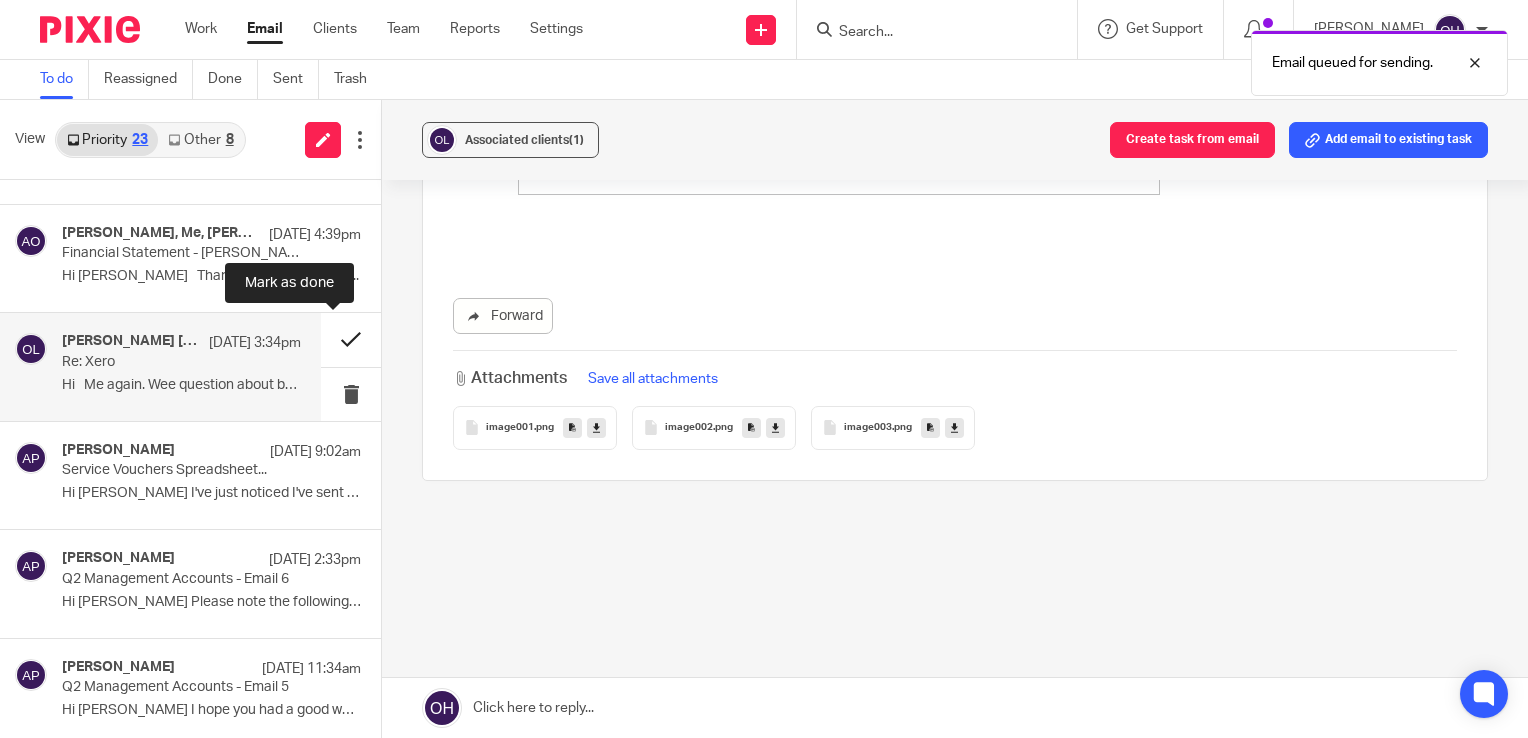 click at bounding box center (351, 339) 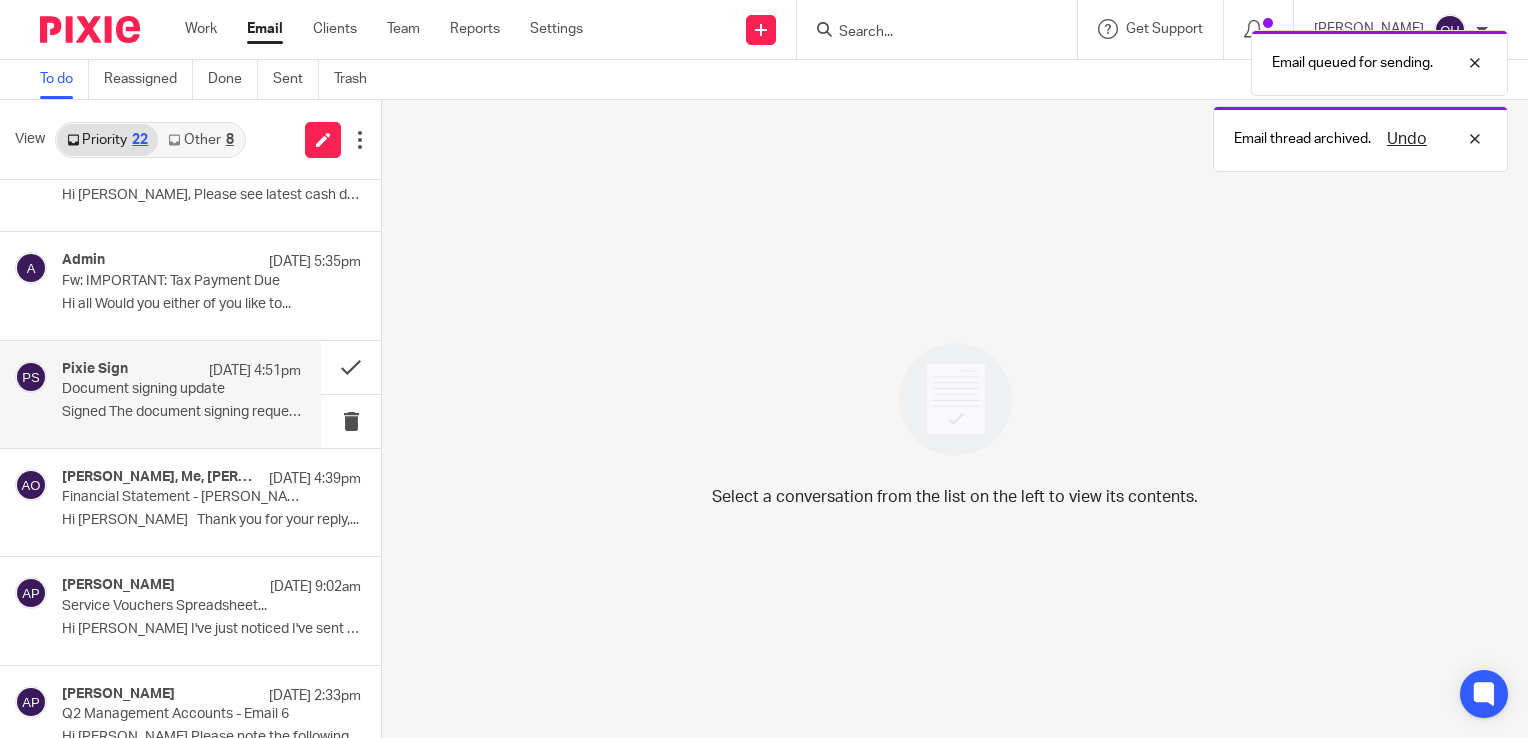 scroll, scrollTop: 0, scrollLeft: 0, axis: both 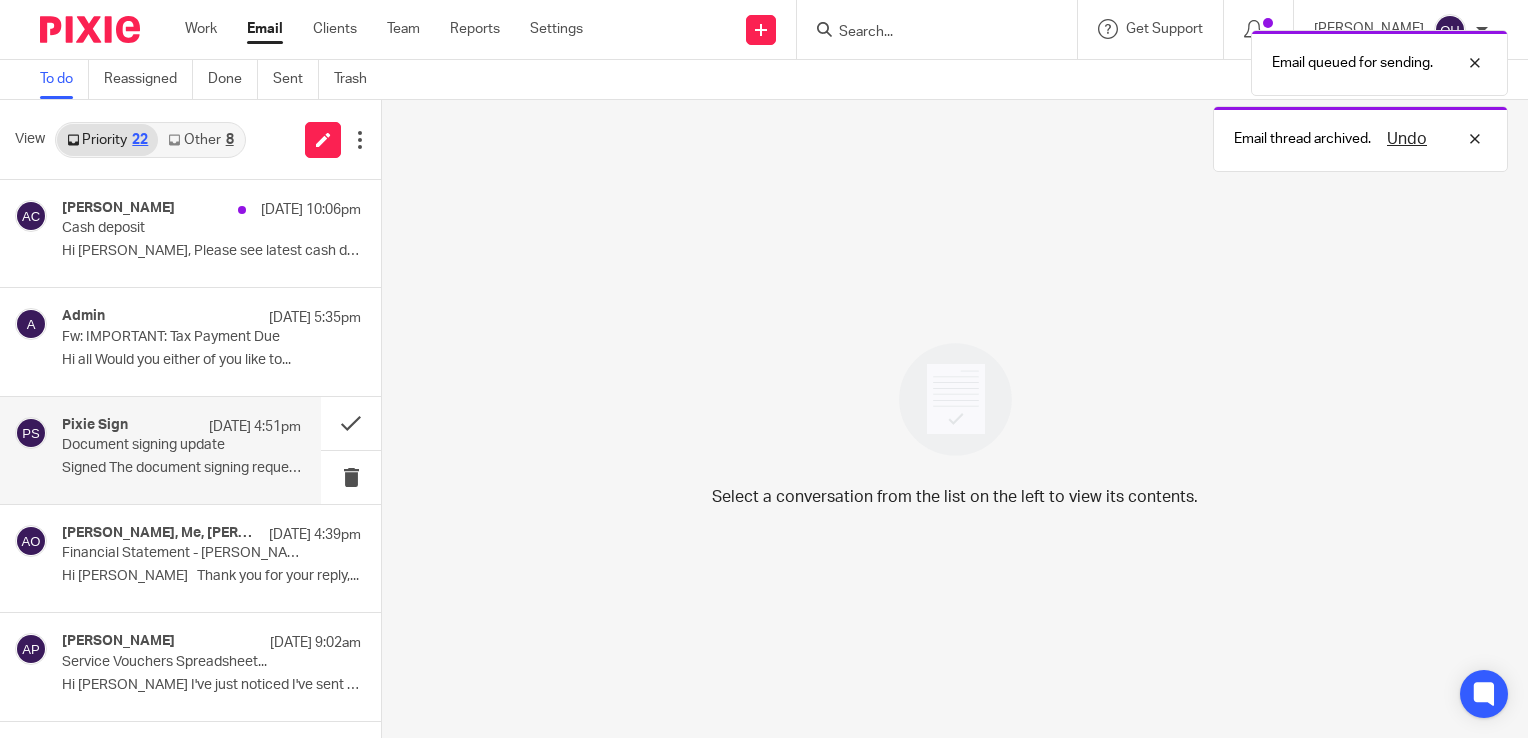 click on "Signed   The document signing request has been..." at bounding box center (181, 468) 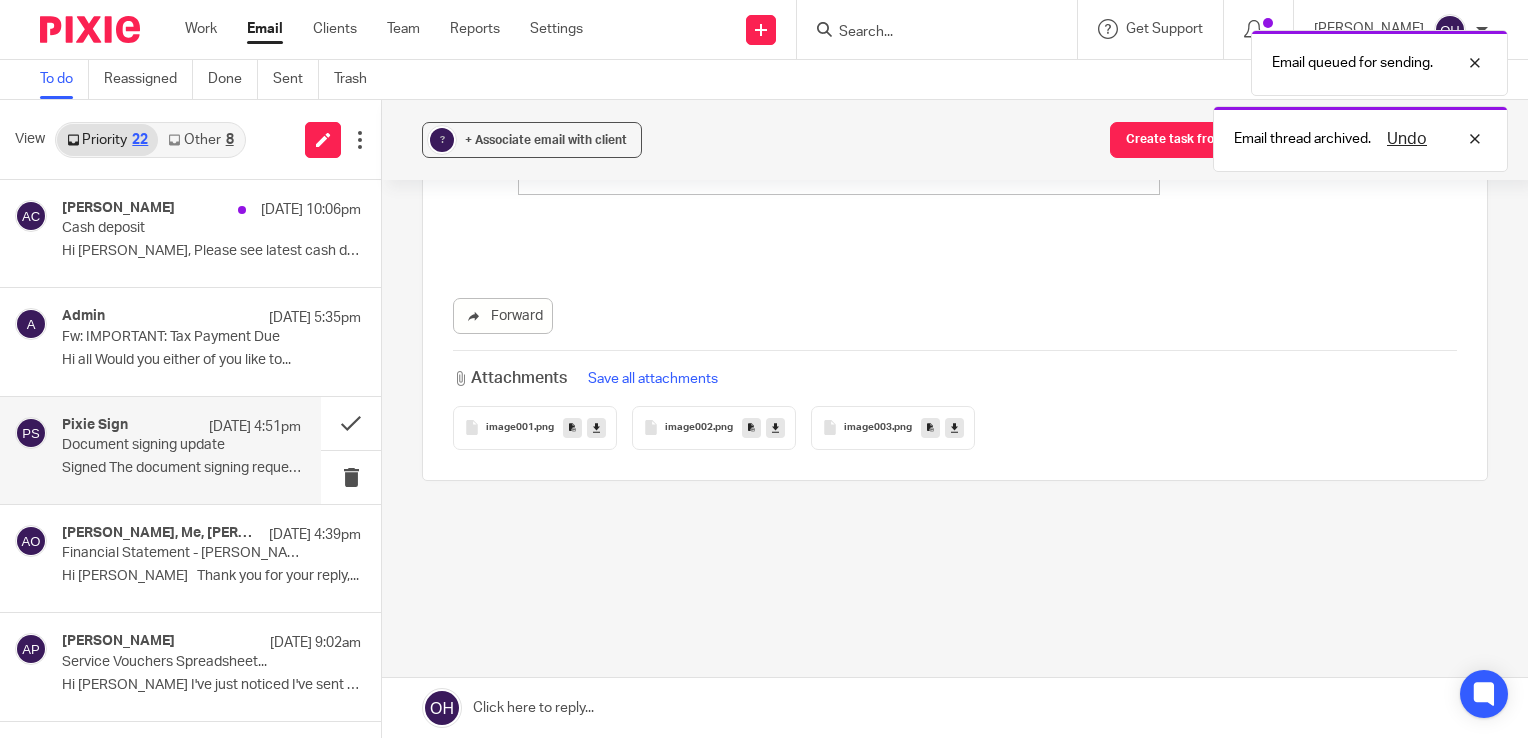 scroll, scrollTop: 0, scrollLeft: 0, axis: both 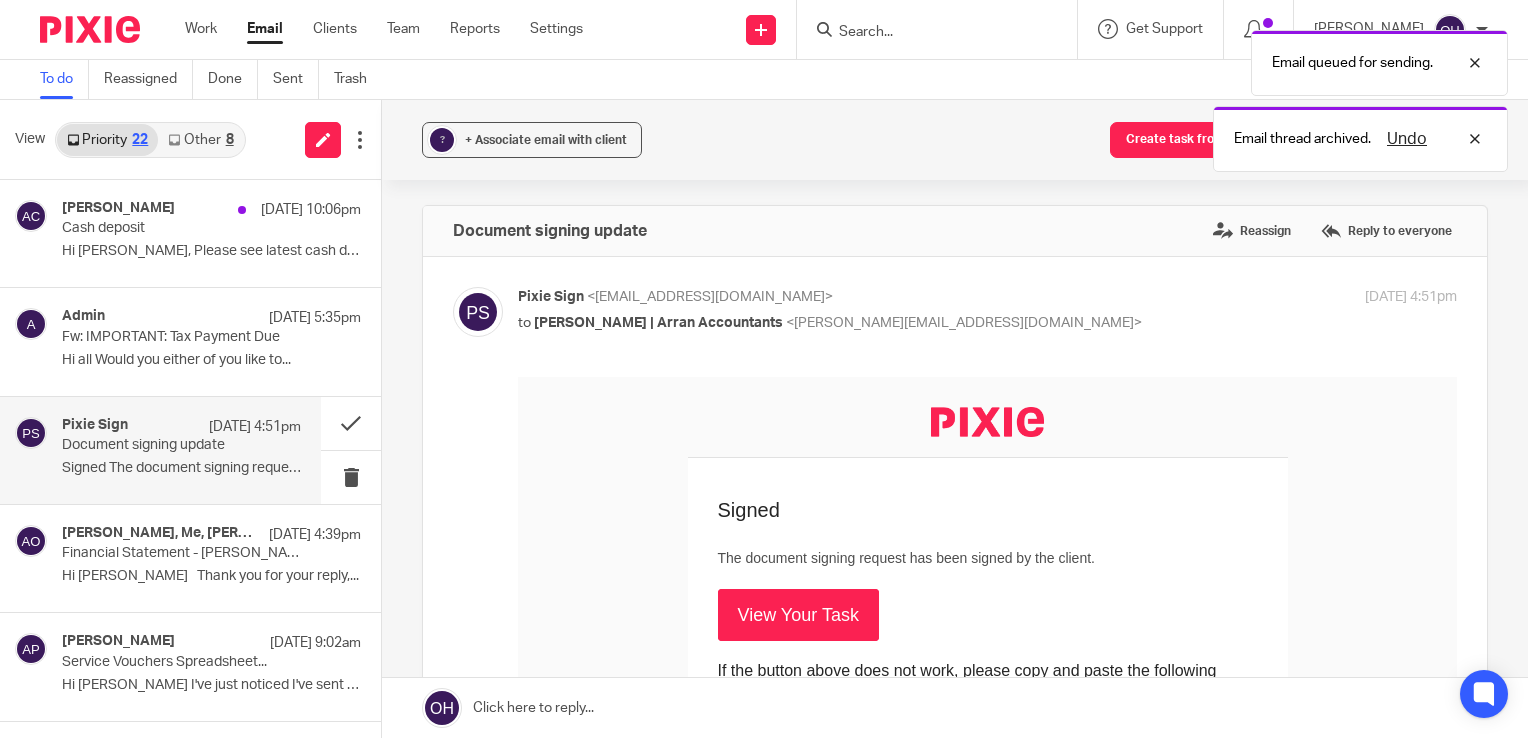 click on "View Your Task" at bounding box center [798, 615] 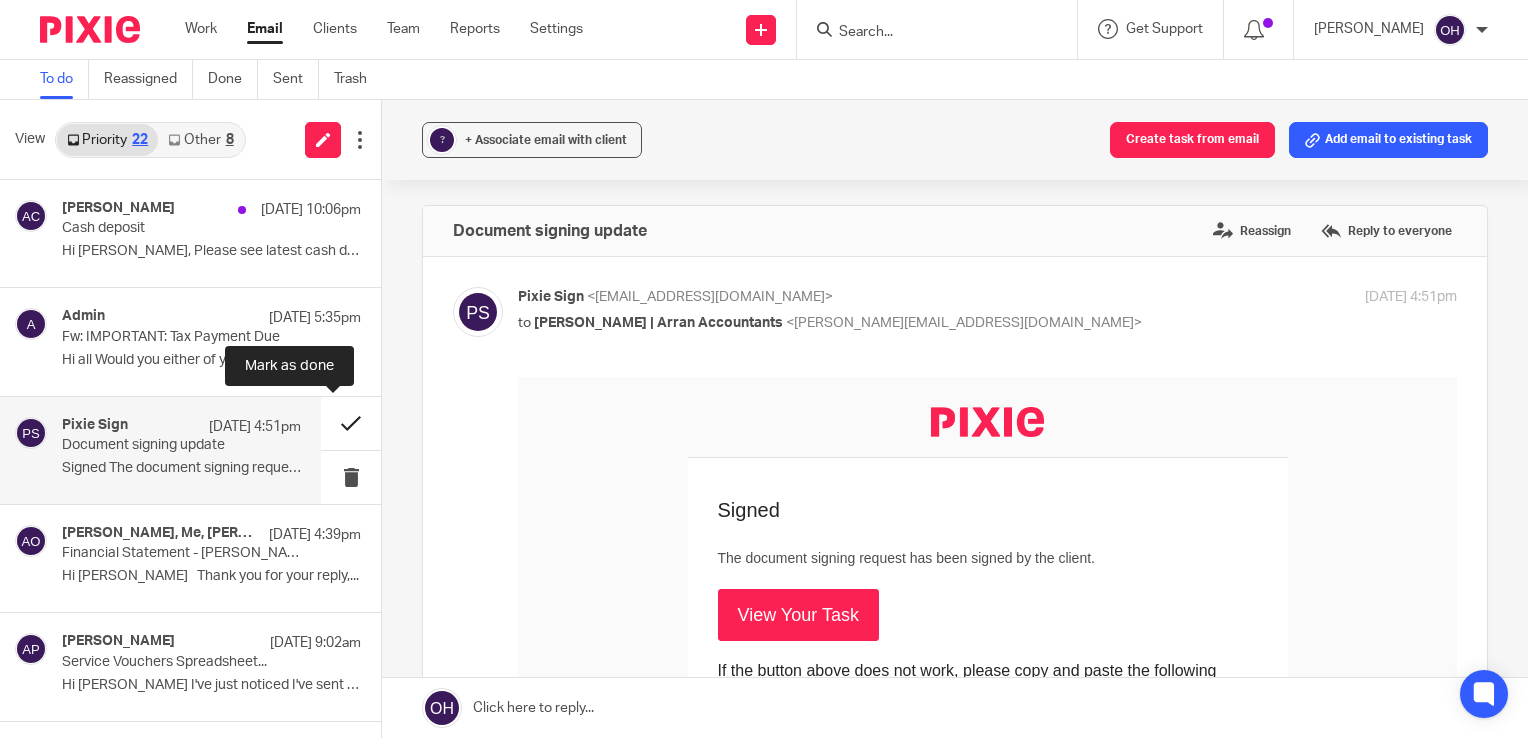 click at bounding box center [351, 423] 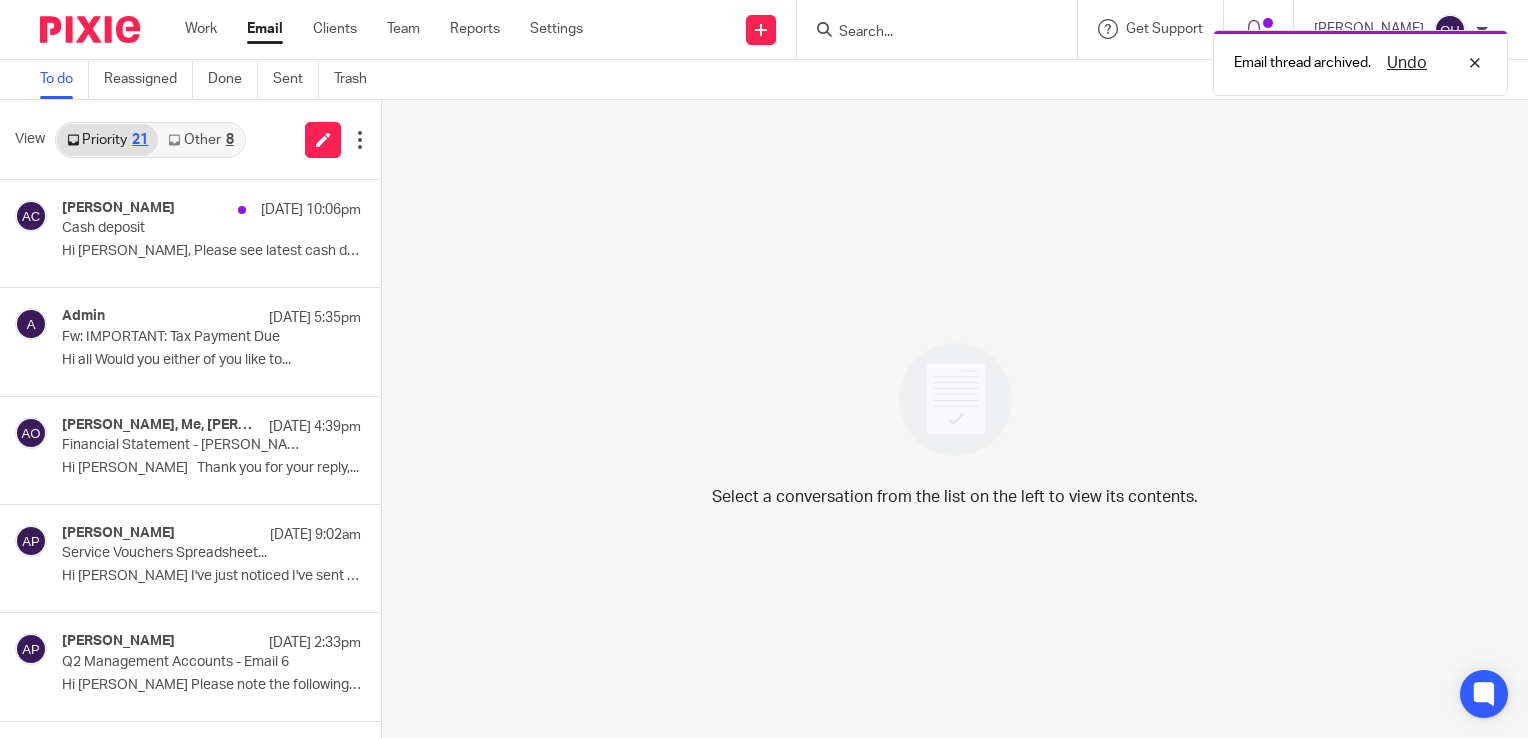 click on "Other
8" at bounding box center (200, 140) 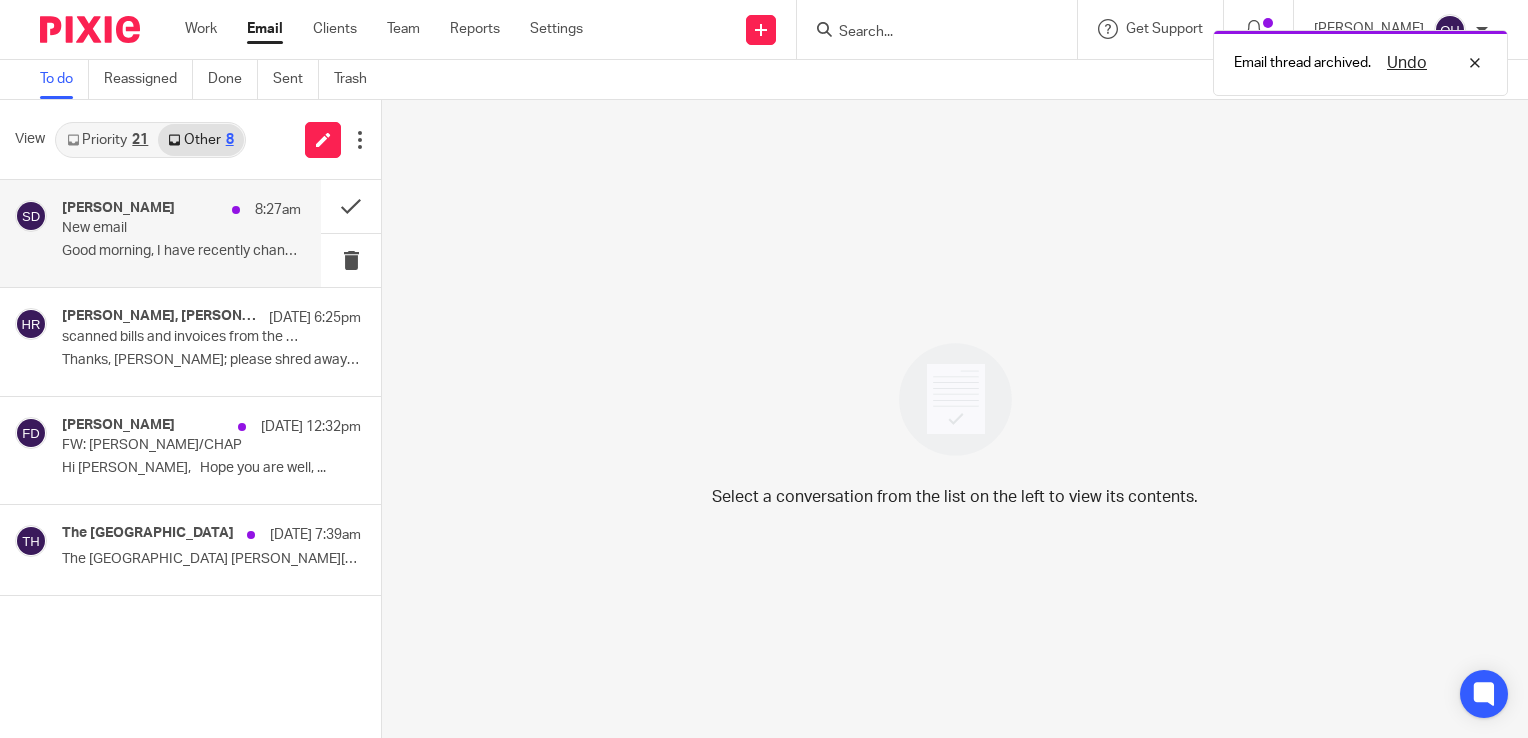 click on "New email" at bounding box center [157, 228] 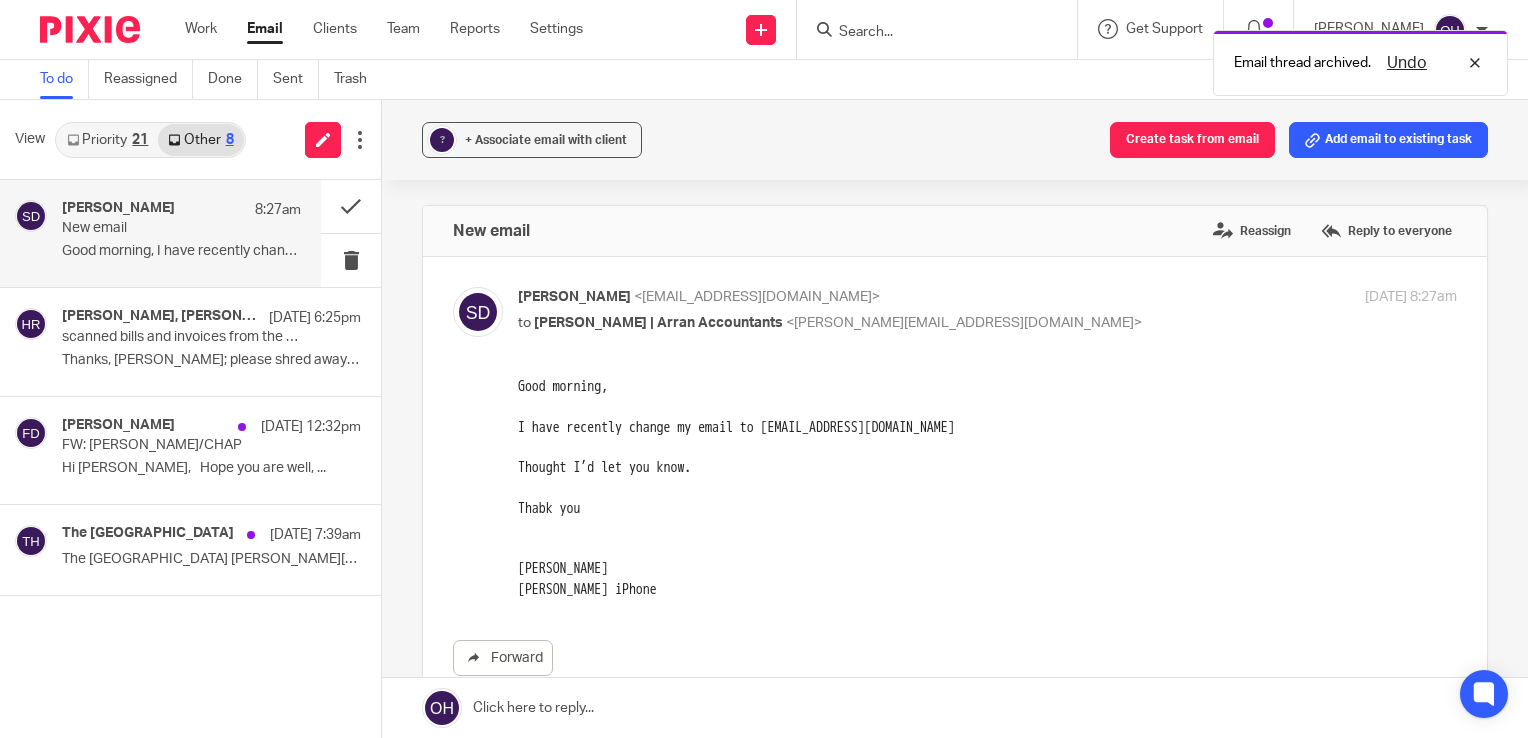 scroll, scrollTop: 0, scrollLeft: 0, axis: both 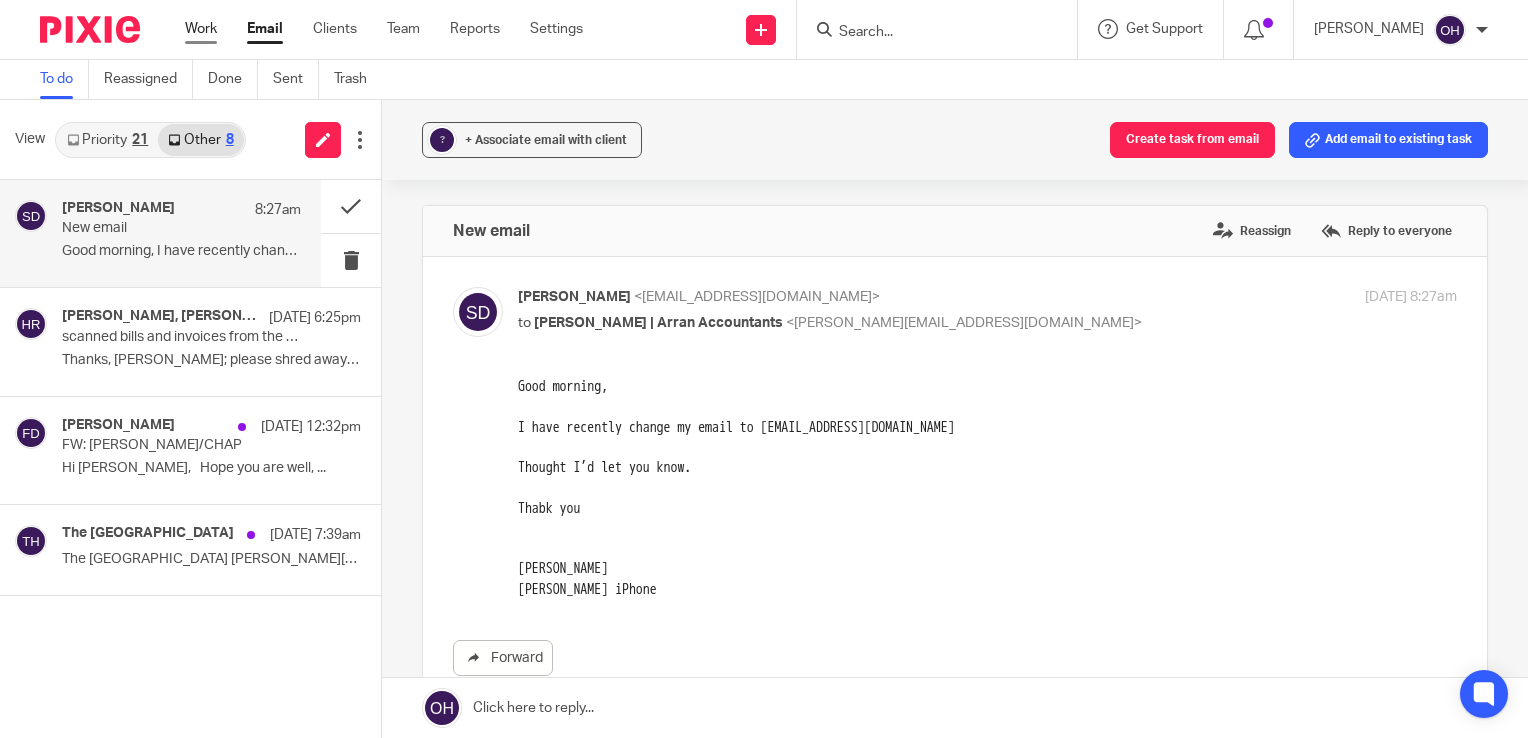 click on "Work" at bounding box center [201, 29] 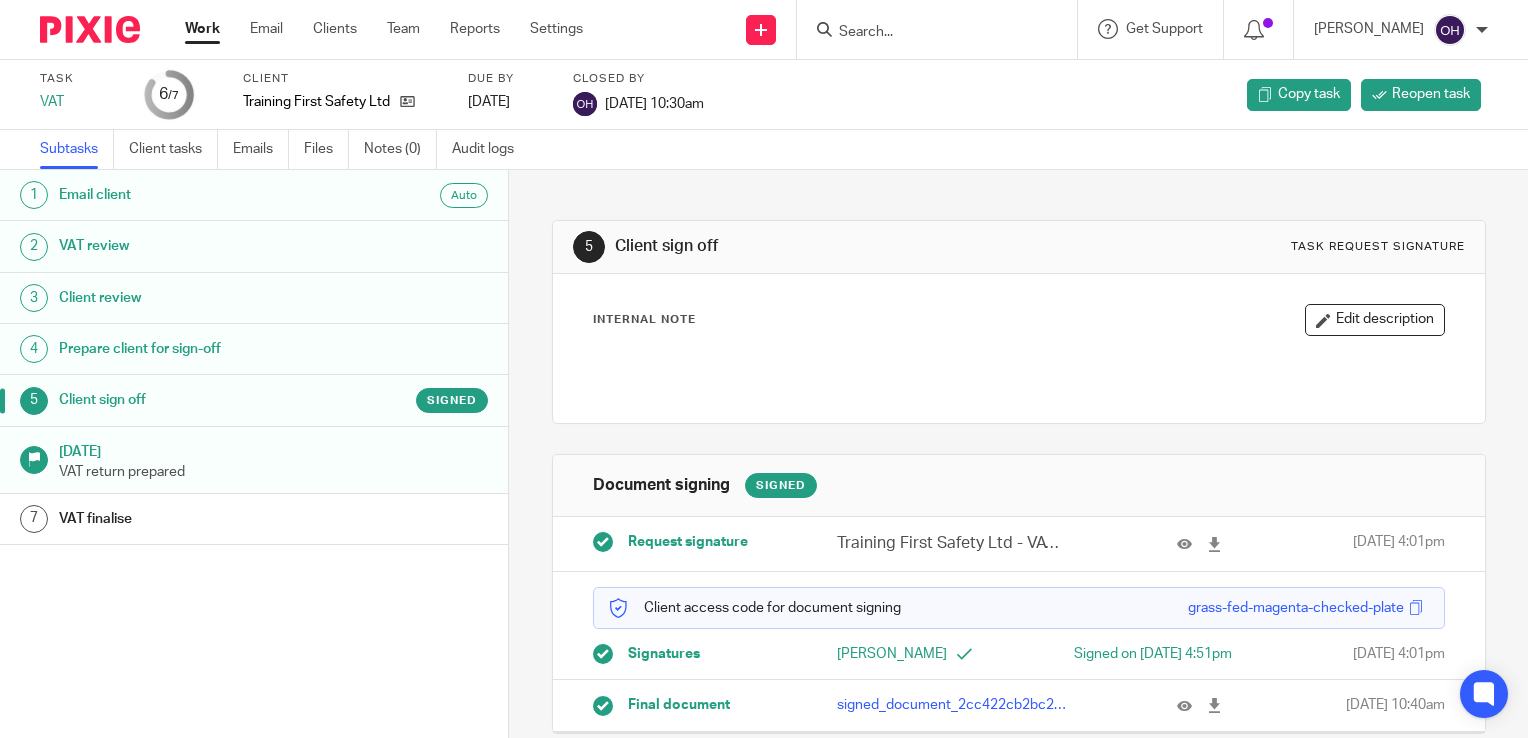 scroll, scrollTop: 0, scrollLeft: 0, axis: both 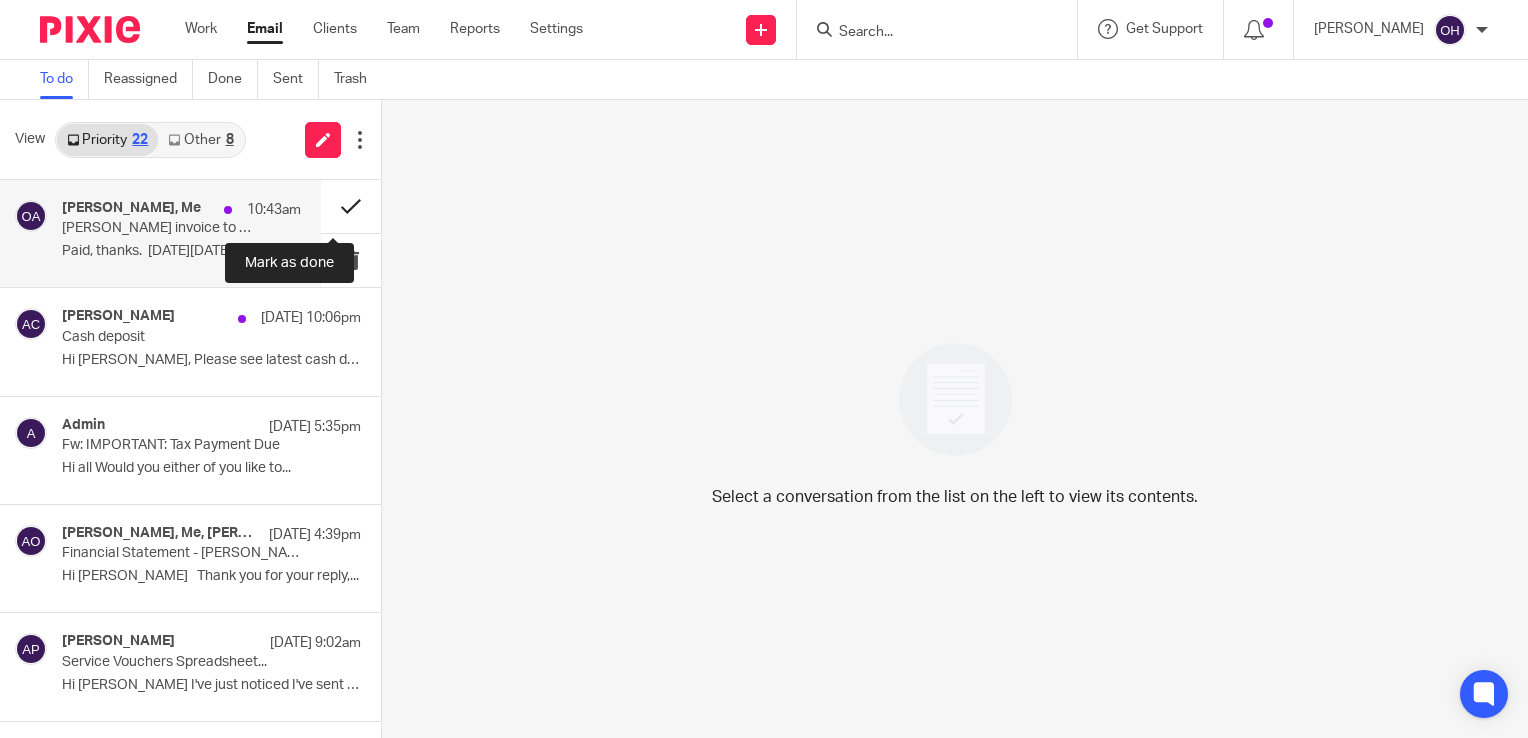 click at bounding box center [351, 206] 